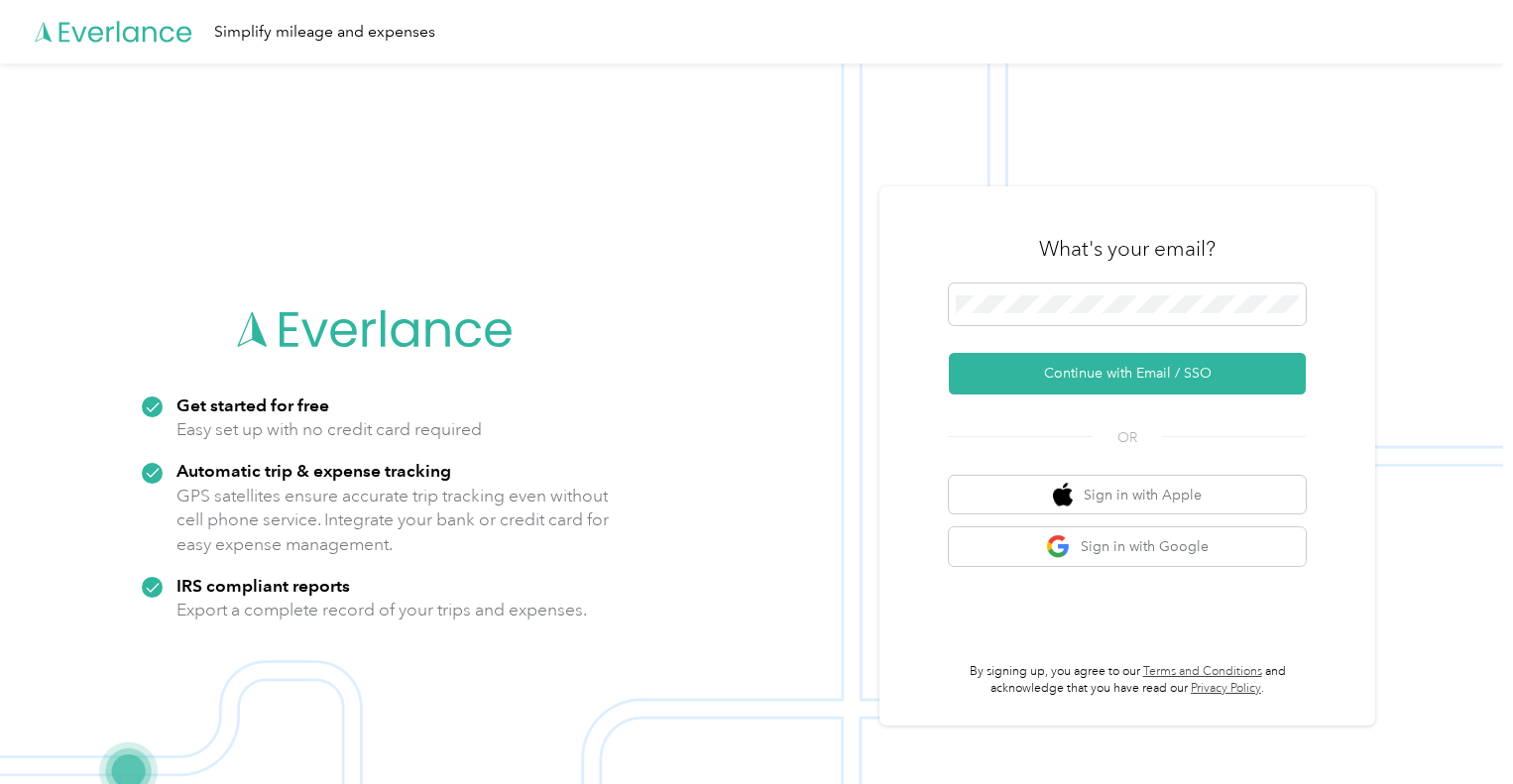 scroll, scrollTop: 0, scrollLeft: 0, axis: both 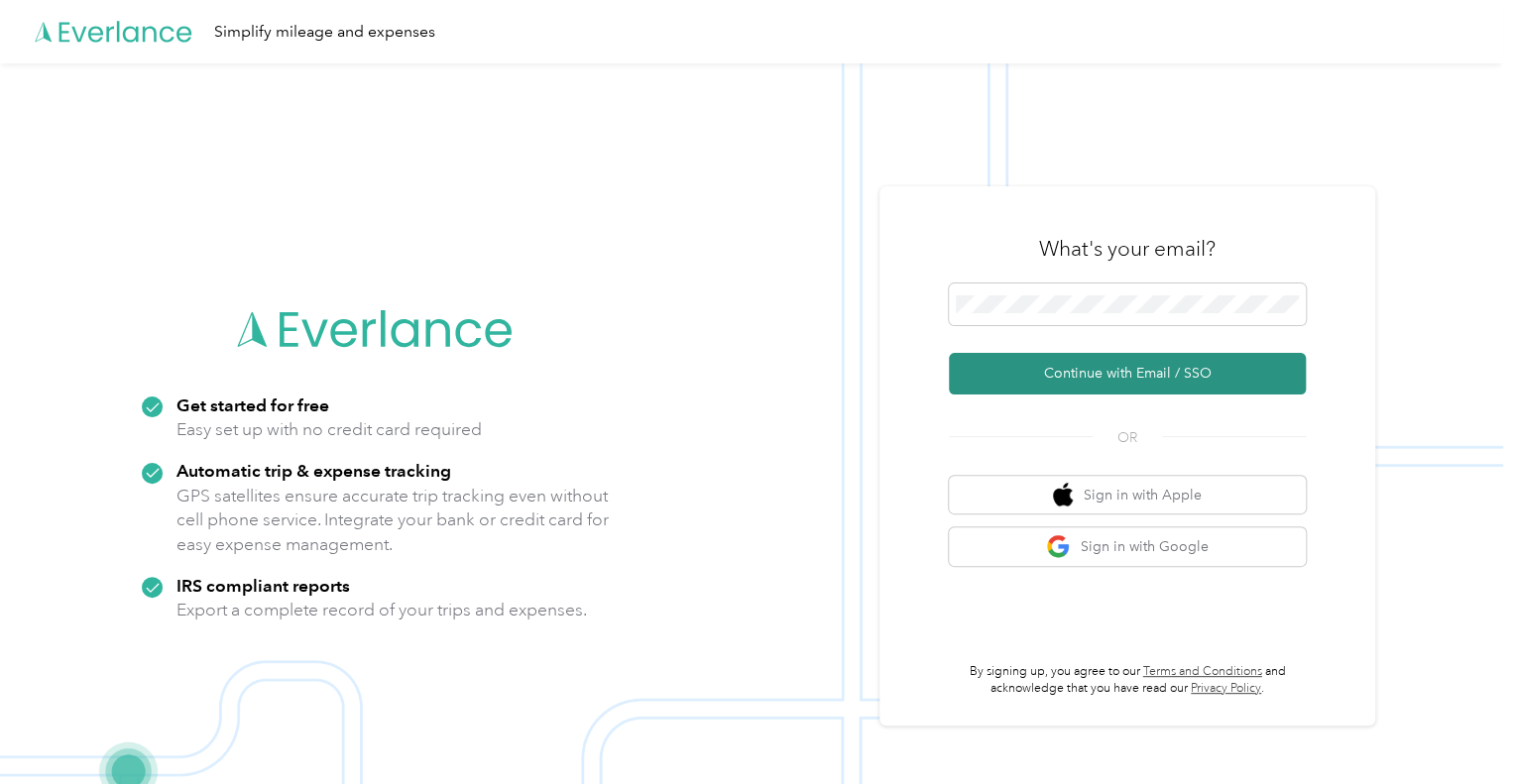 click on "Continue with Email / SSO" at bounding box center (1127, 374) 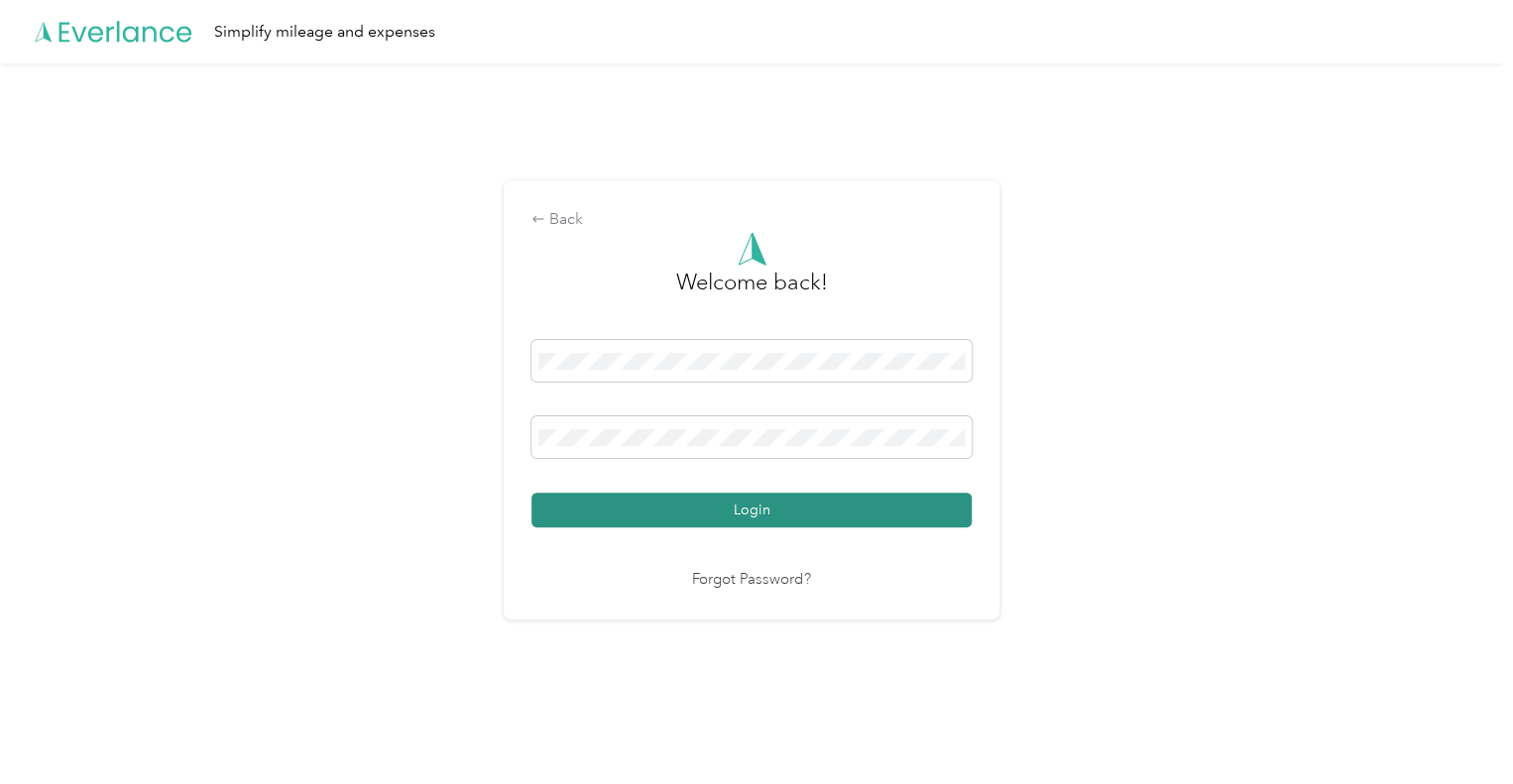 click on "Login" at bounding box center (752, 509) 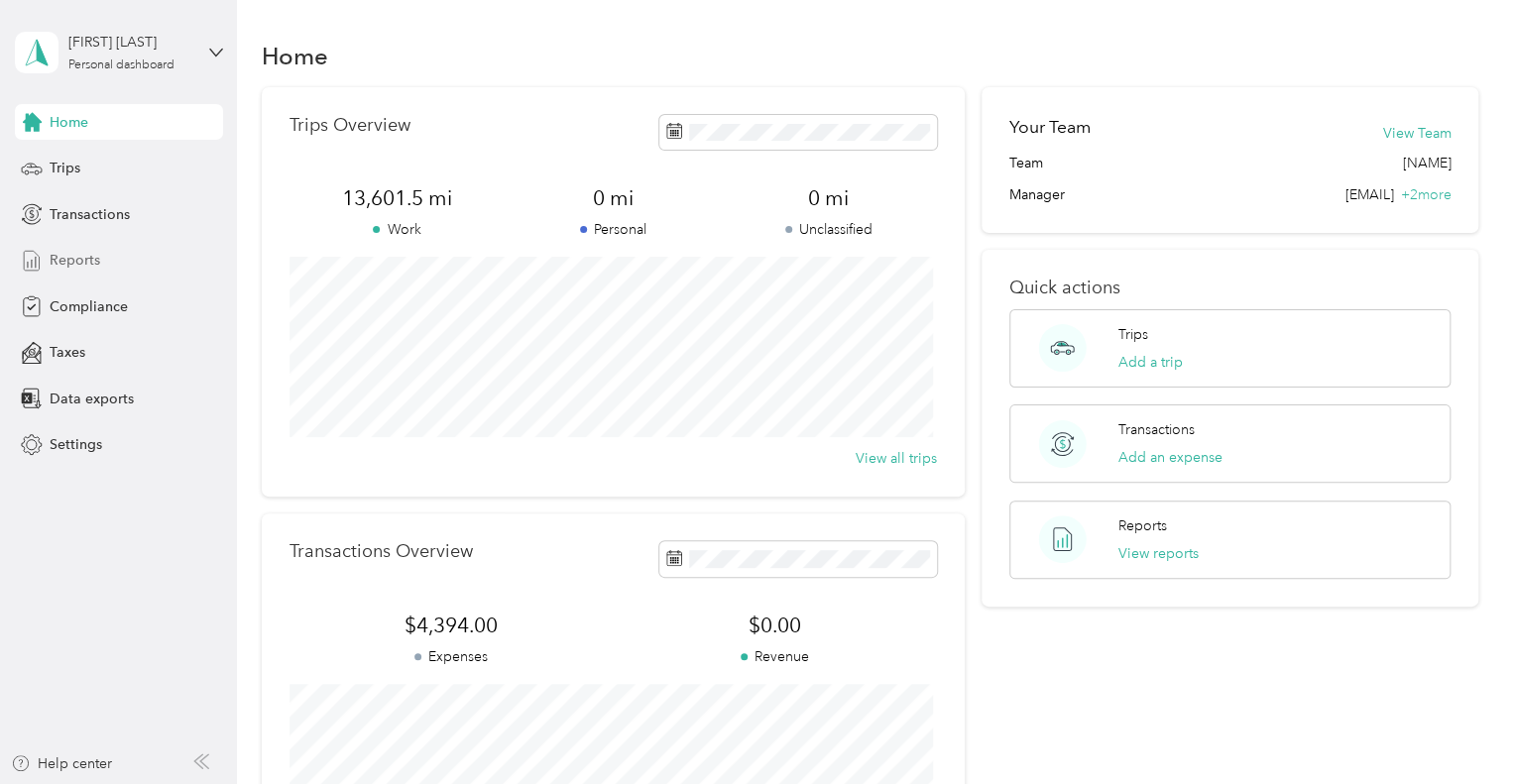 click on "Reports" at bounding box center (119, 261) 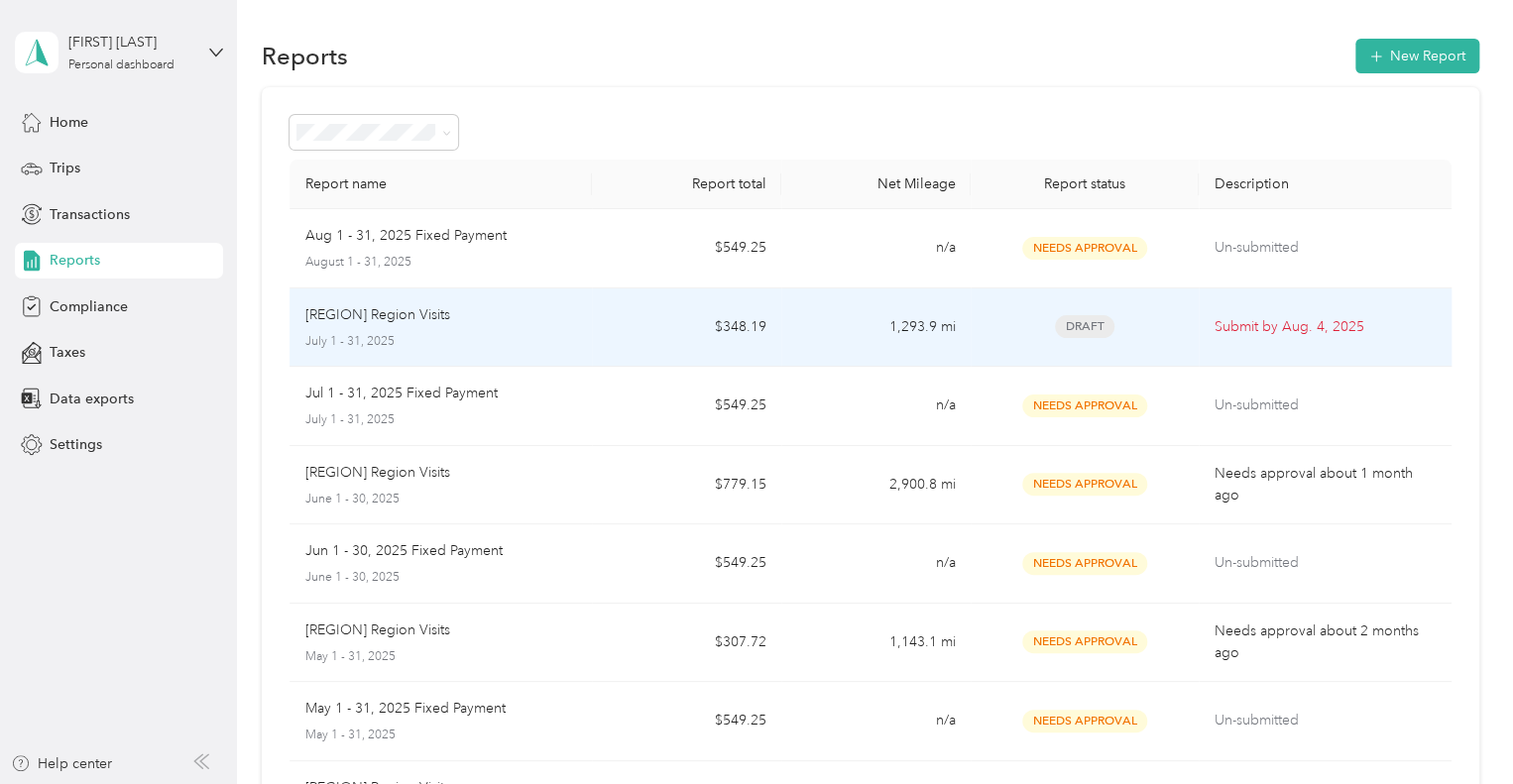 click on "[REGION] Region Visits" at bounding box center (378, 315) 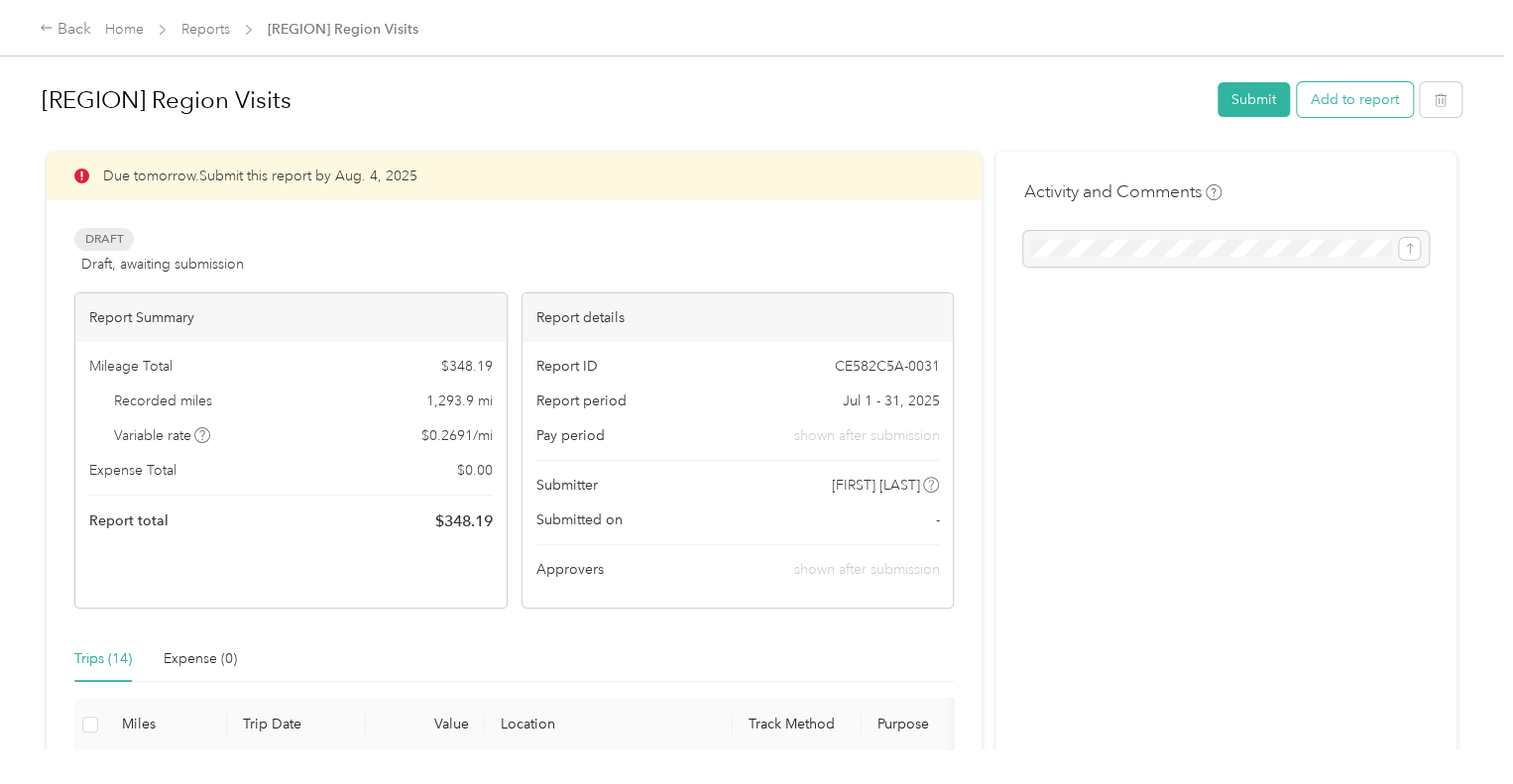 click on "Add to report" at bounding box center [1354, 99] 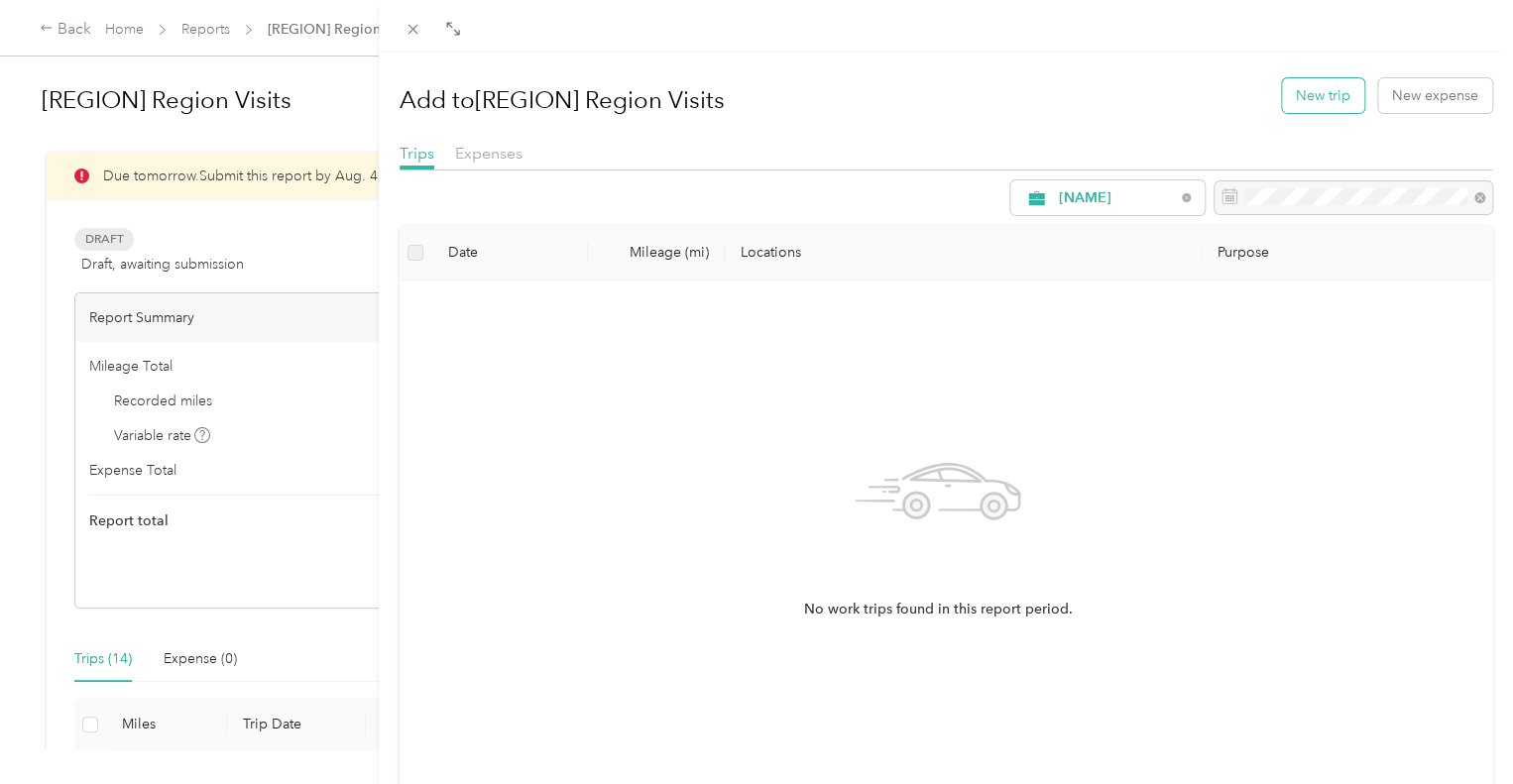click on "New trip" at bounding box center (1323, 95) 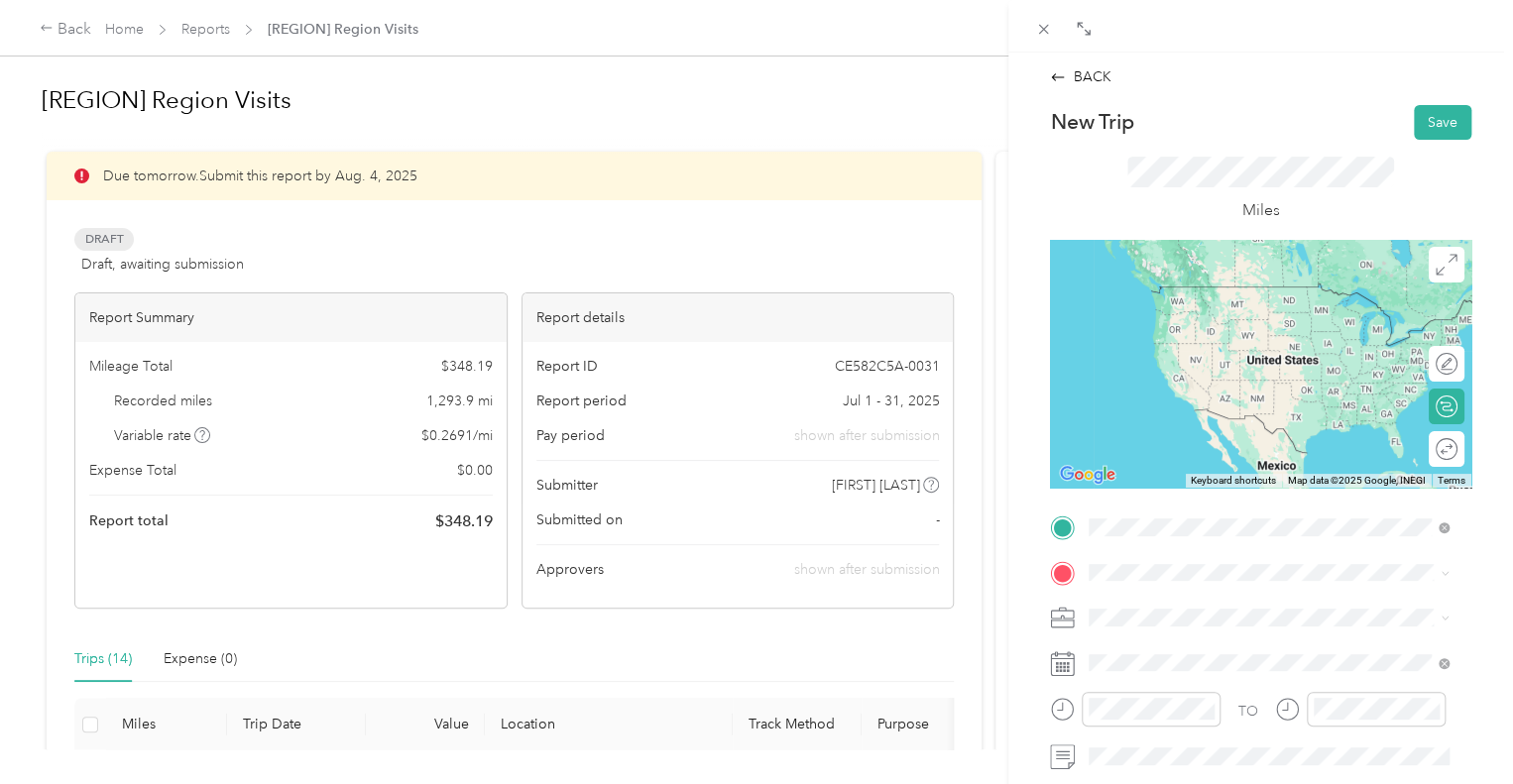 click on "[NUMBER] [STREET], [CITY], [STATE], [COUNTRY]" at bounding box center [1280, 315] 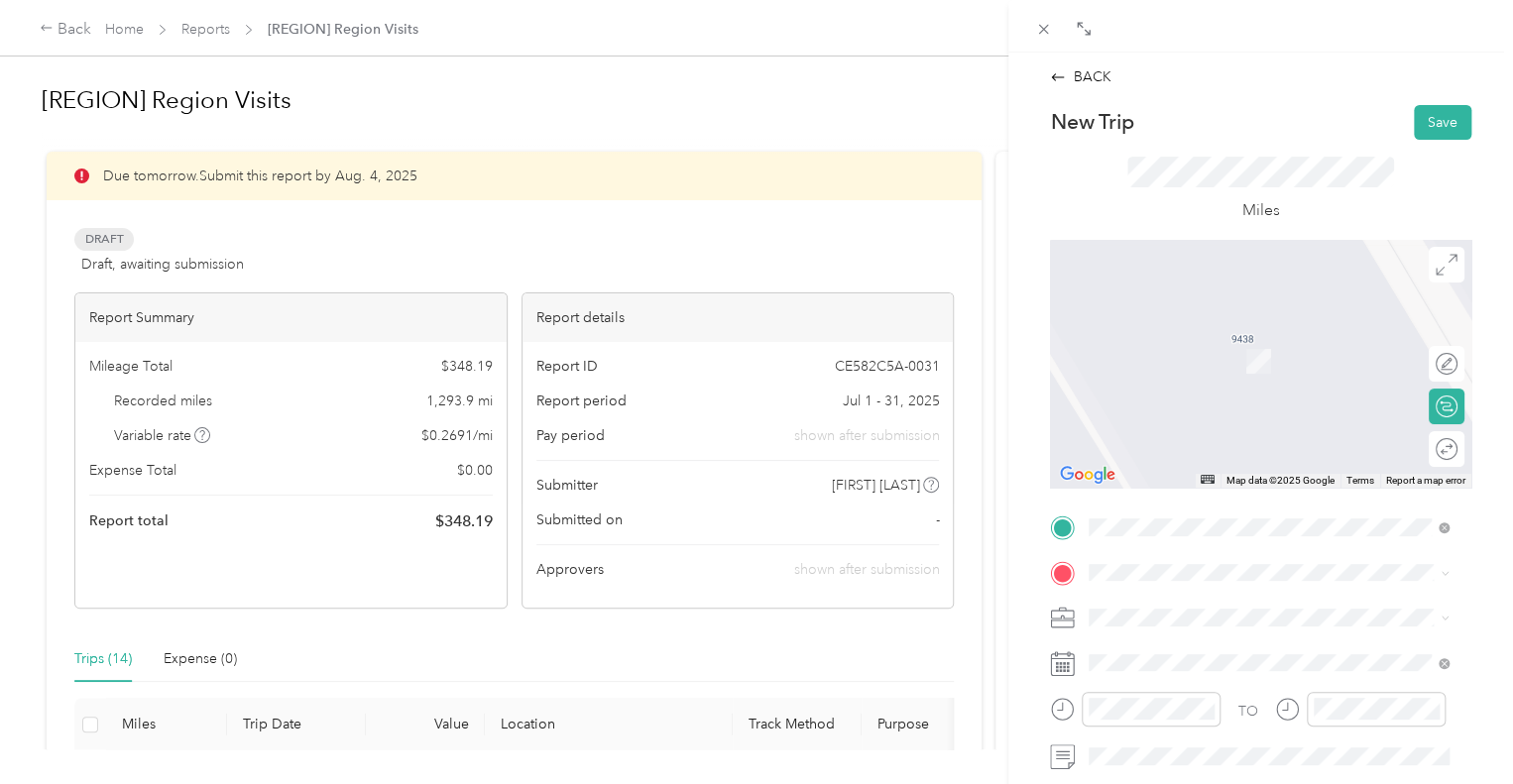 click on "[STREET], [CITY], [STATE], [COUNTRY] , [CITY], [STATE], [COUNTRY]" at bounding box center [1272, 431] 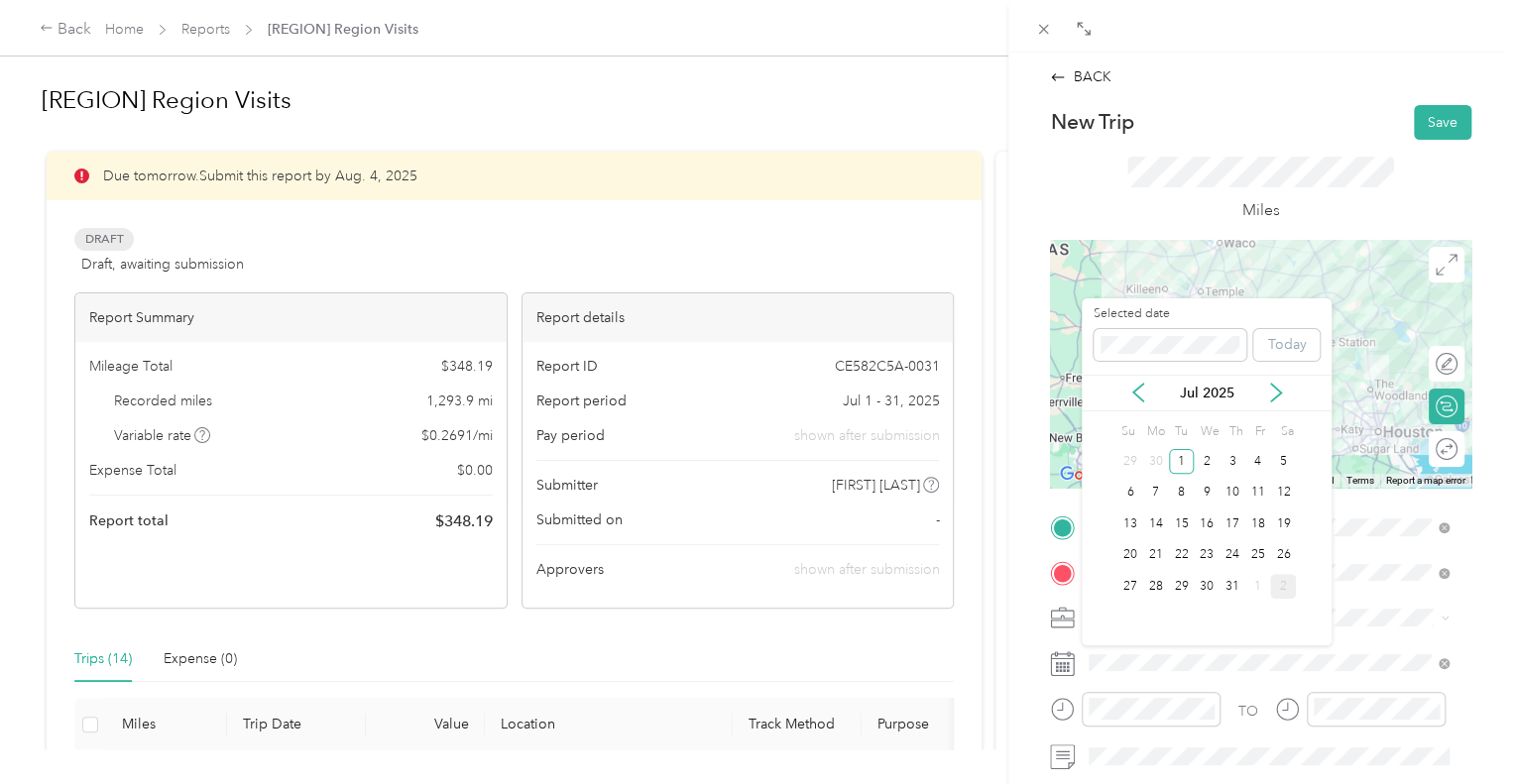 click on "30" at bounding box center [1156, 461] 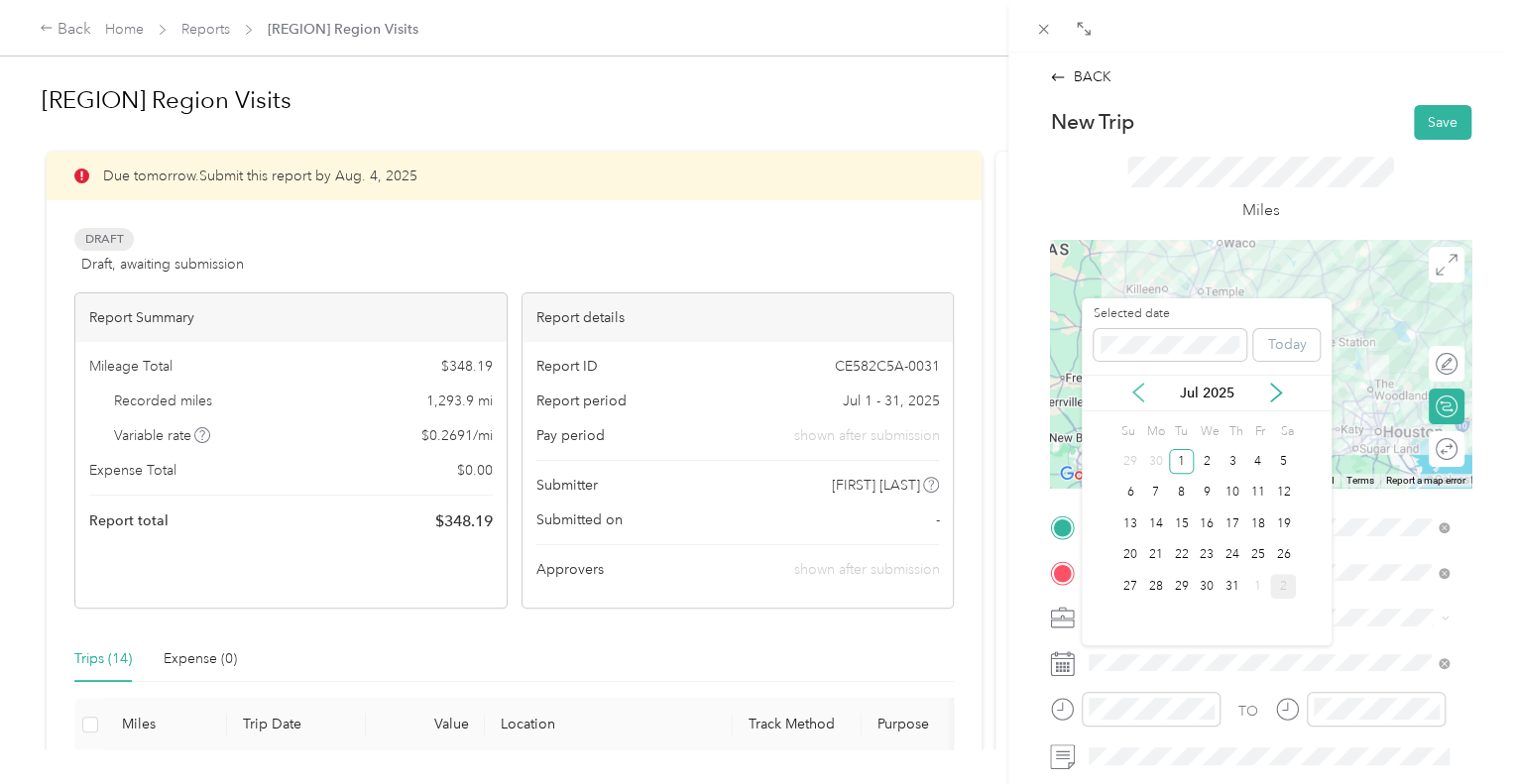 click 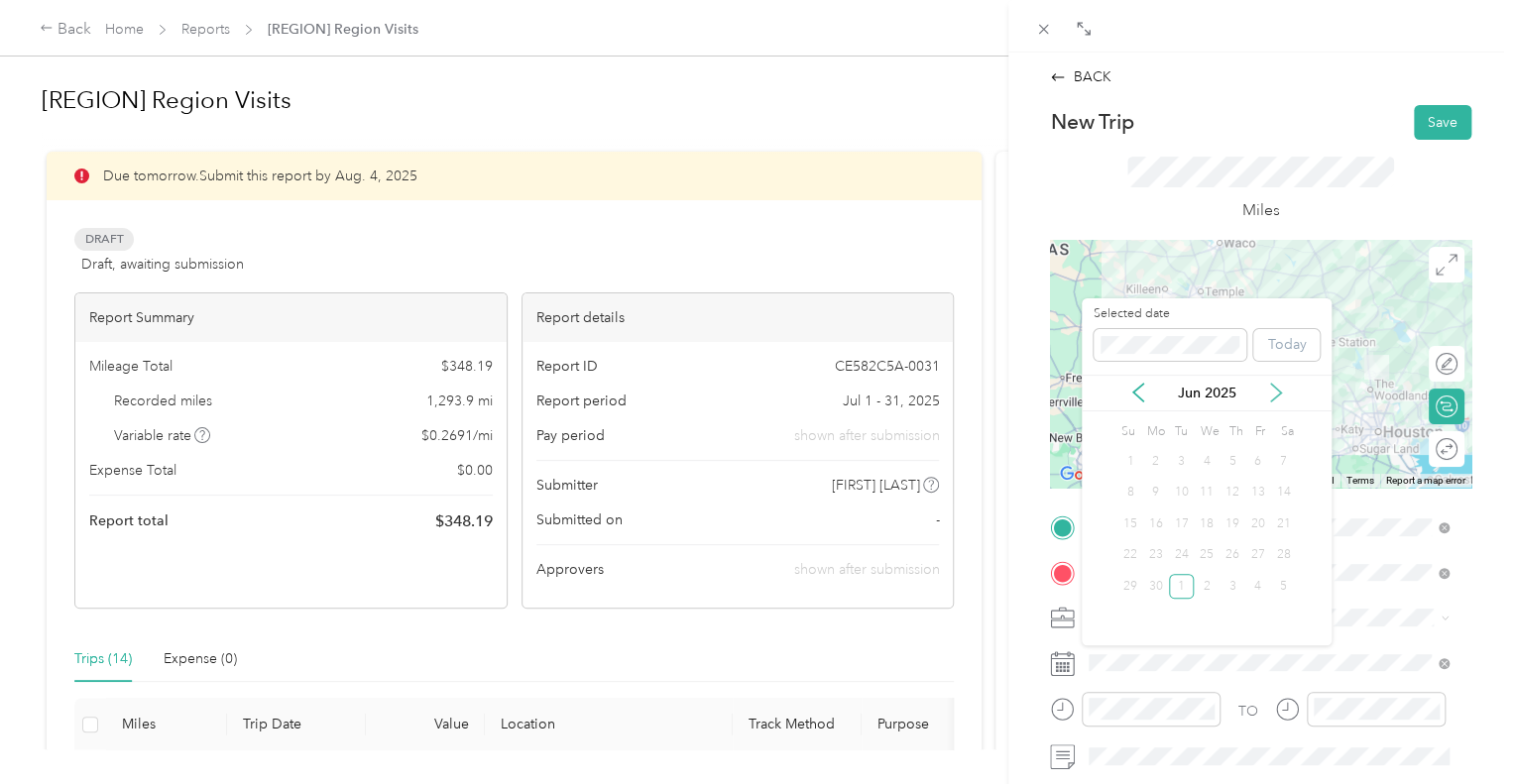 click 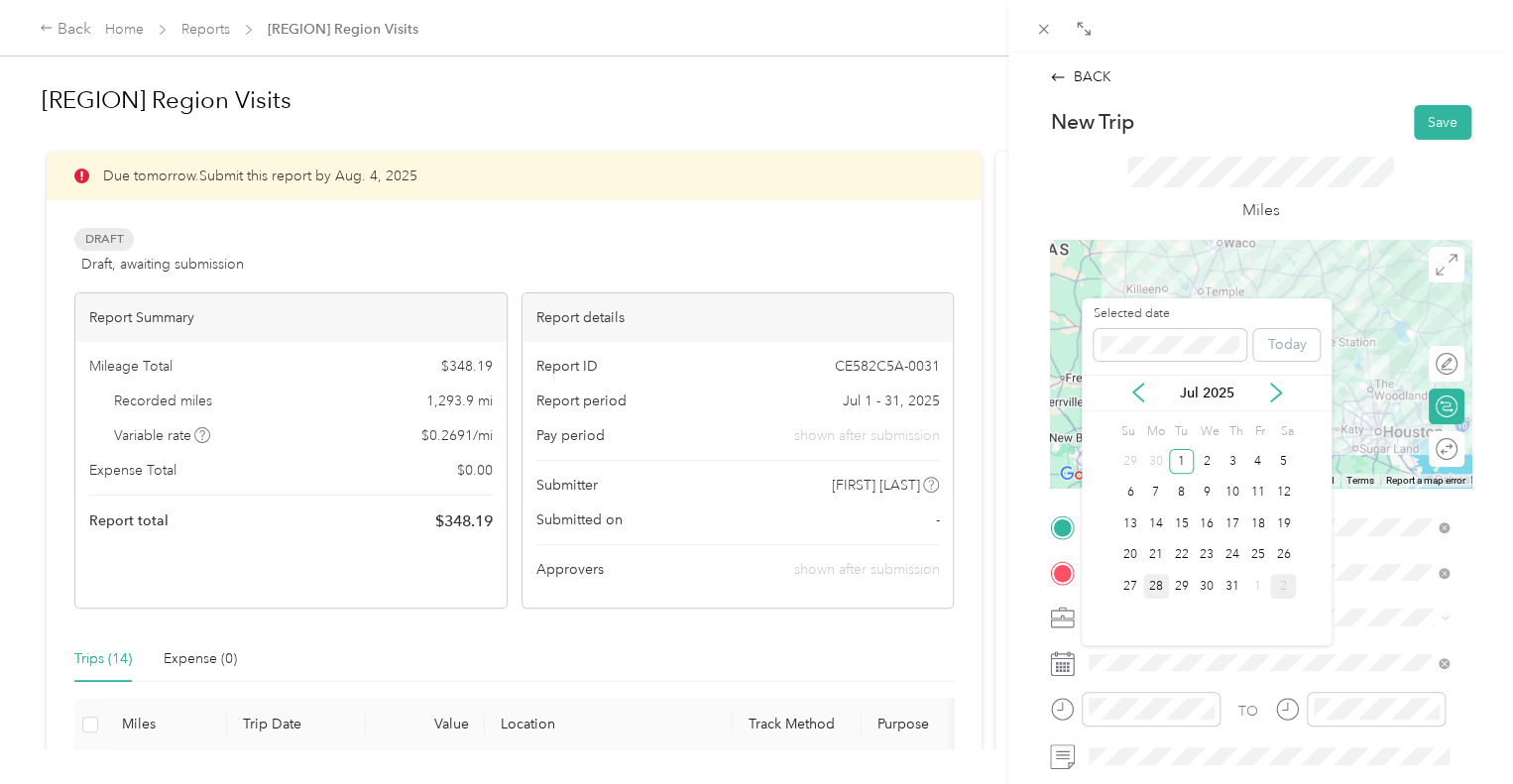 click on "28" at bounding box center [1156, 586] 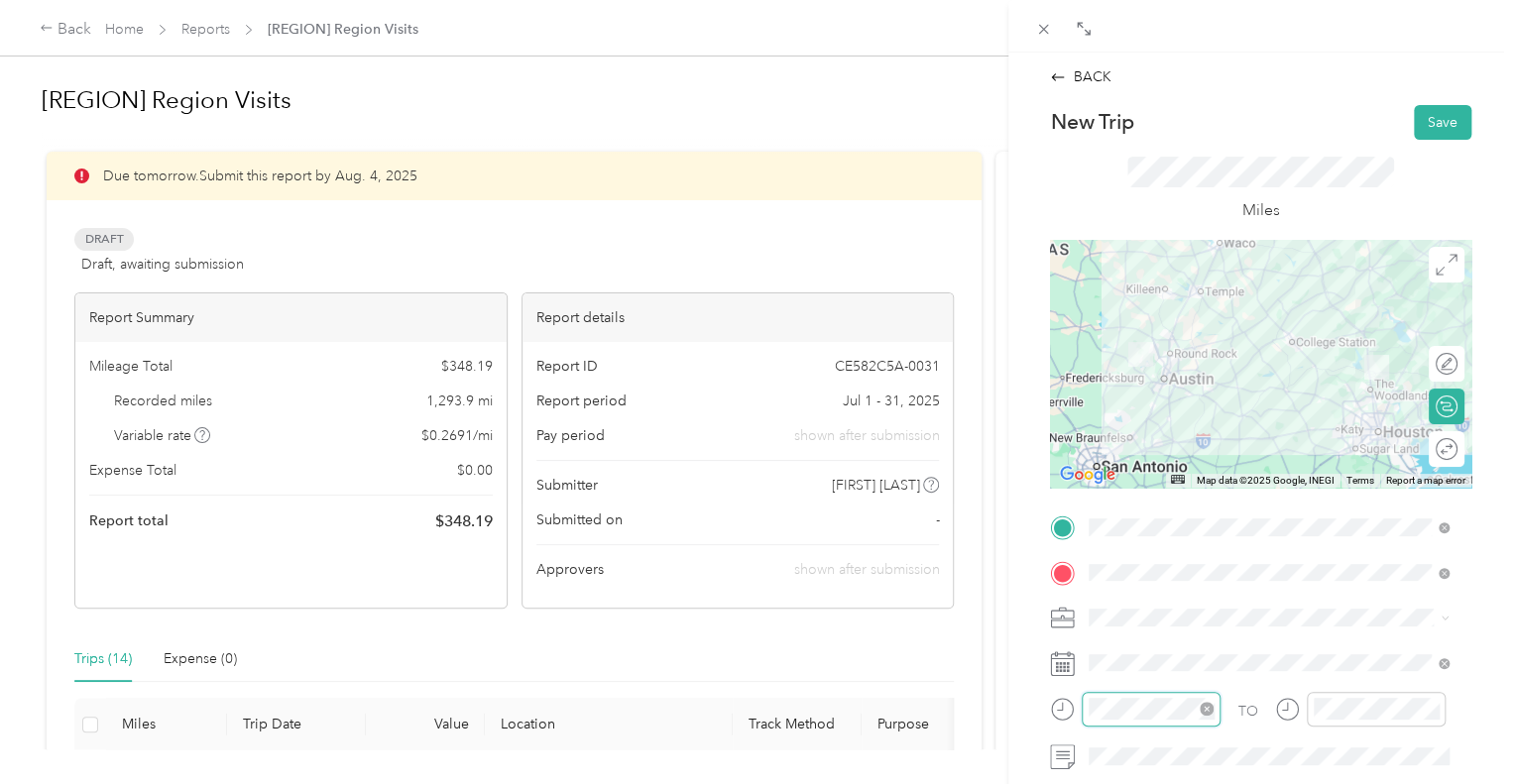 scroll, scrollTop: 1442, scrollLeft: 0, axis: vertical 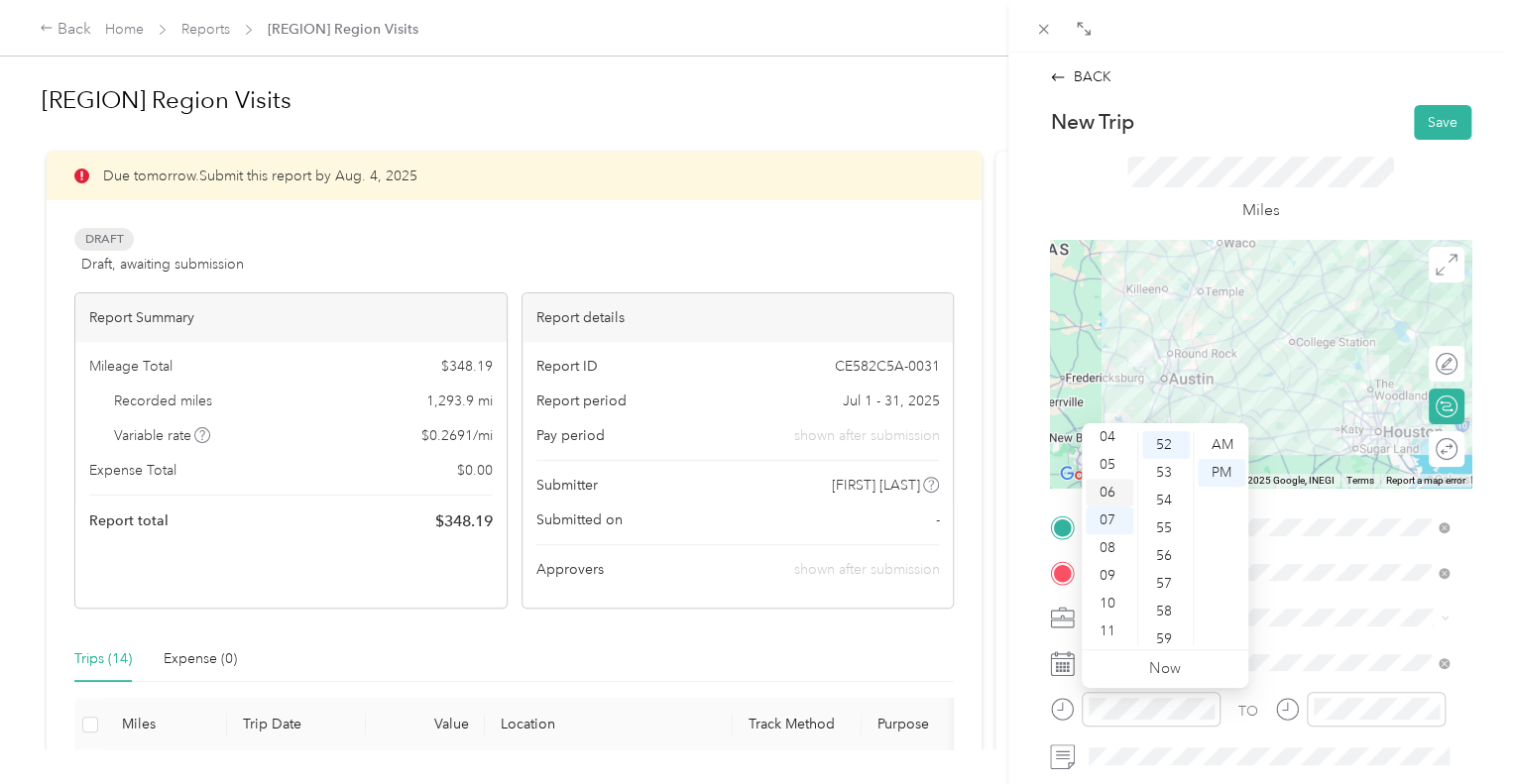click on "06" at bounding box center (1109, 493) 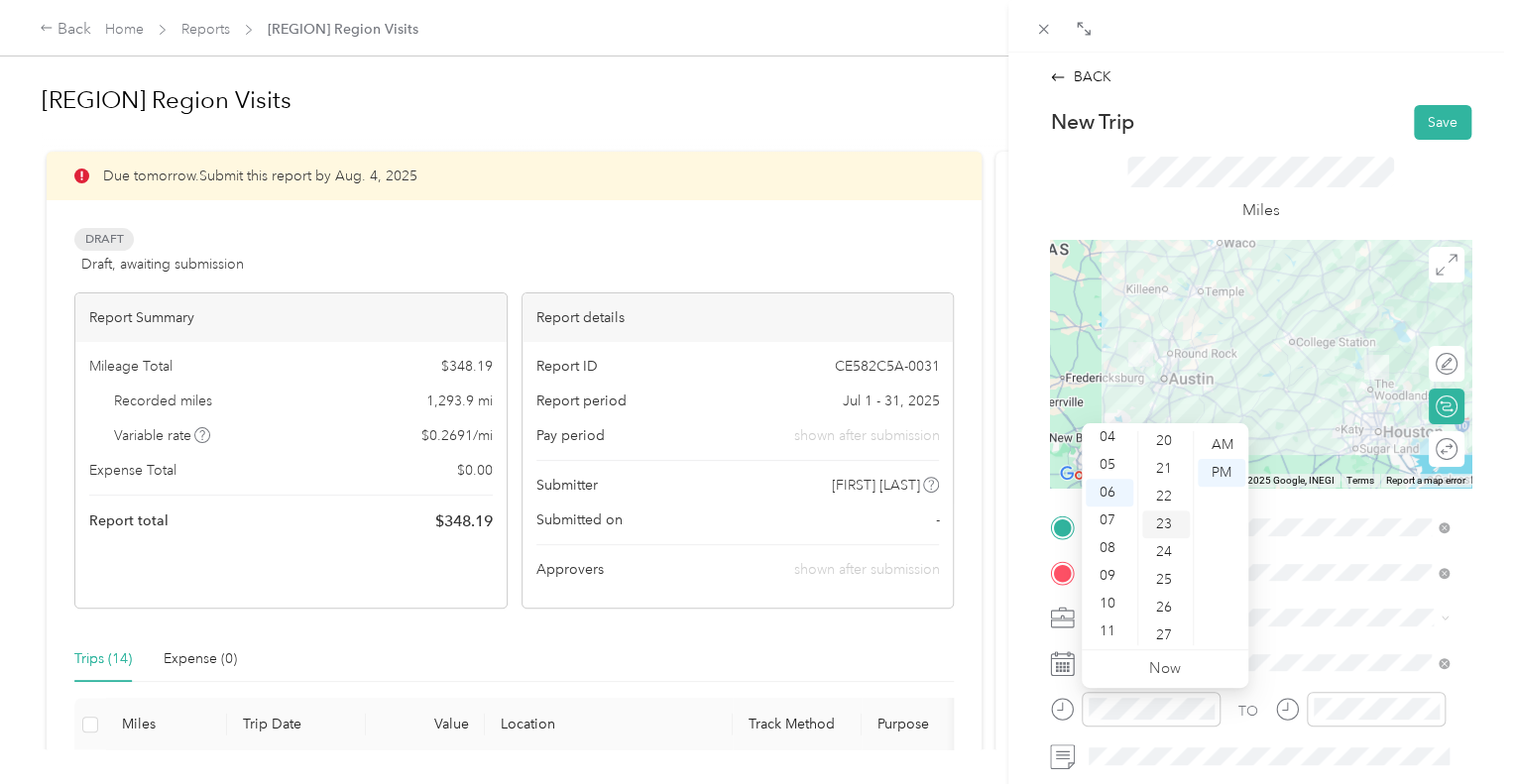scroll, scrollTop: 0, scrollLeft: 0, axis: both 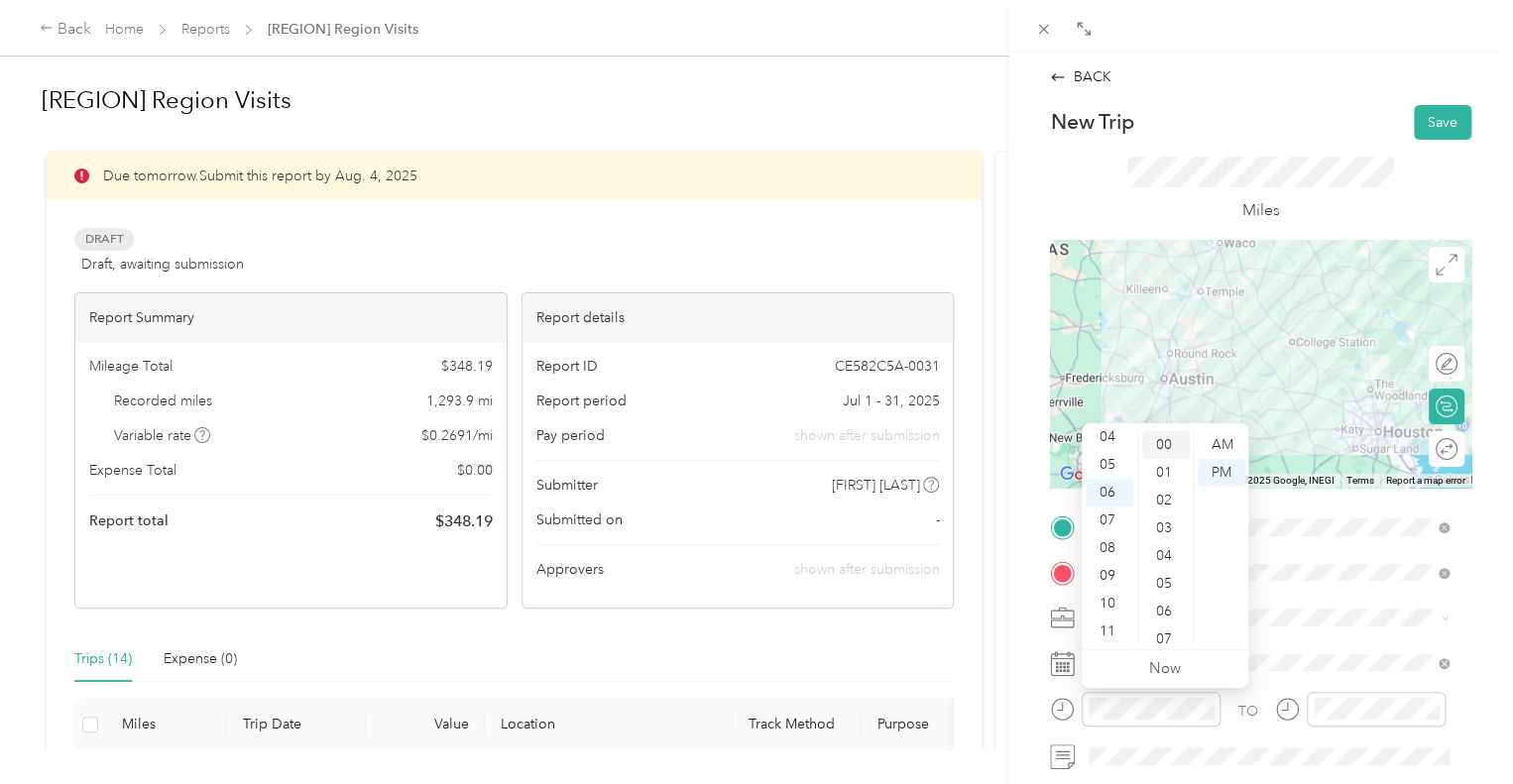 click on "00" at bounding box center (1166, 445) 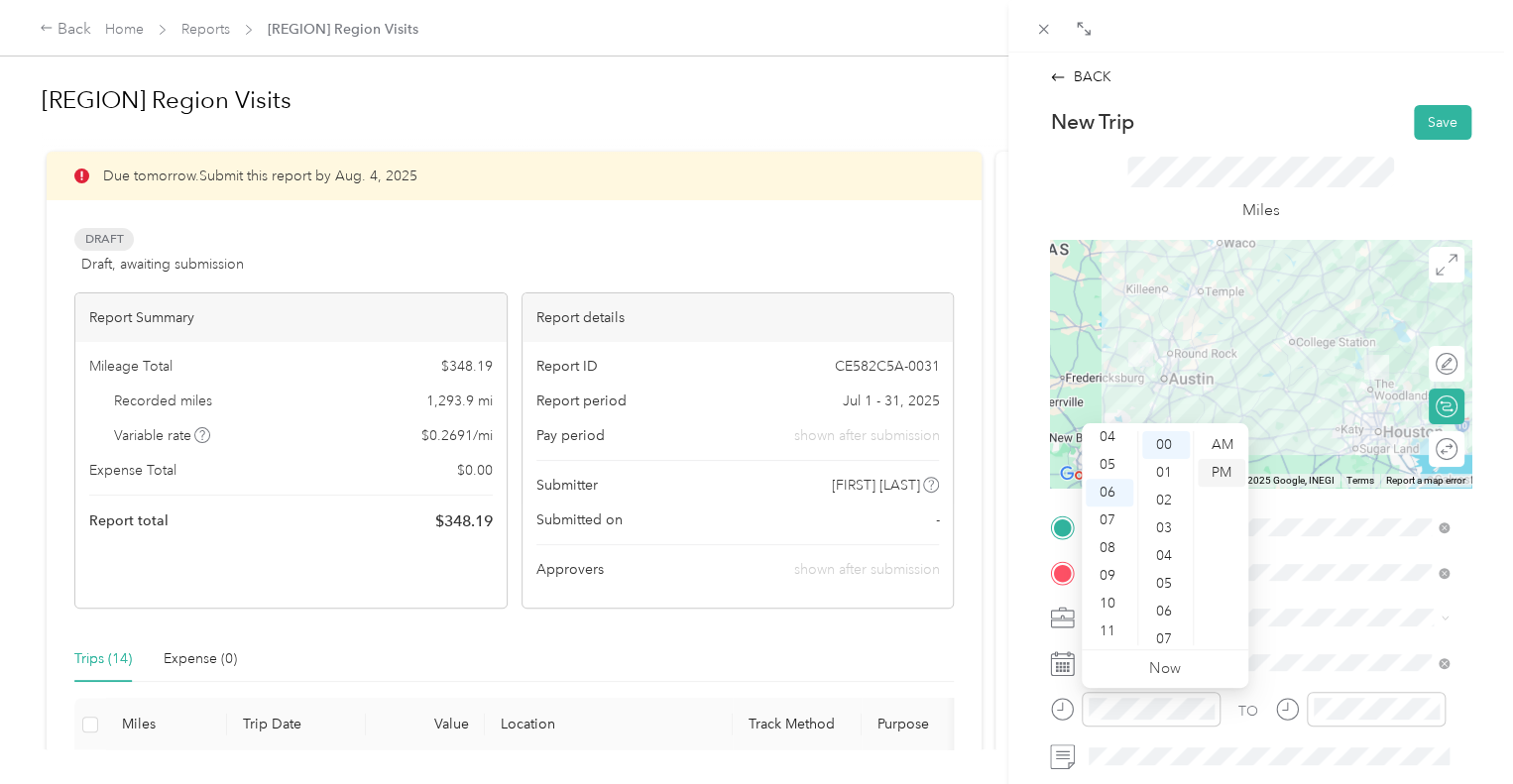 drag, startPoint x: 1218, startPoint y: 443, endPoint x: 1210, endPoint y: 480, distance: 37.85499 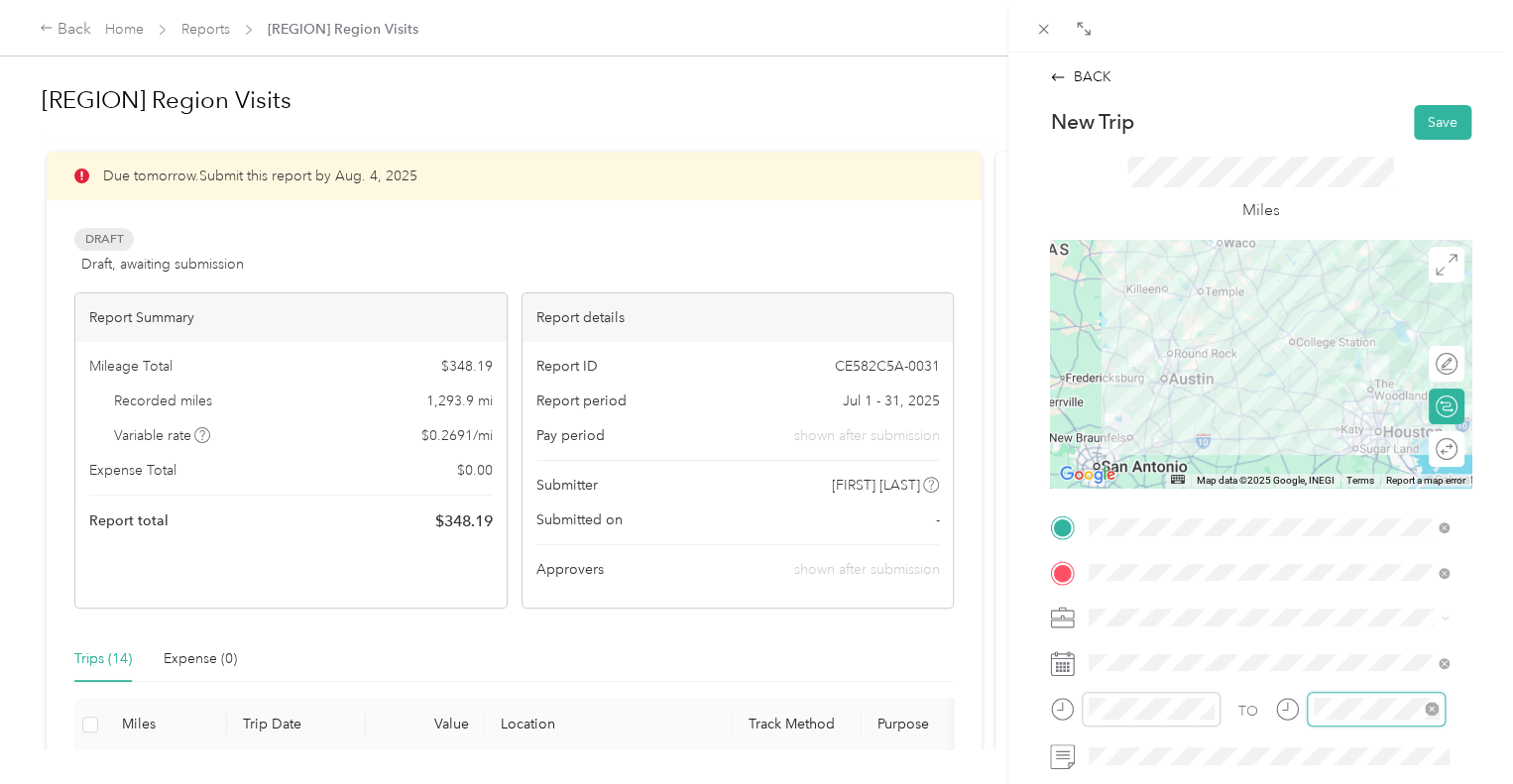 scroll, scrollTop: 119, scrollLeft: 0, axis: vertical 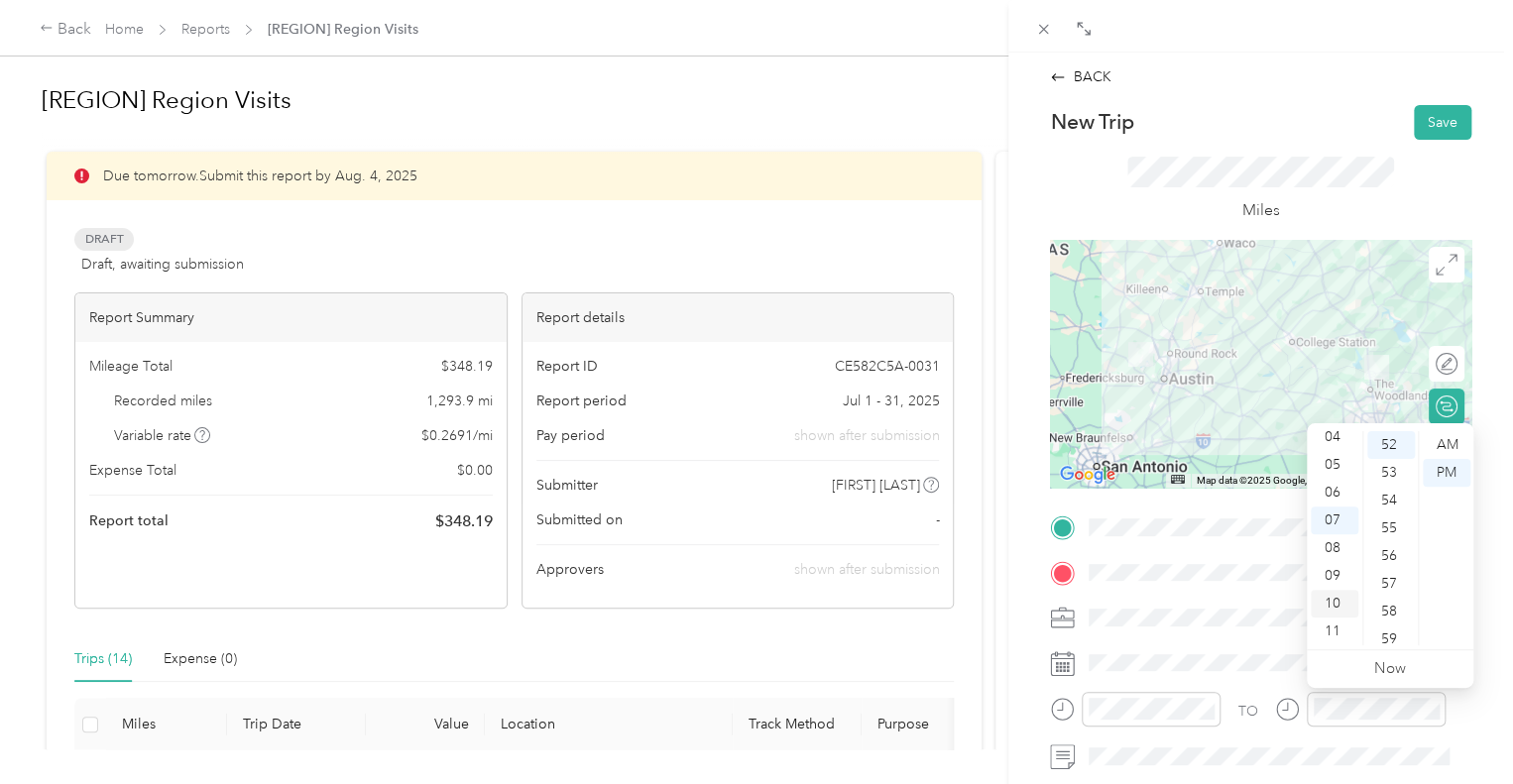 drag, startPoint x: 1335, startPoint y: 602, endPoint x: 1376, endPoint y: 530, distance: 82.8553 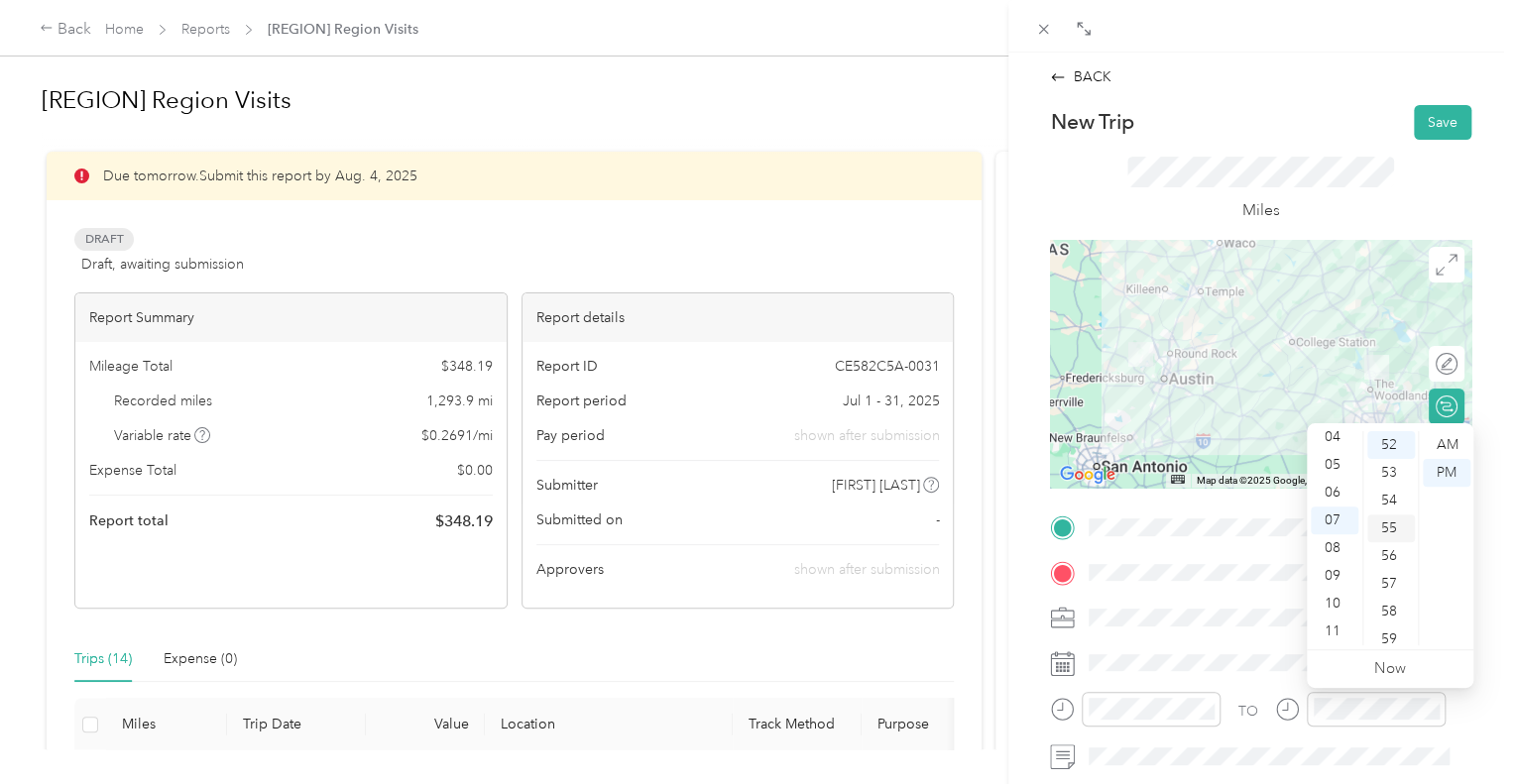 click on "10" at bounding box center (1335, 604) 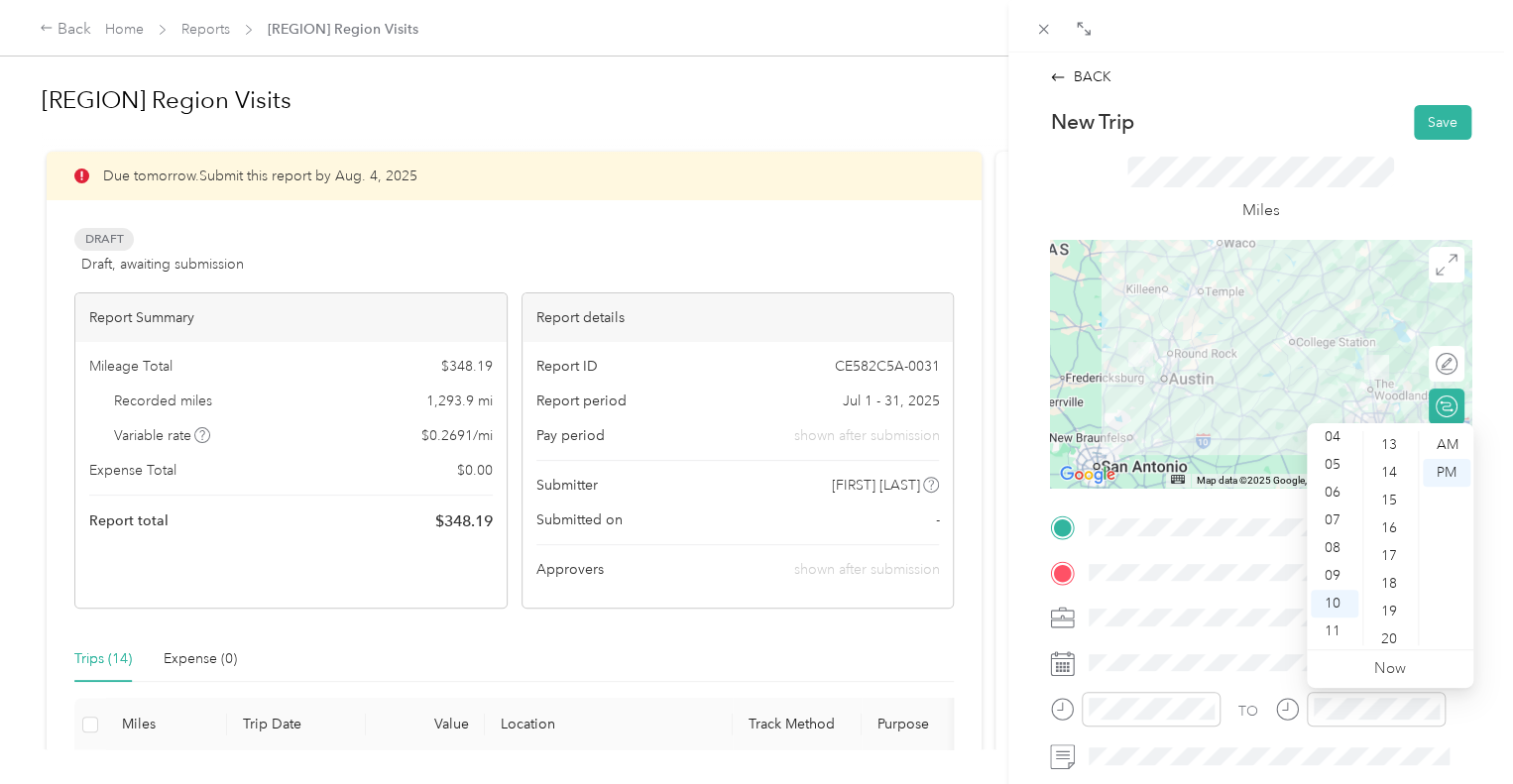 scroll, scrollTop: 0, scrollLeft: 0, axis: both 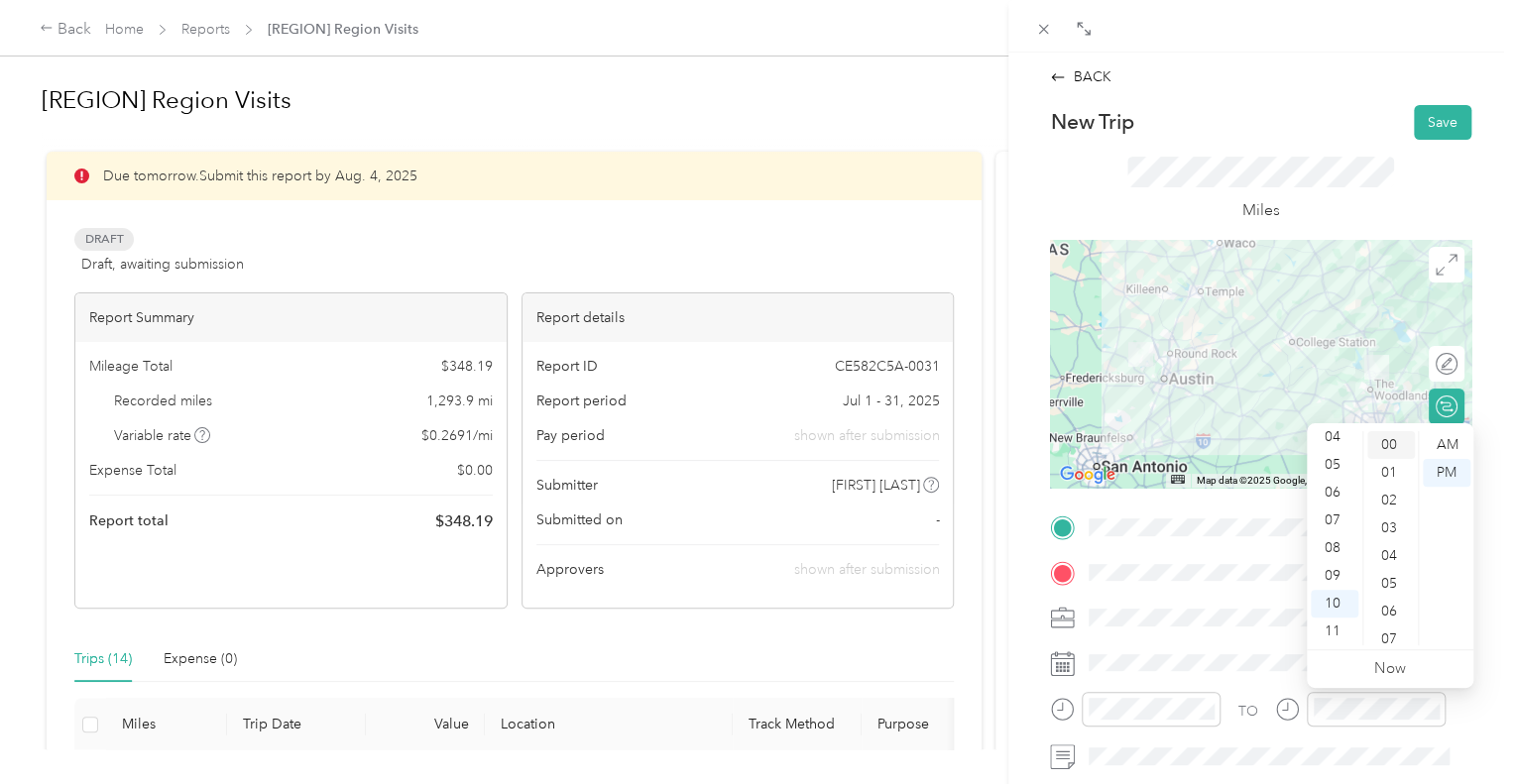 click on "00" at bounding box center (1391, 445) 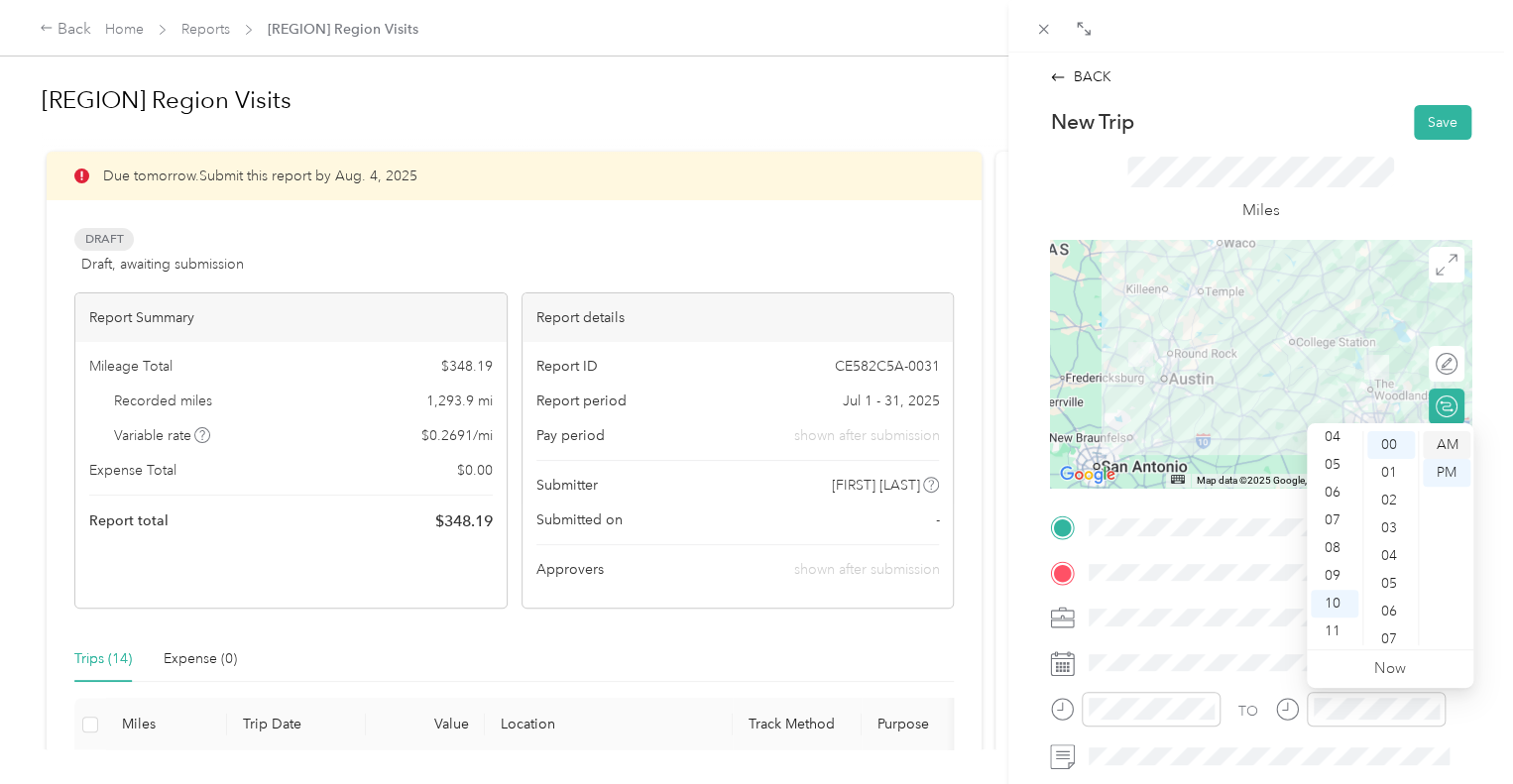 click on "AM" at bounding box center [1447, 445] 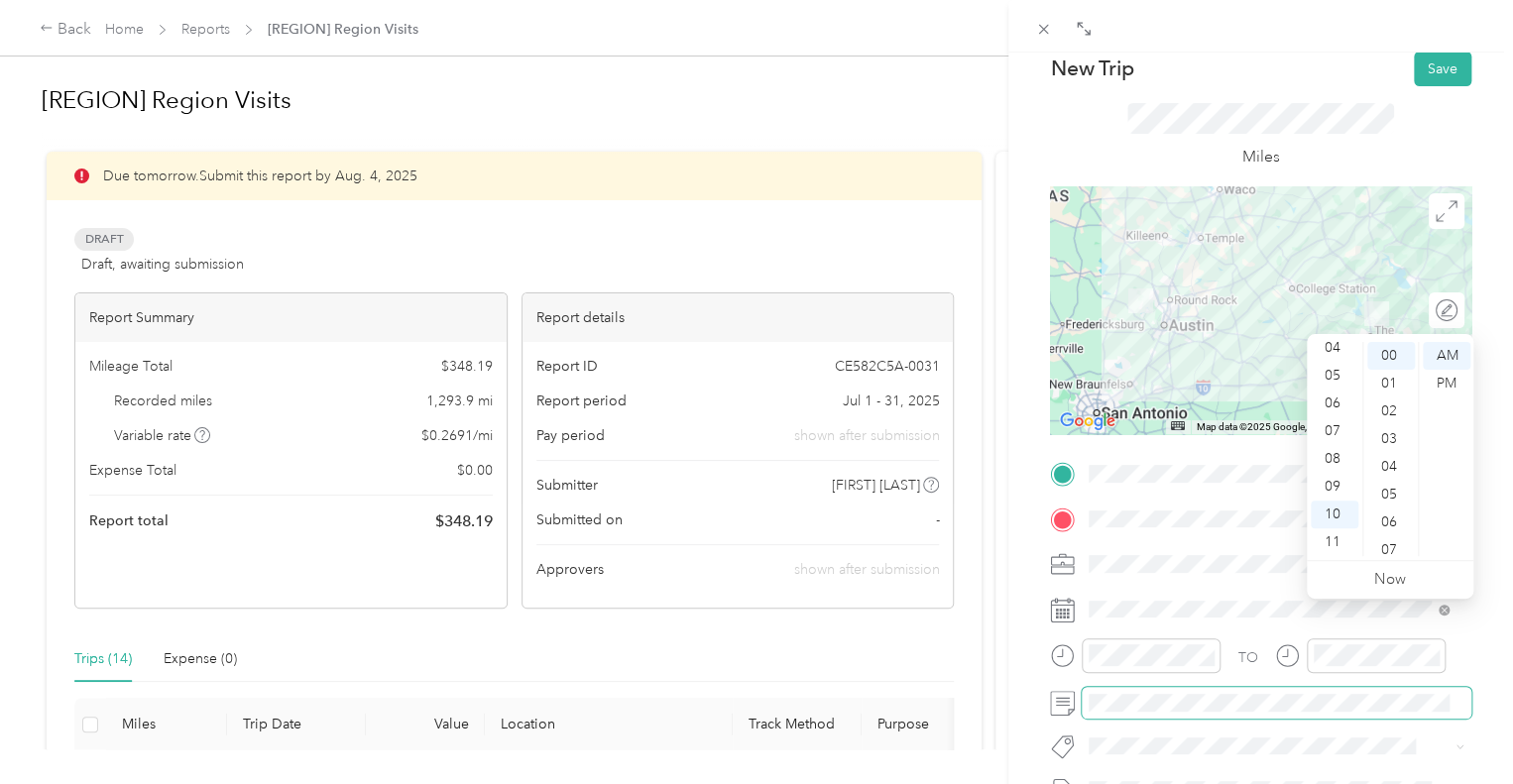 scroll, scrollTop: 99, scrollLeft: 0, axis: vertical 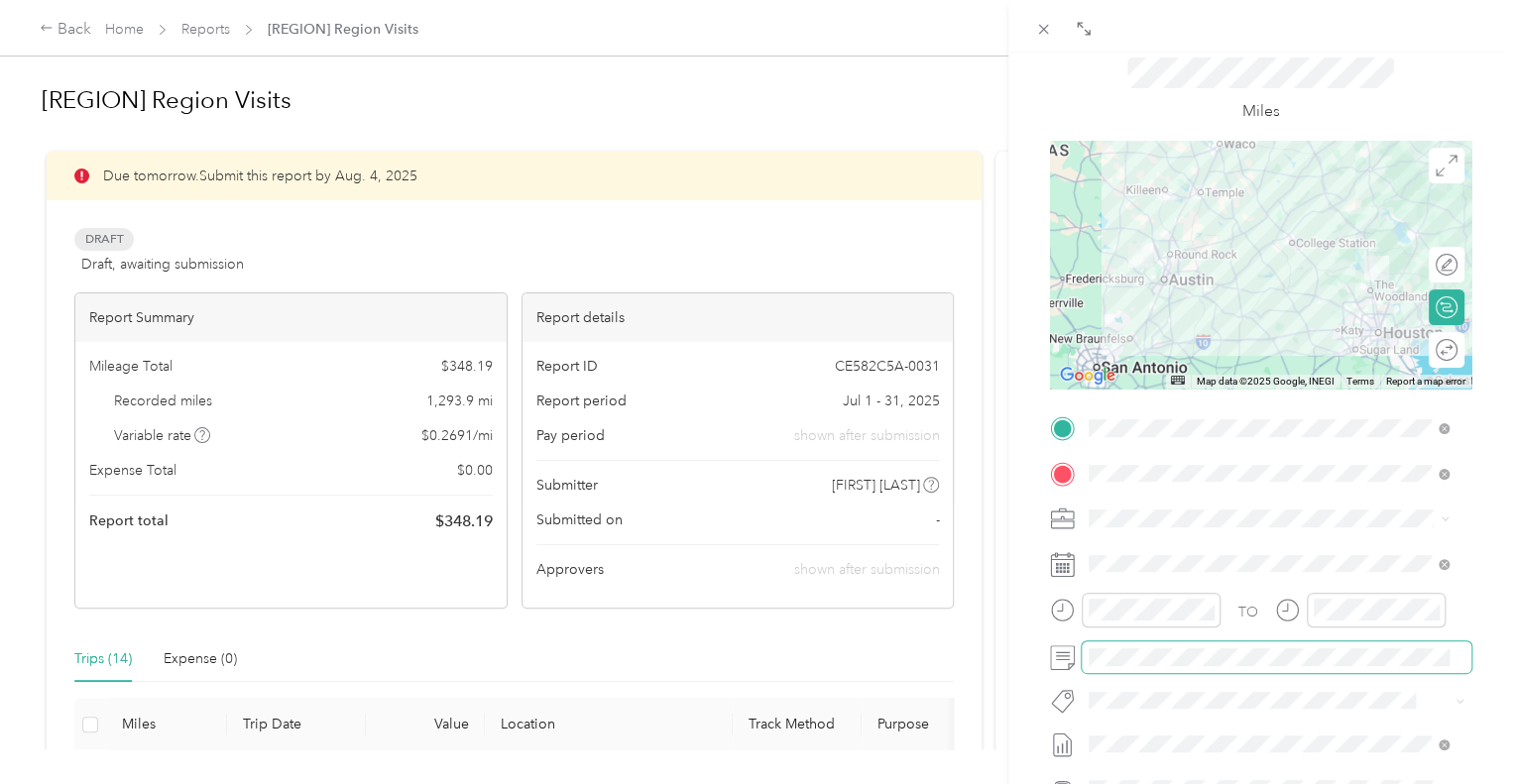 click at bounding box center (1276, 657) 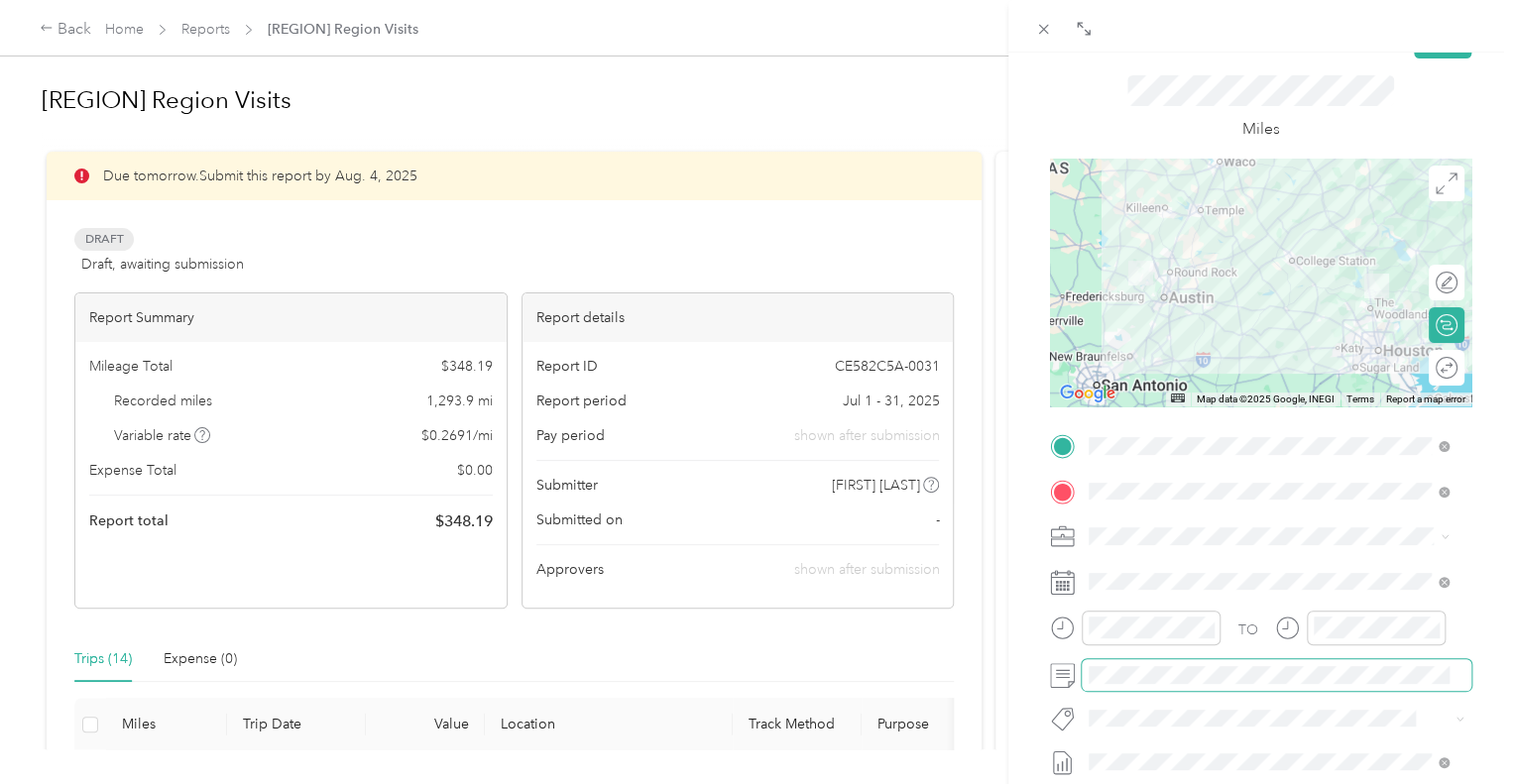 scroll, scrollTop: 0, scrollLeft: 0, axis: both 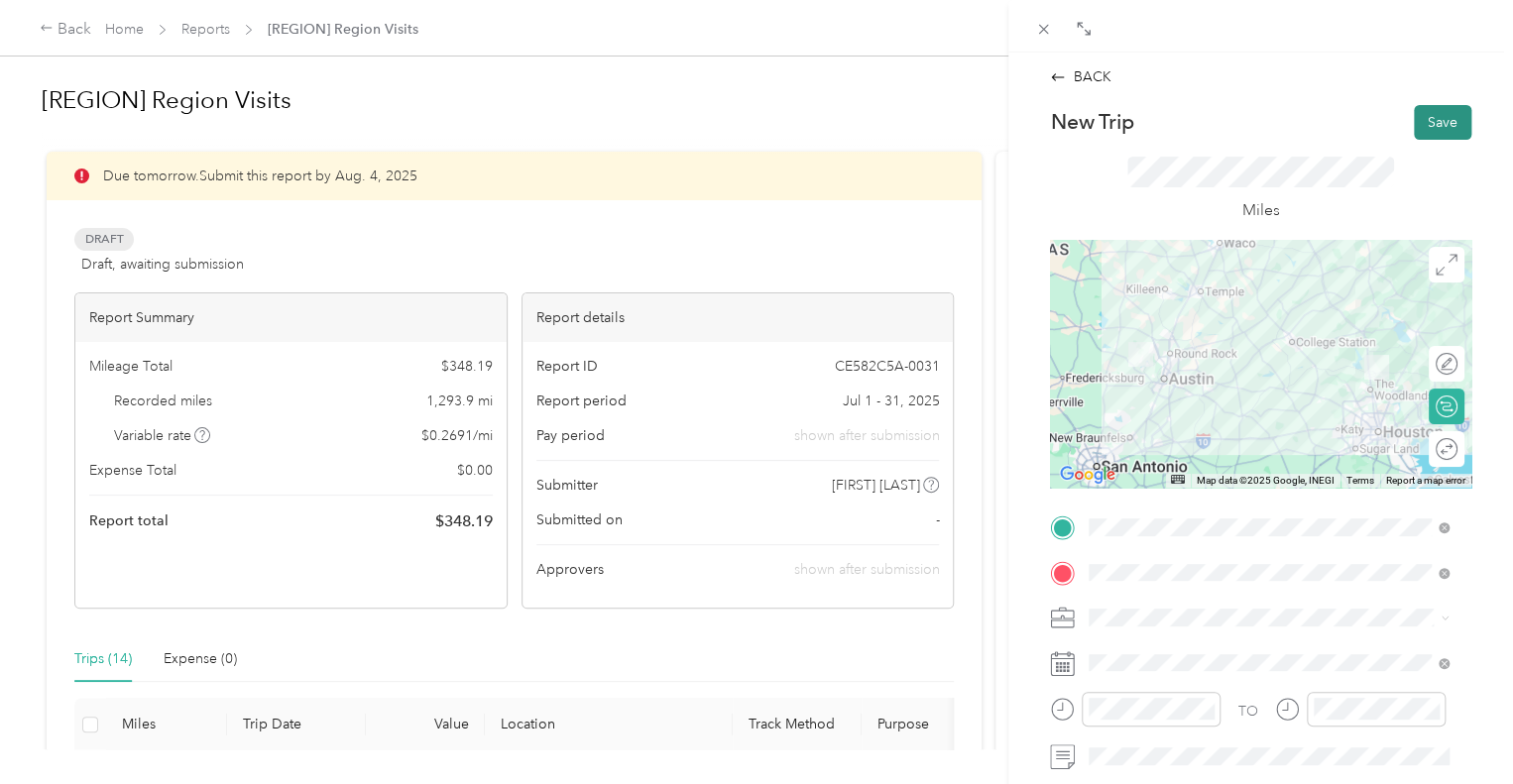 click on "Save" at bounding box center (1443, 122) 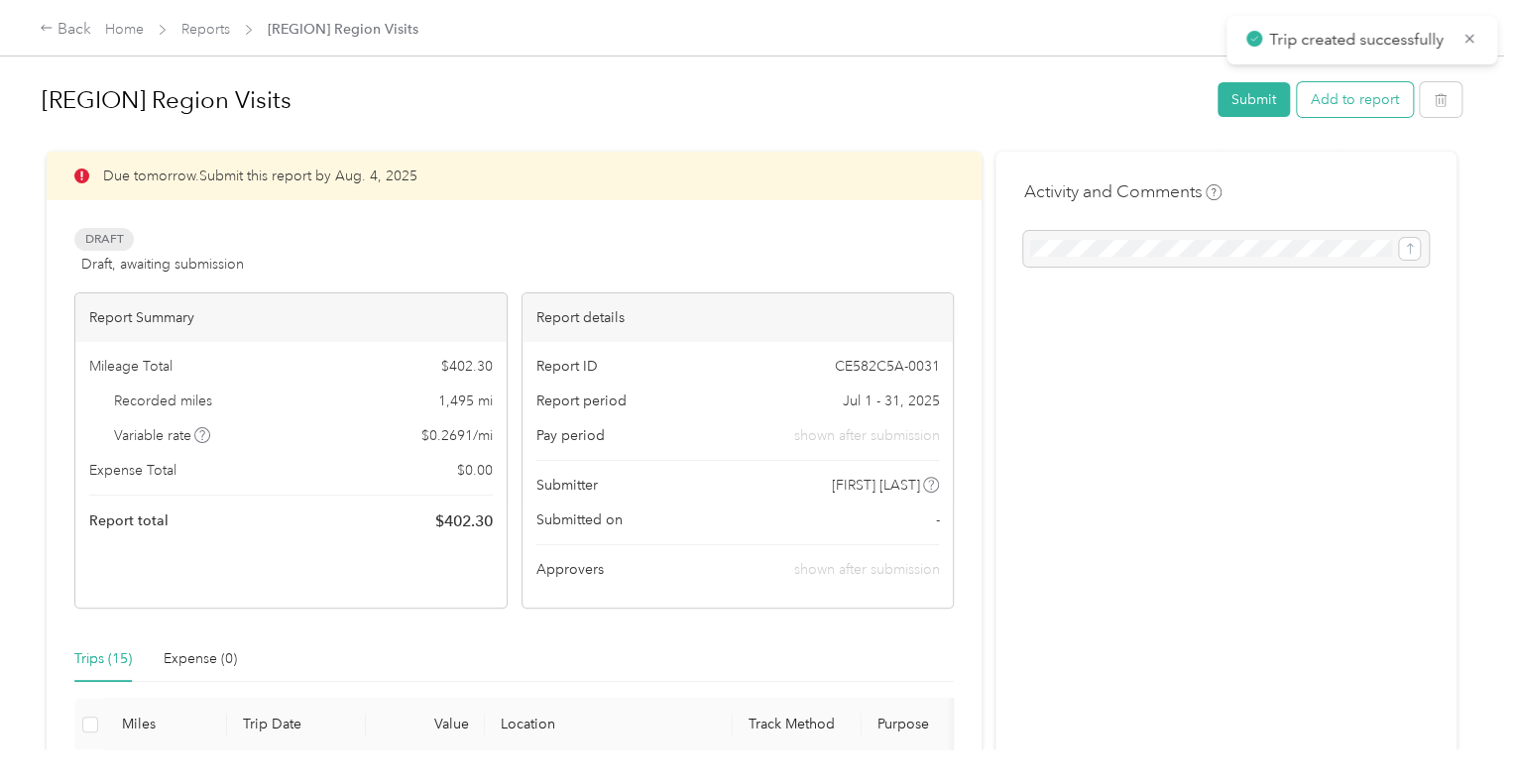 click on "Add to report" at bounding box center (1354, 99) 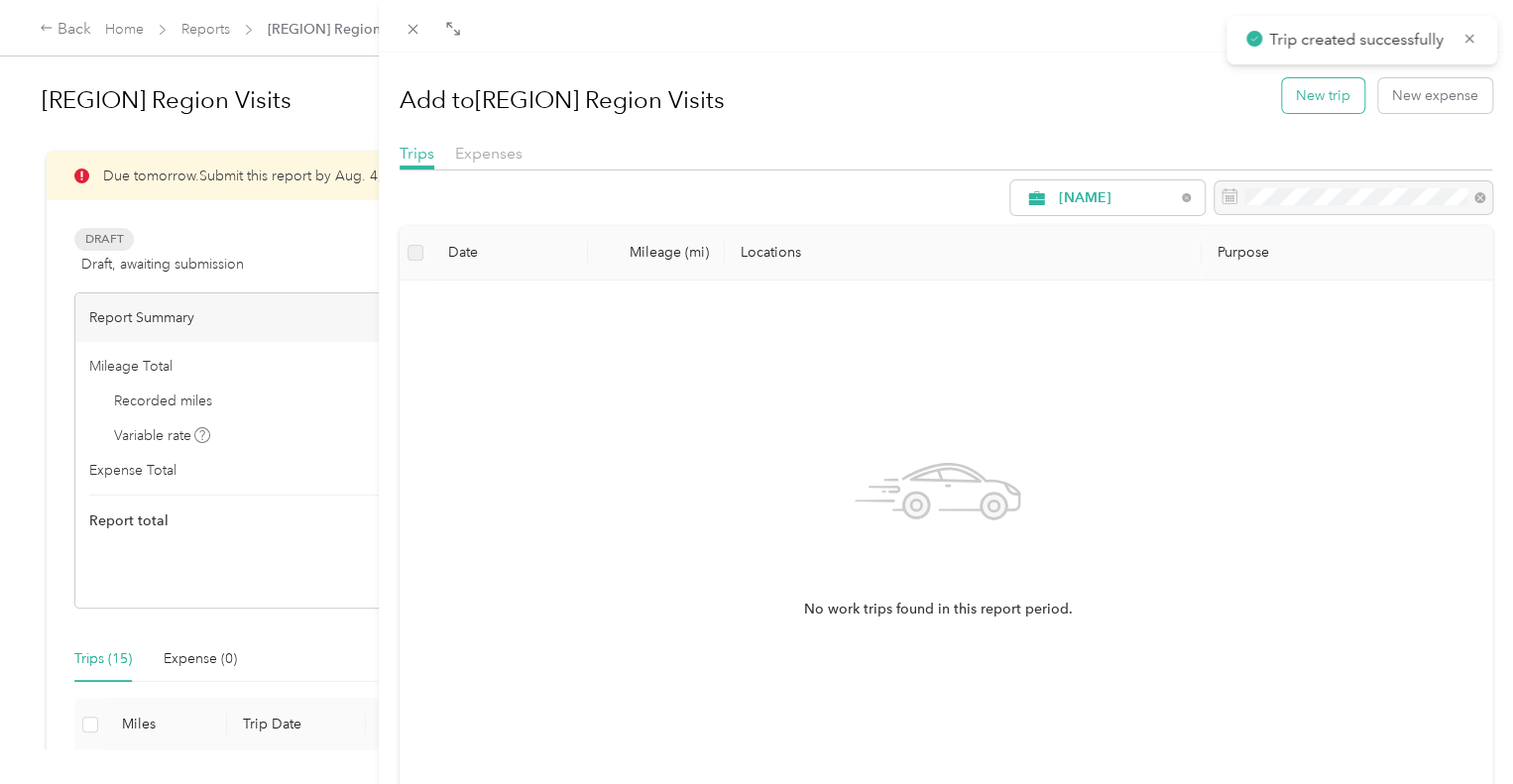 click on "New trip" at bounding box center [1323, 95] 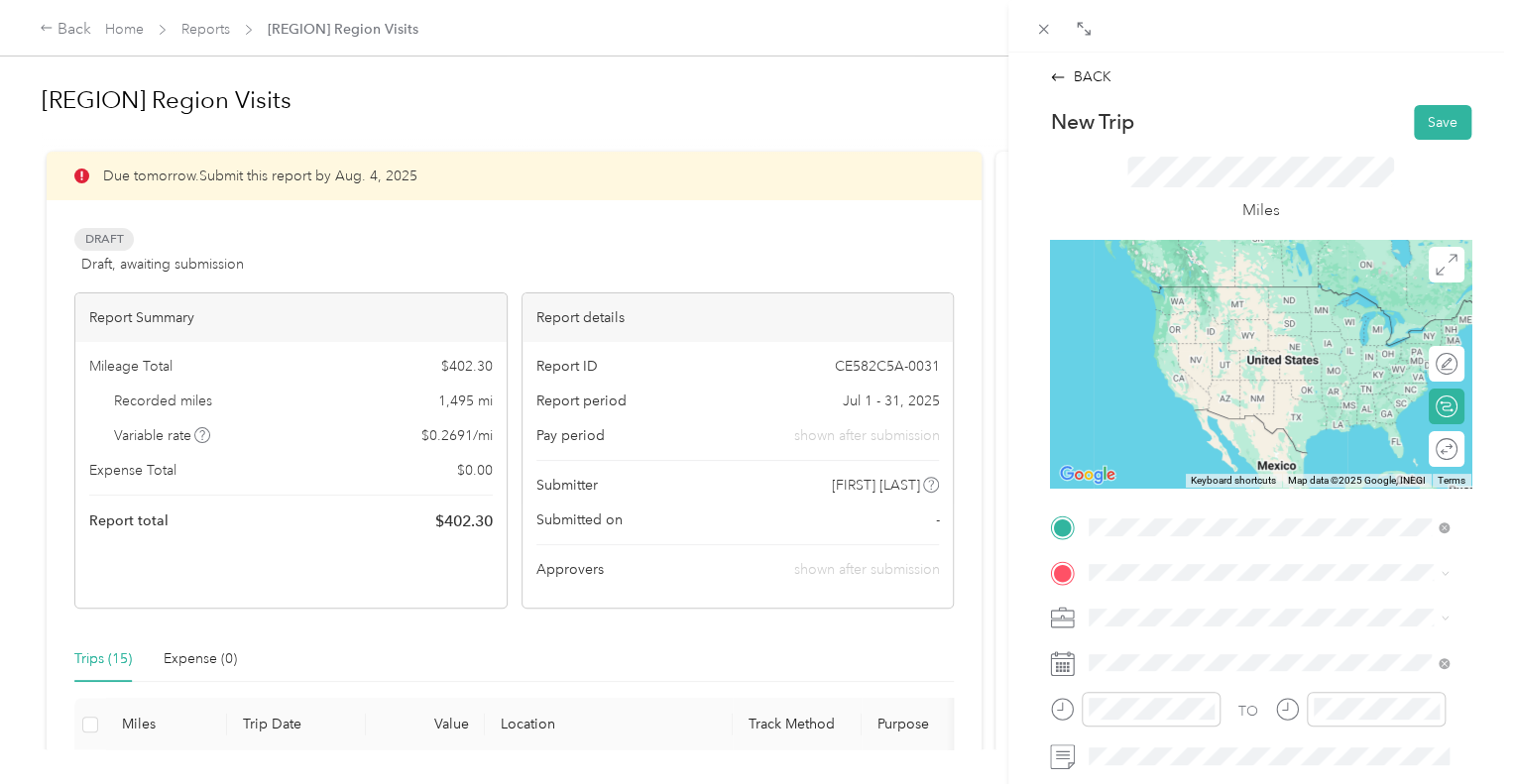 click on "[STREET], [CITY], [STATE], [COUNTRY] , [CITY], [STATE], [COUNTRY]" at bounding box center (1284, 627) 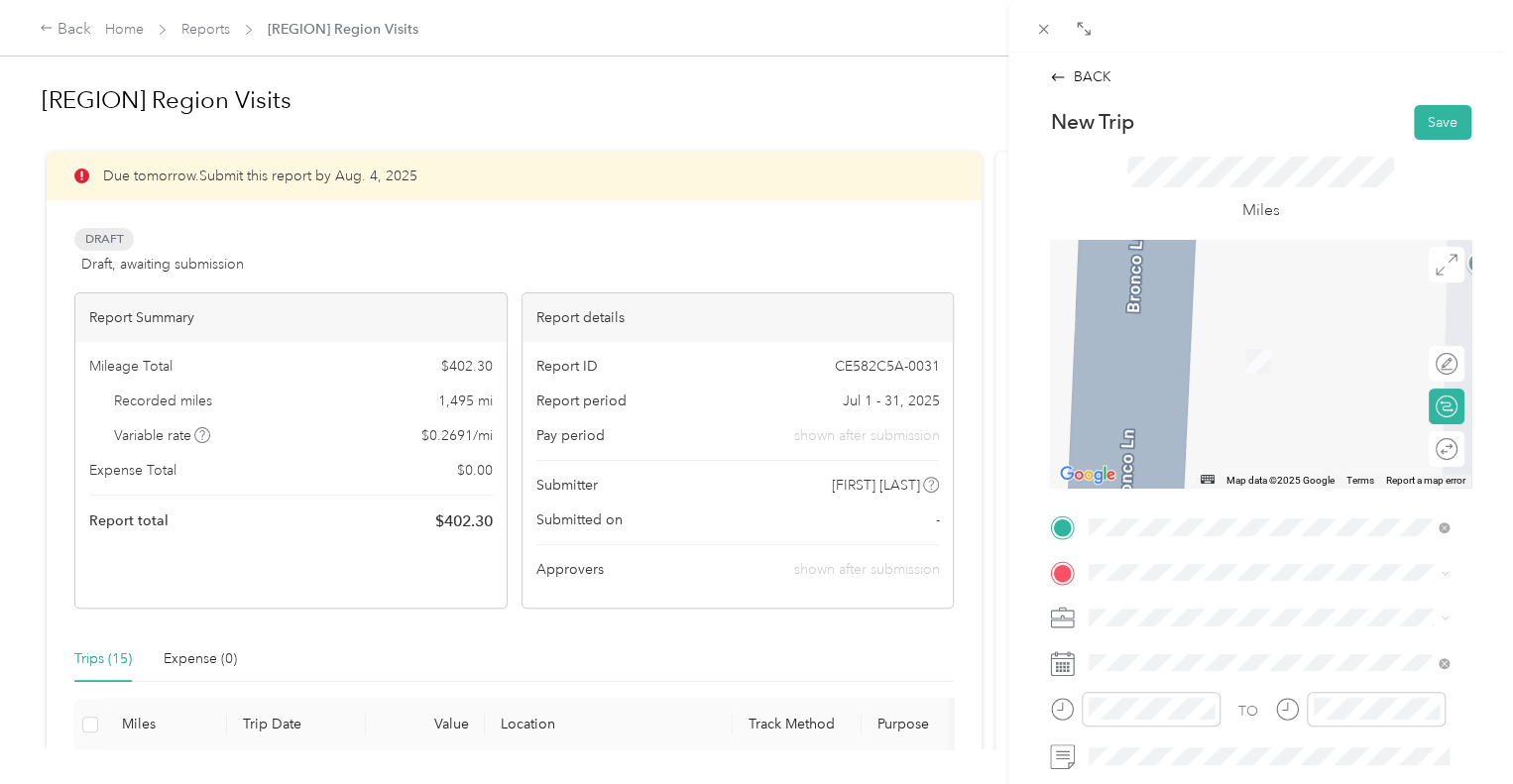 click on "[CITY]
[STATE], [COUNTRY]" at bounding box center (1191, 450) 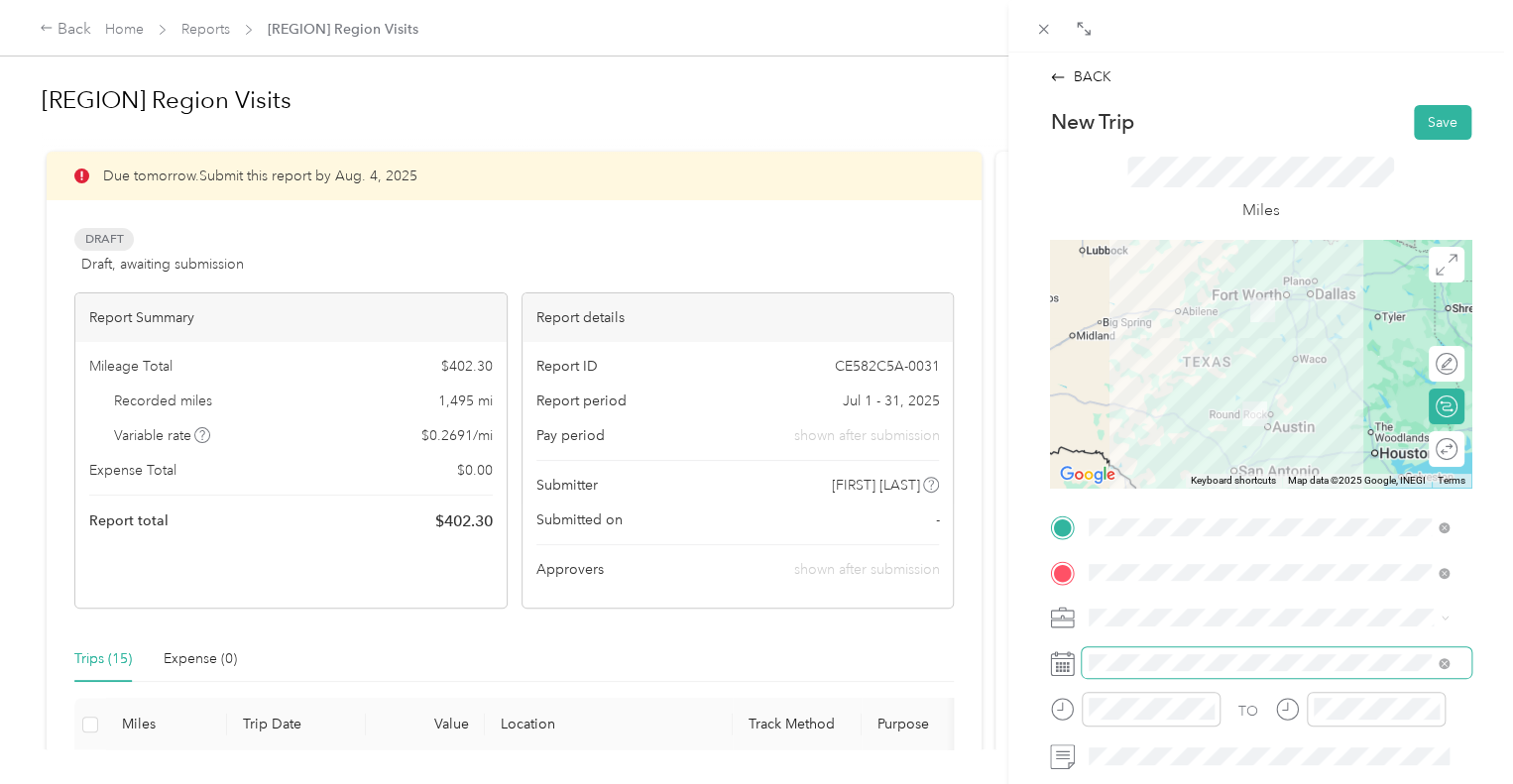 scroll, scrollTop: 99, scrollLeft: 0, axis: vertical 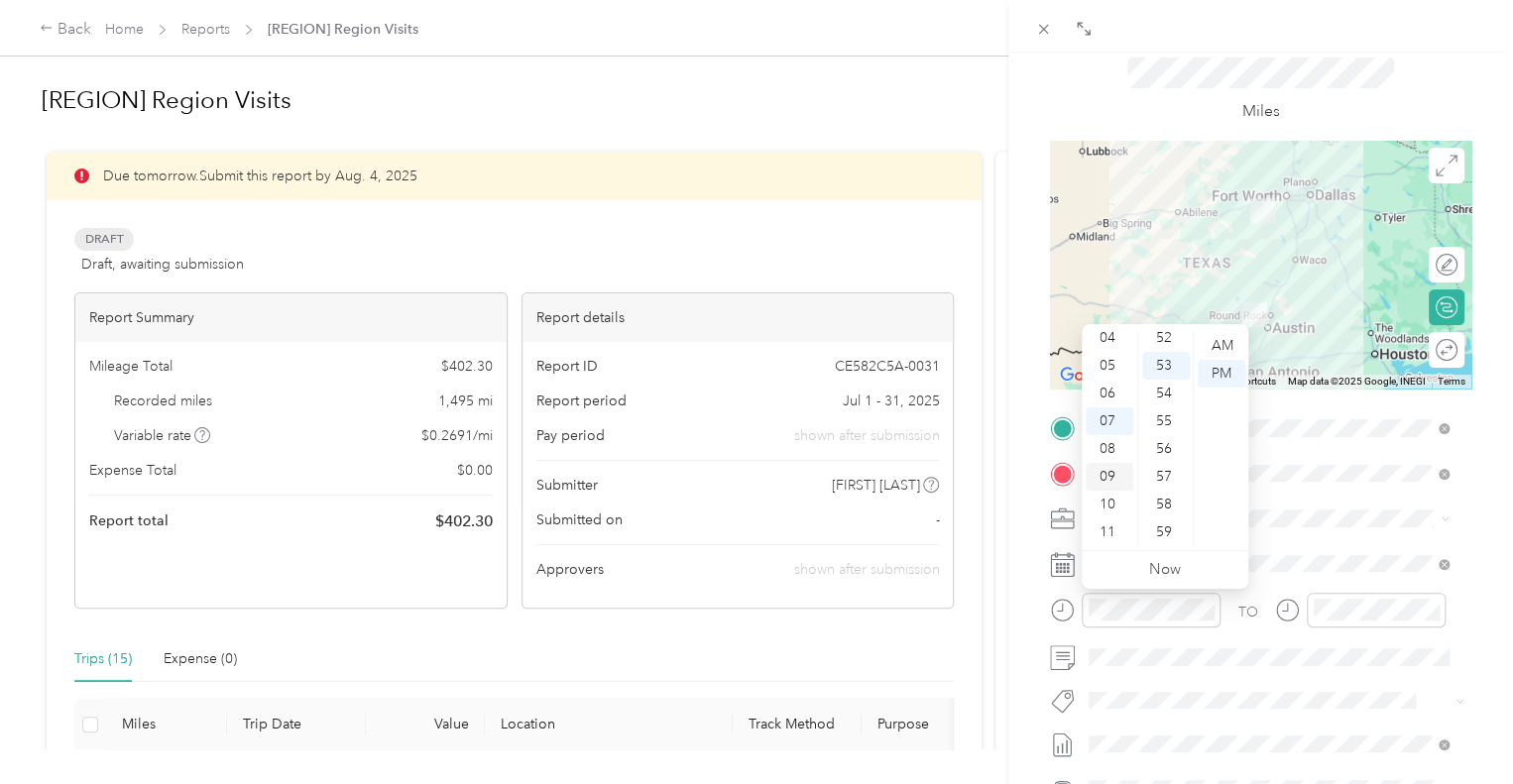 click on "09" at bounding box center [1109, 477] 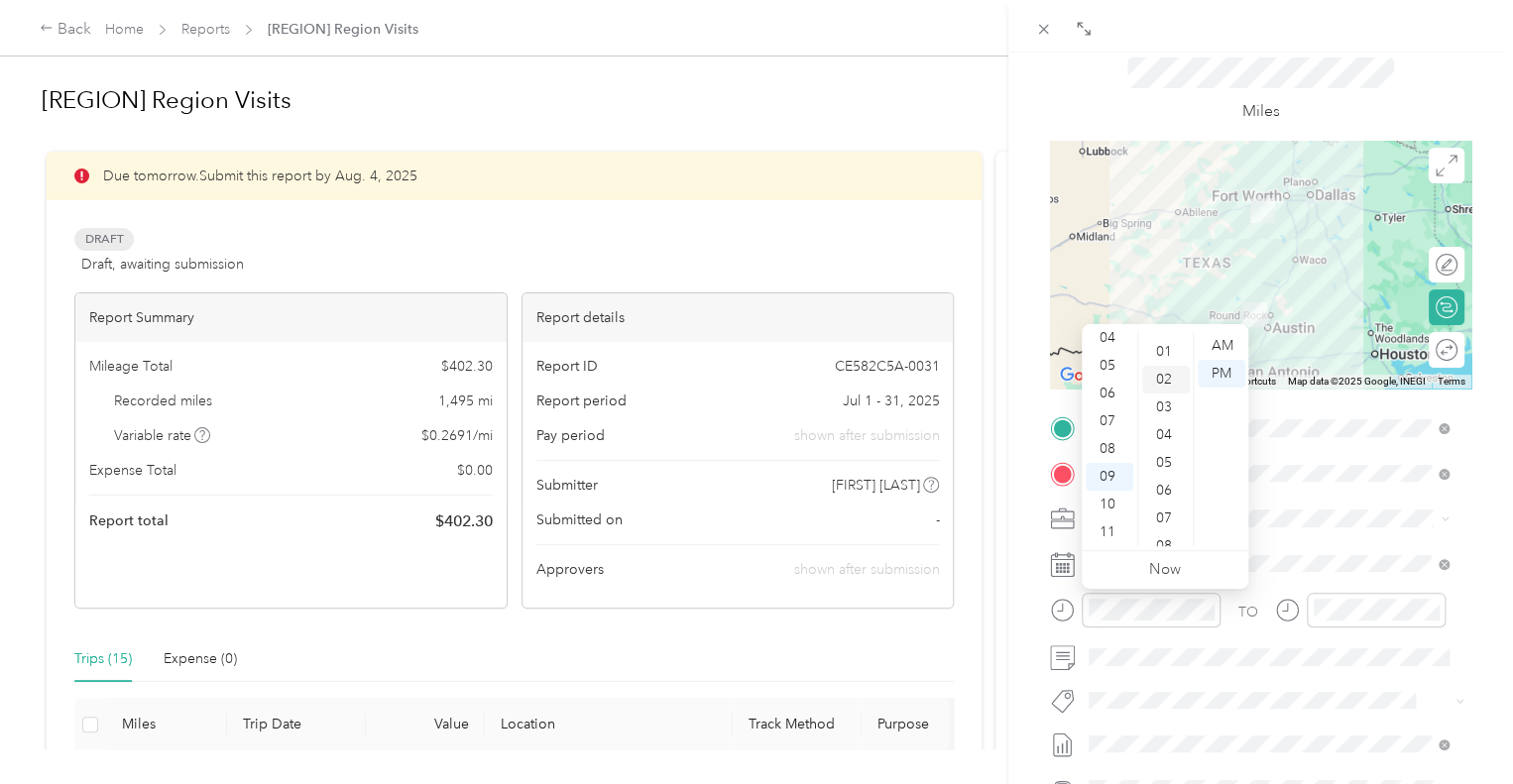 scroll, scrollTop: 0, scrollLeft: 0, axis: both 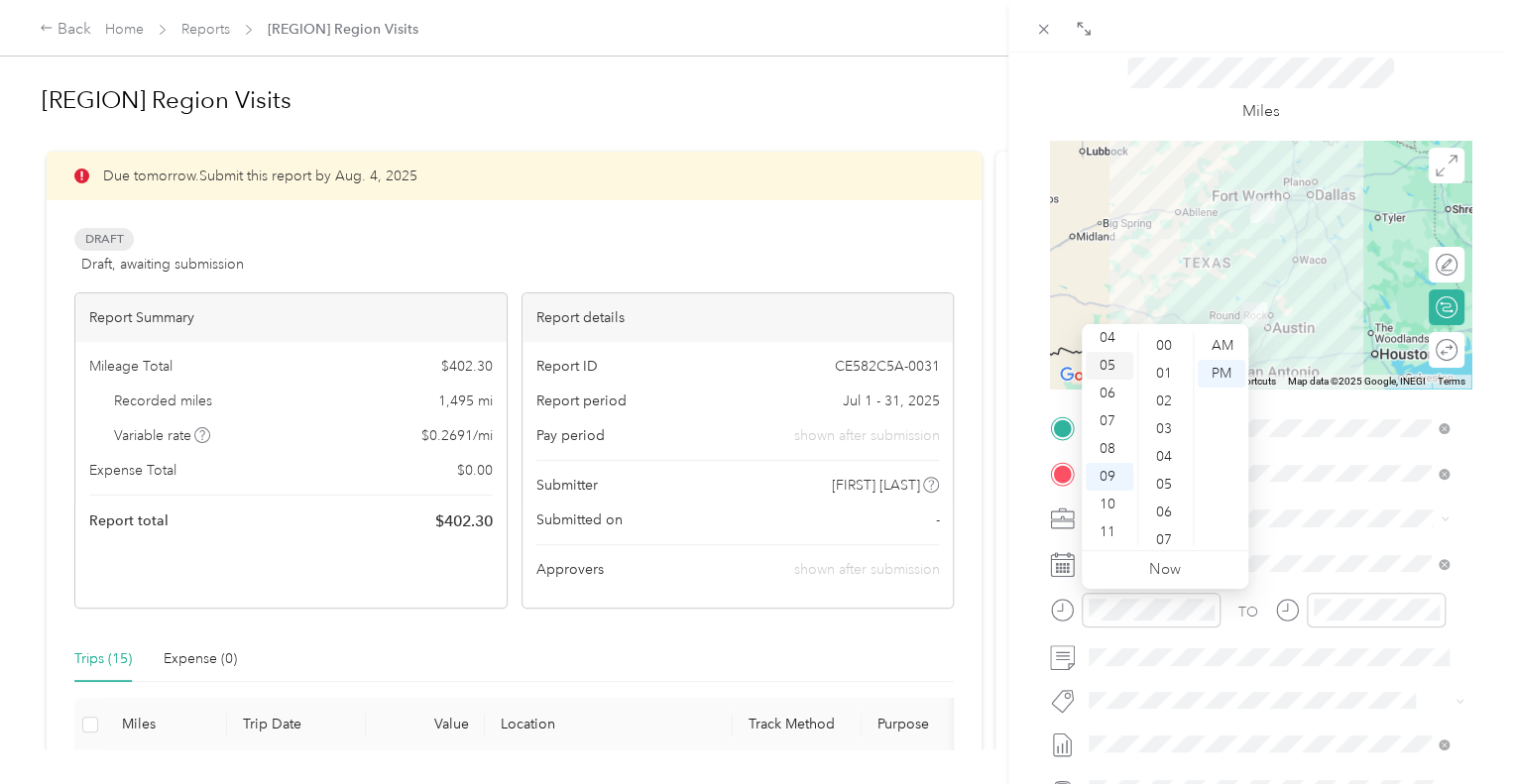 click on "05" at bounding box center (1109, 366) 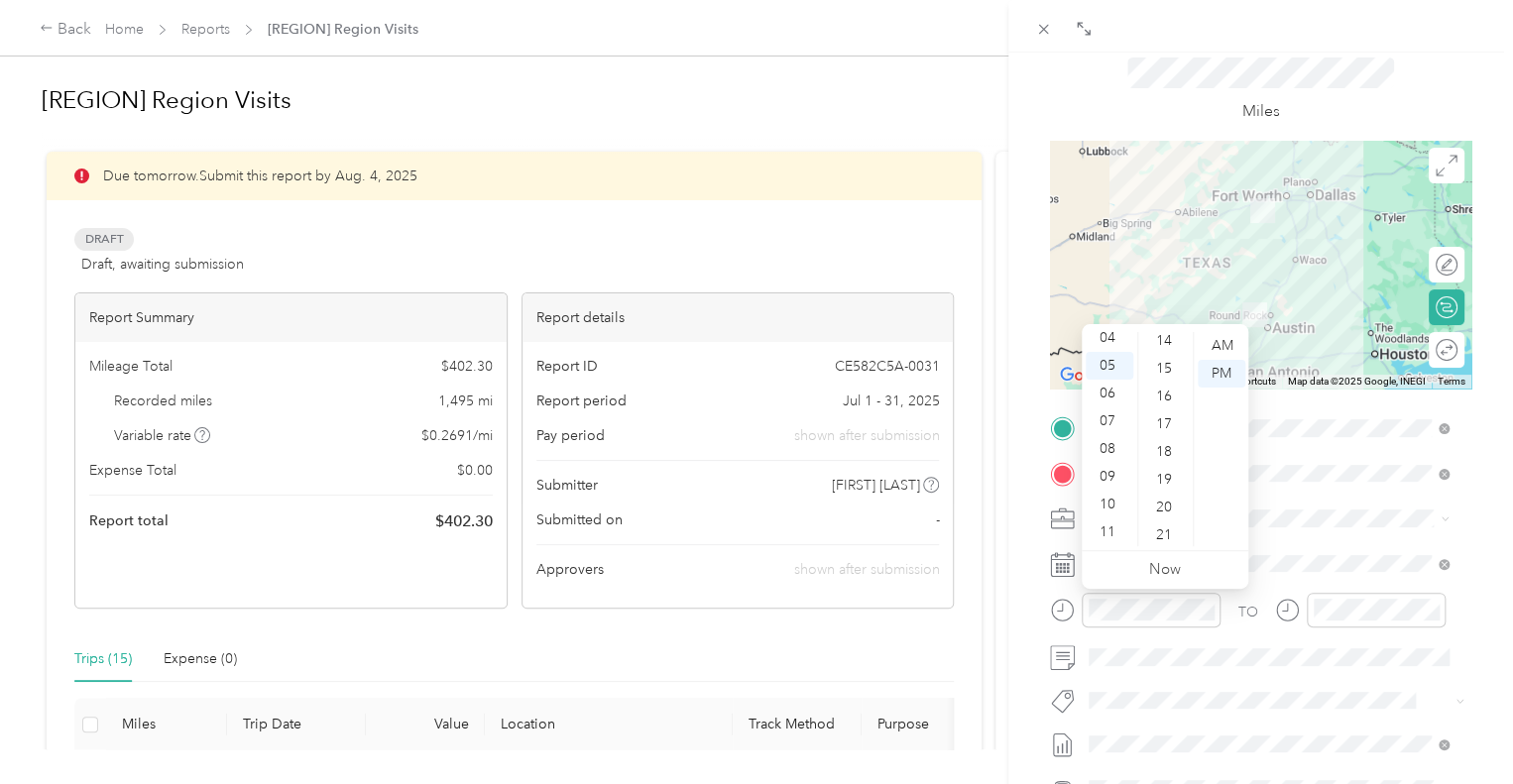 scroll, scrollTop: 0, scrollLeft: 0, axis: both 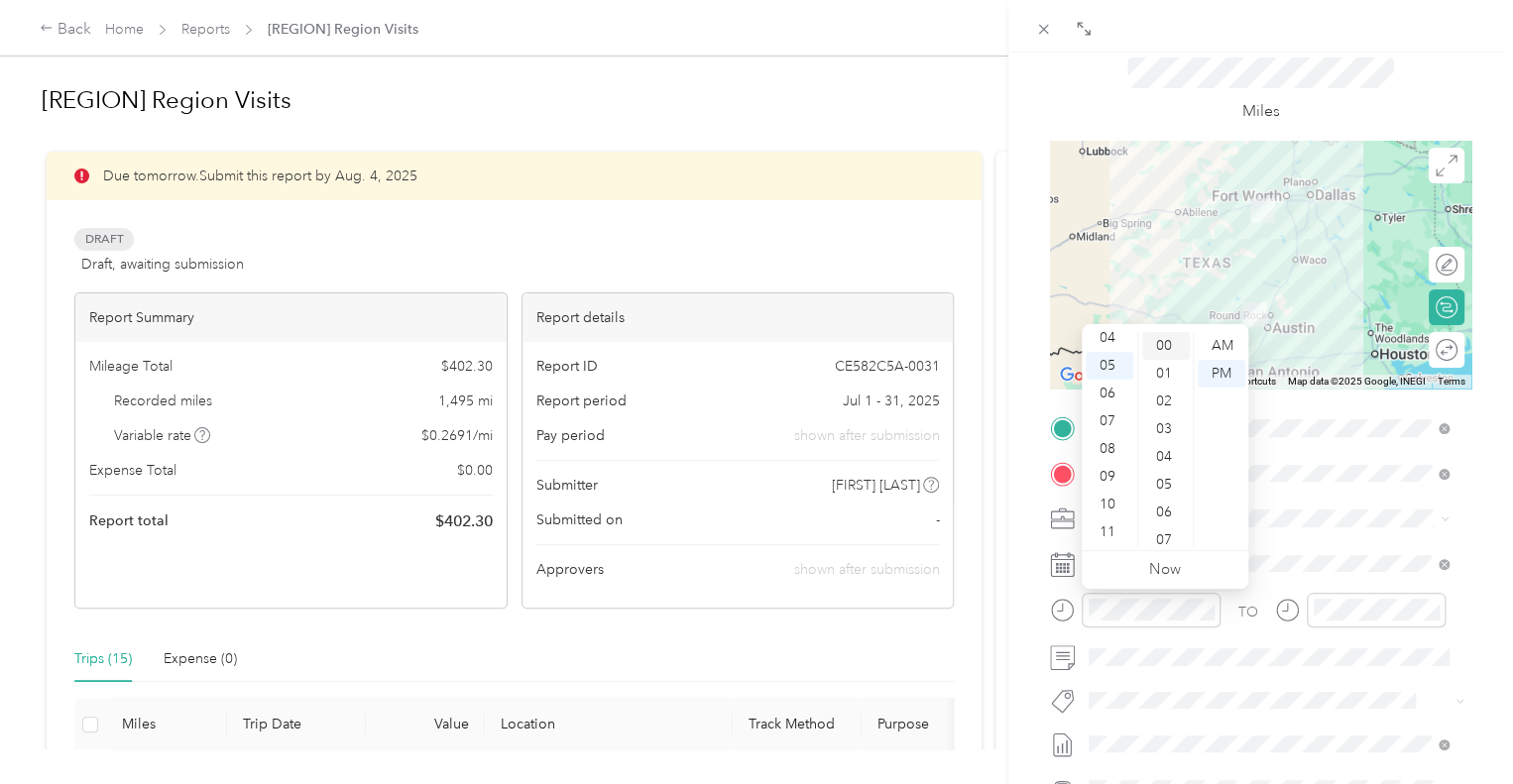 click on "00" at bounding box center [1166, 346] 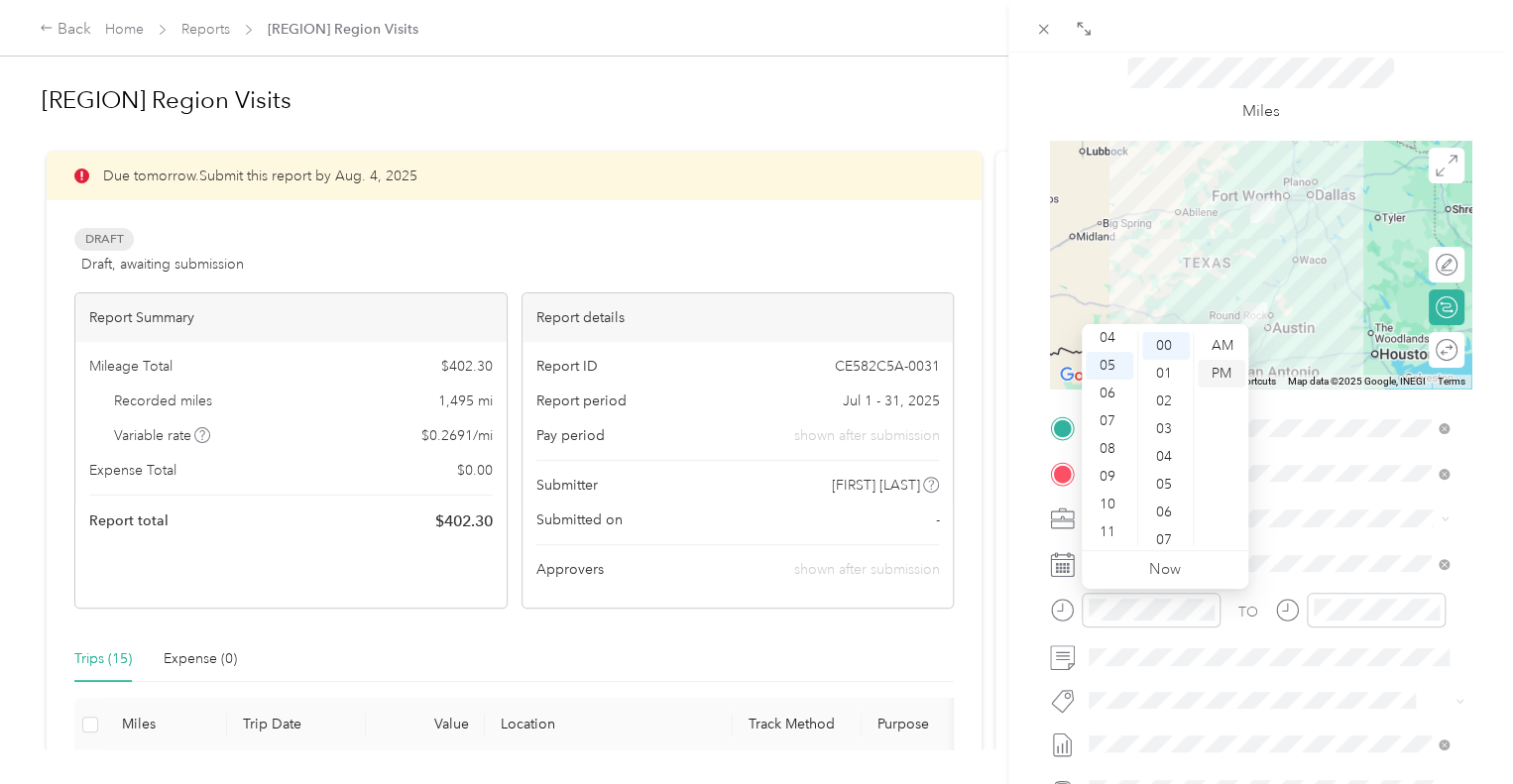 click on "PM" at bounding box center [1222, 374] 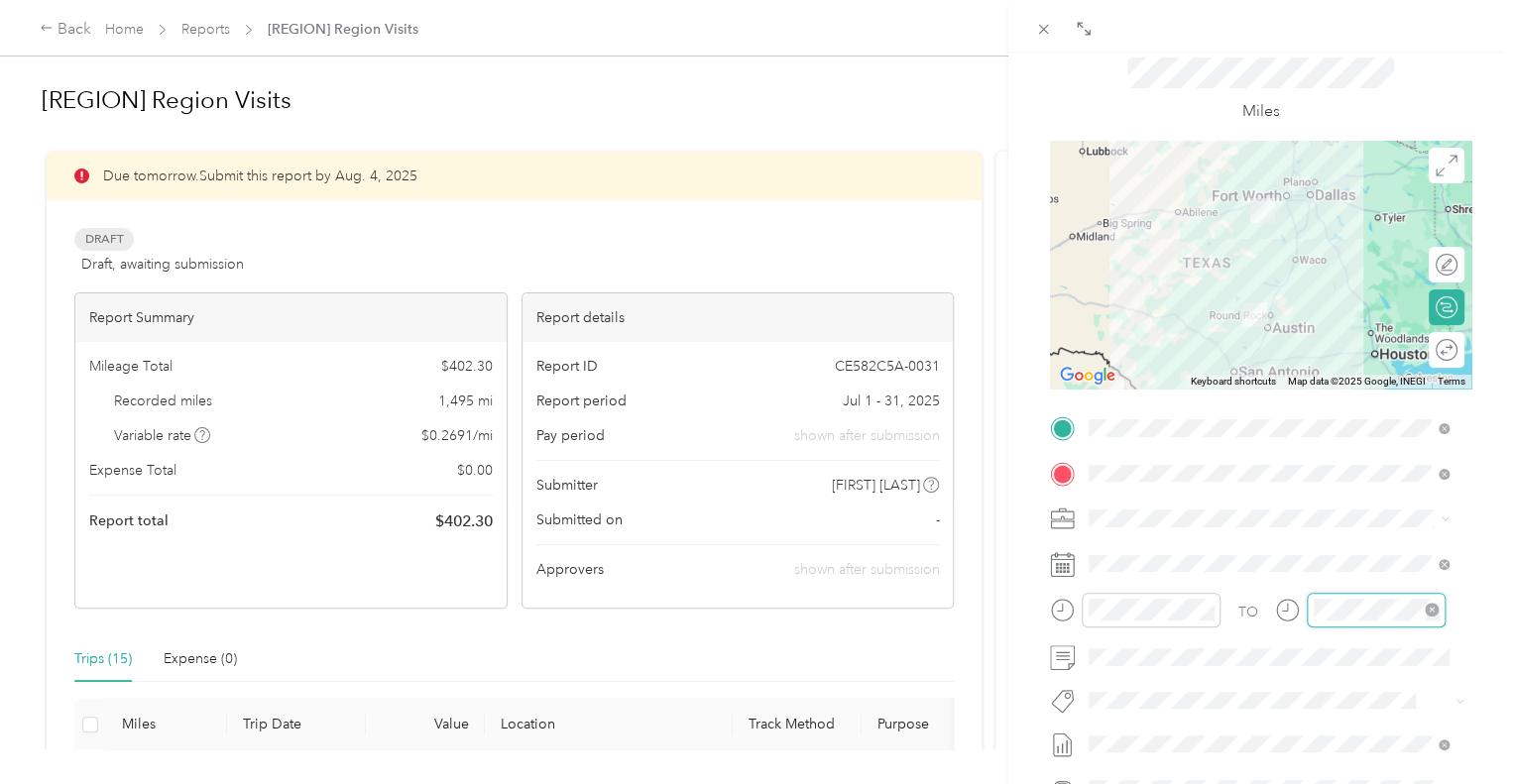 scroll, scrollTop: 119, scrollLeft: 0, axis: vertical 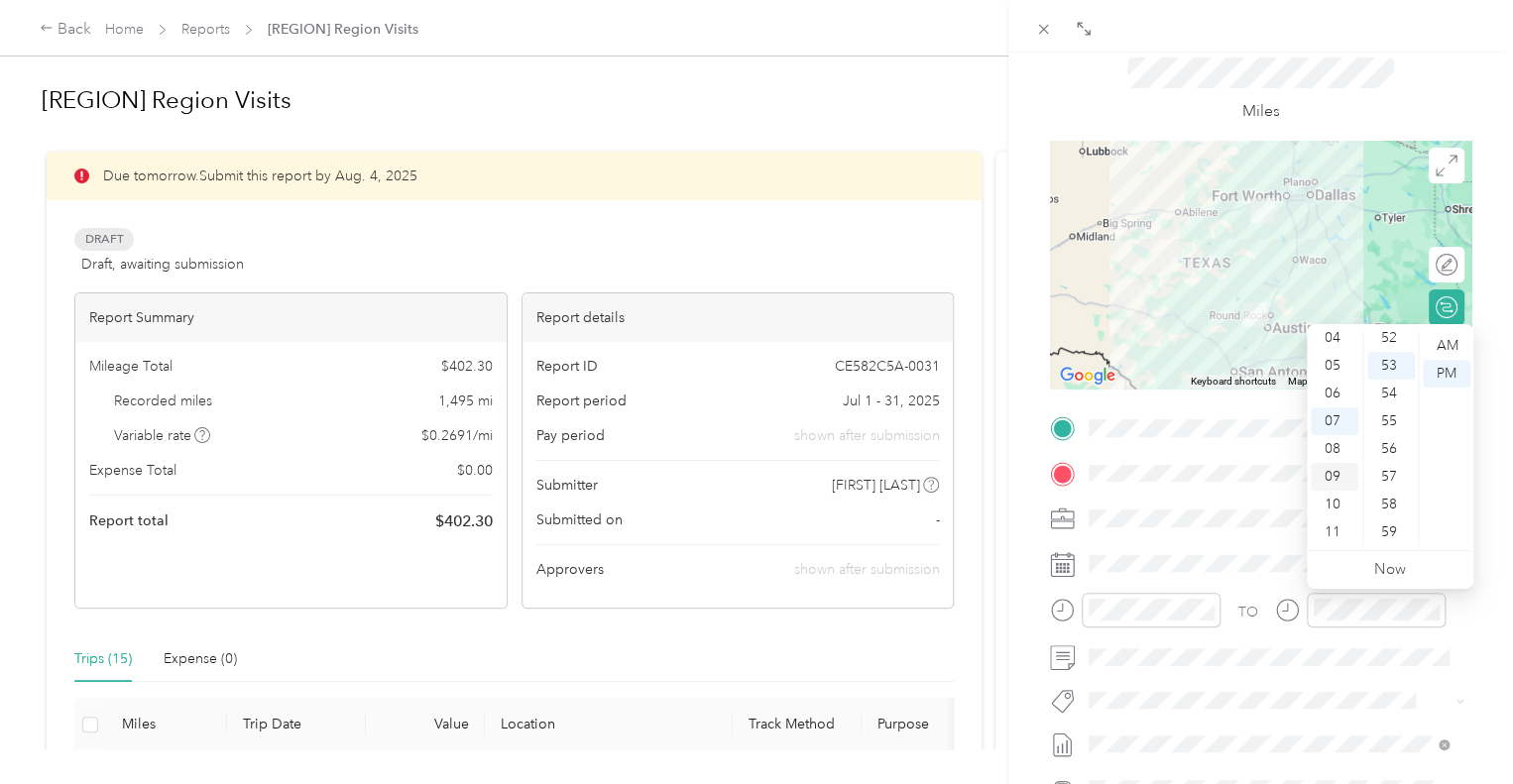 click on "09" at bounding box center (1335, 477) 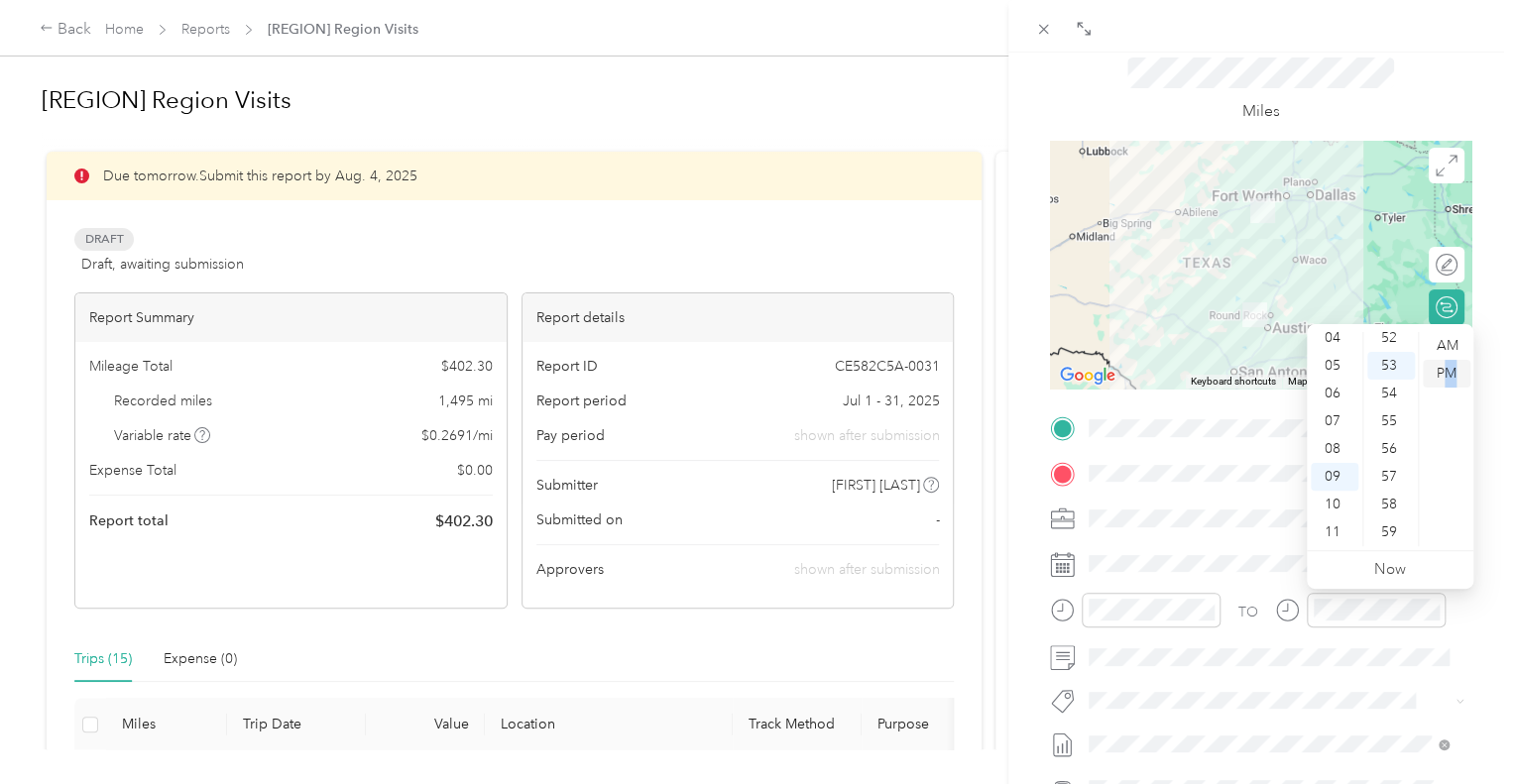 click on "PM" at bounding box center [1447, 374] 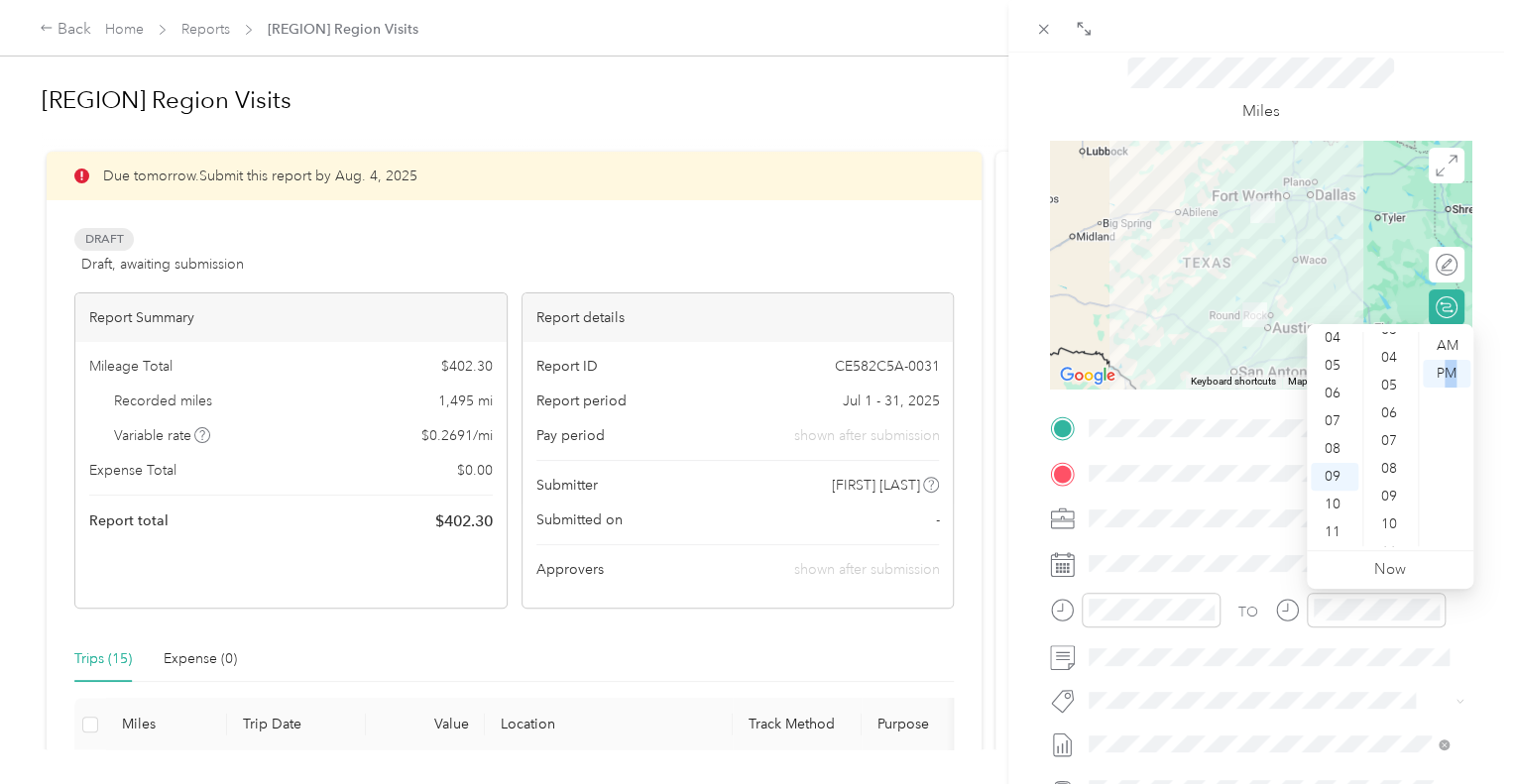 scroll, scrollTop: 0, scrollLeft: 0, axis: both 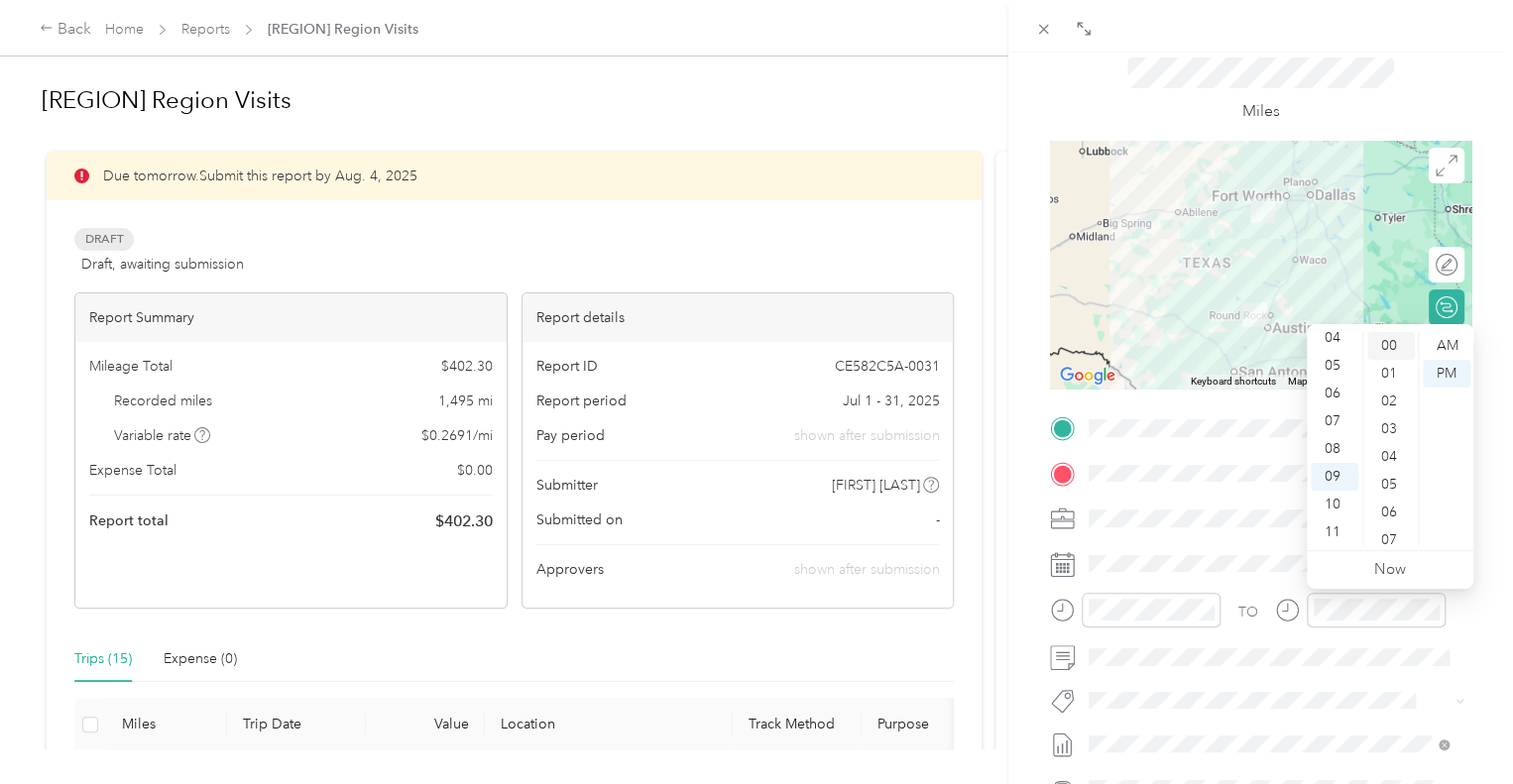 click on "00" at bounding box center (1391, 346) 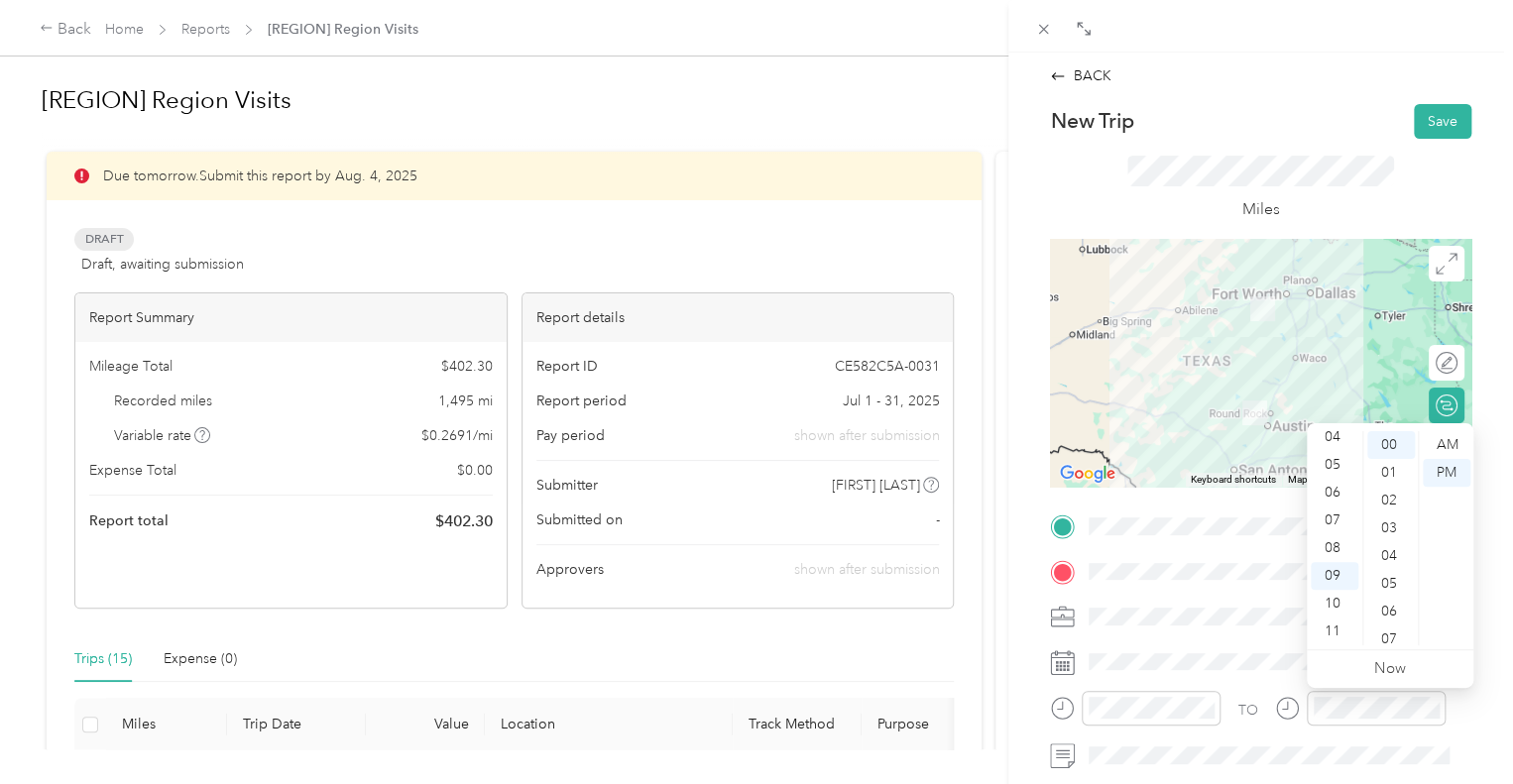scroll, scrollTop: 0, scrollLeft: 0, axis: both 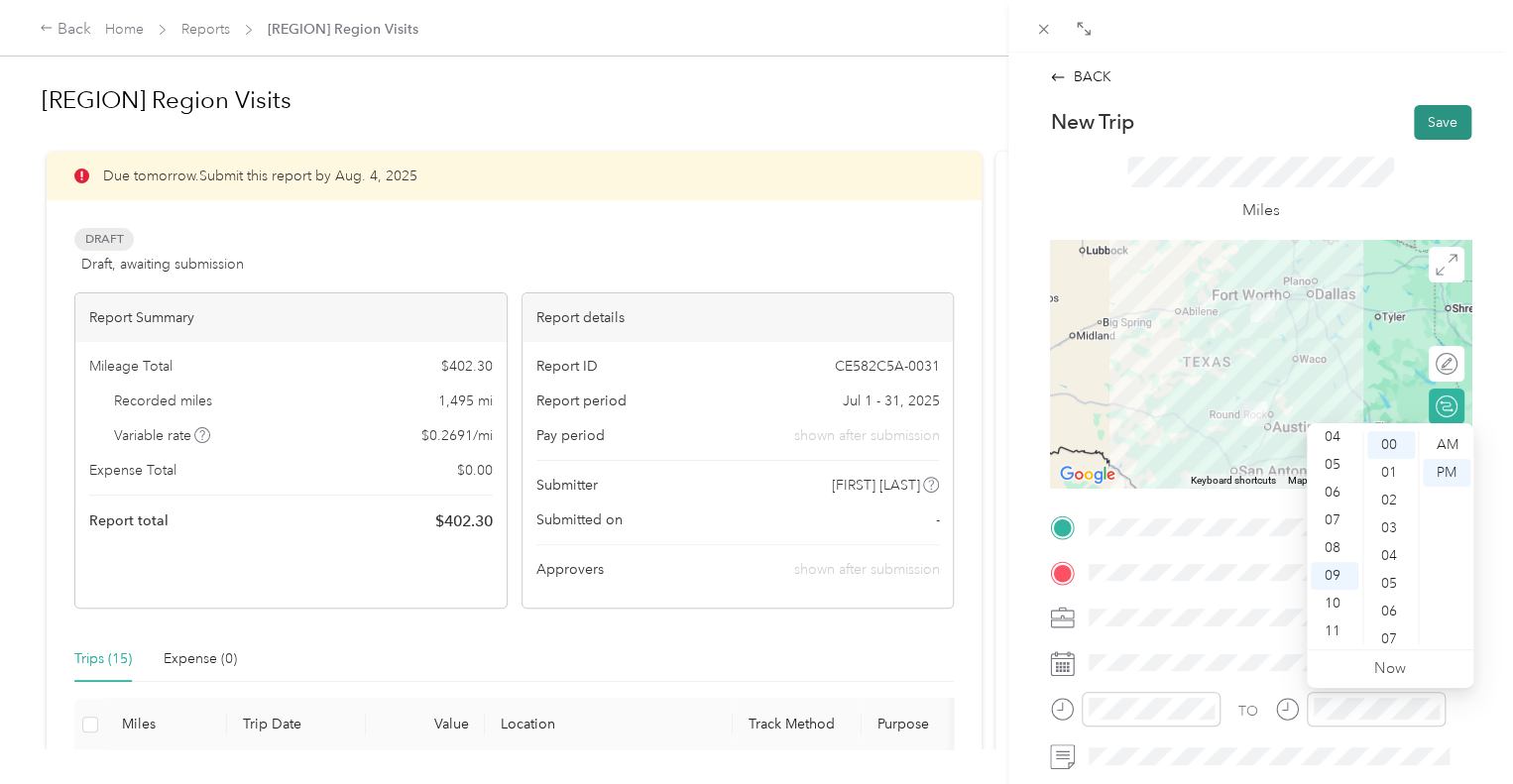 click on "Save" at bounding box center [1443, 122] 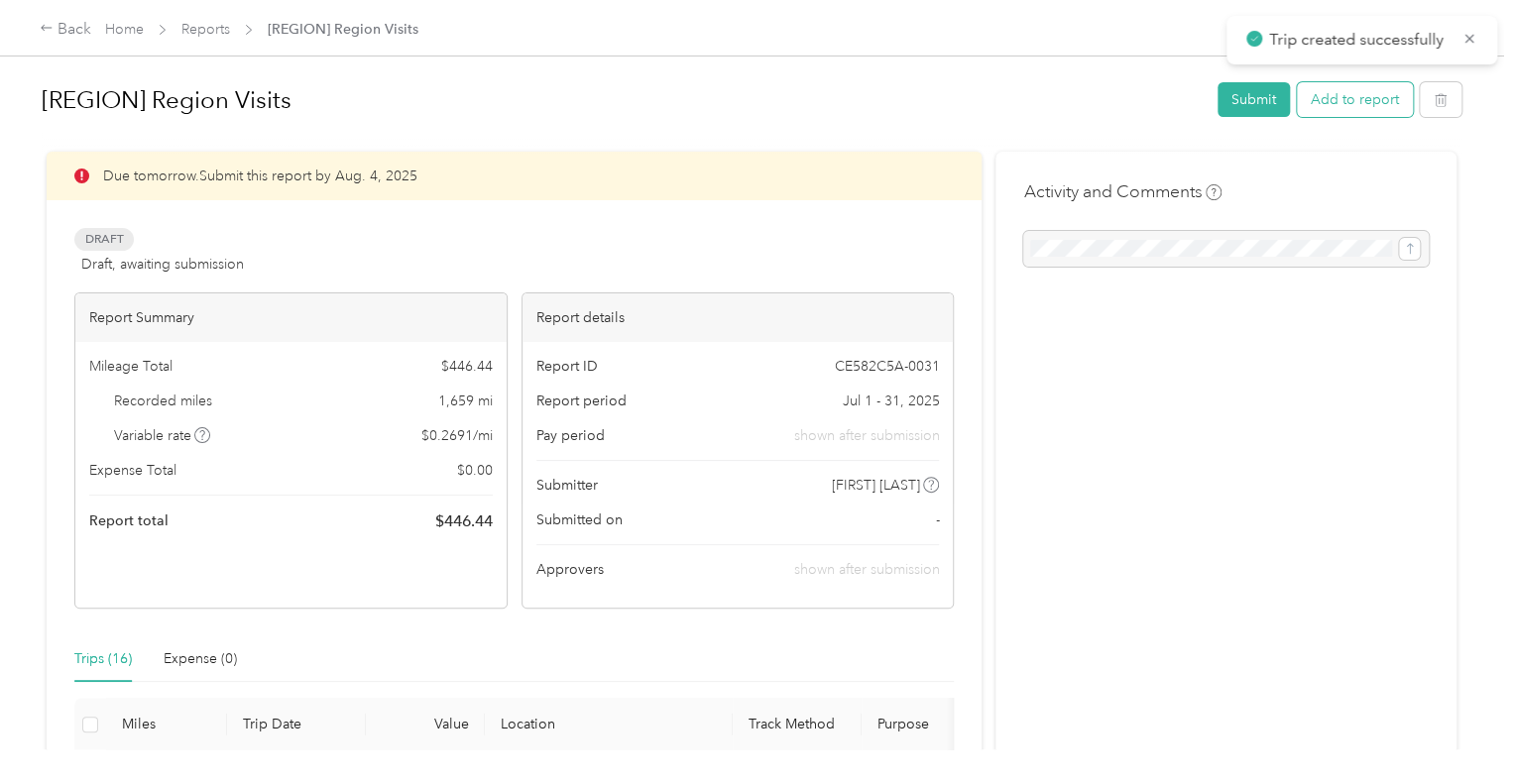 click on "Add to report" at bounding box center (1354, 99) 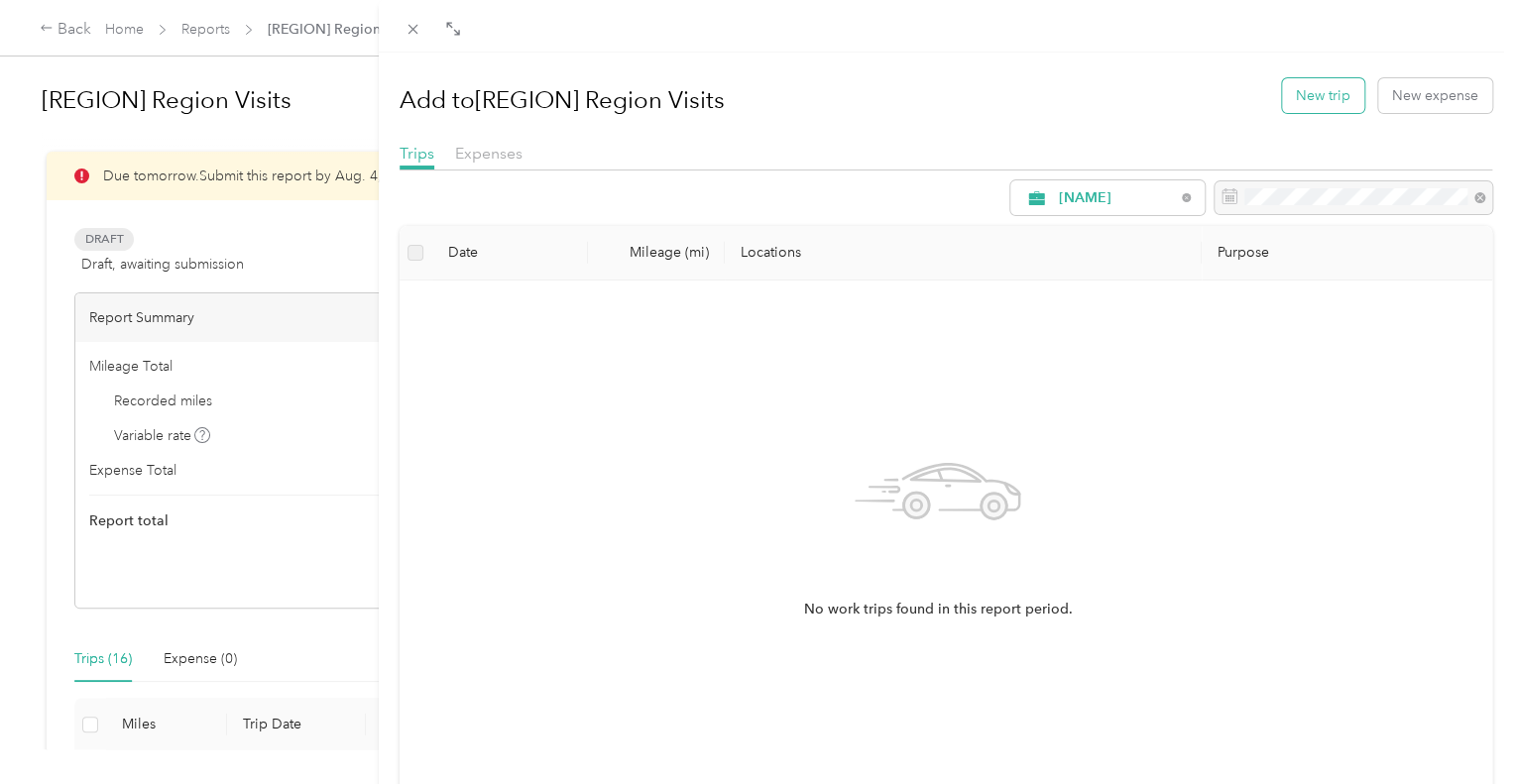 click on "New trip" at bounding box center [1323, 95] 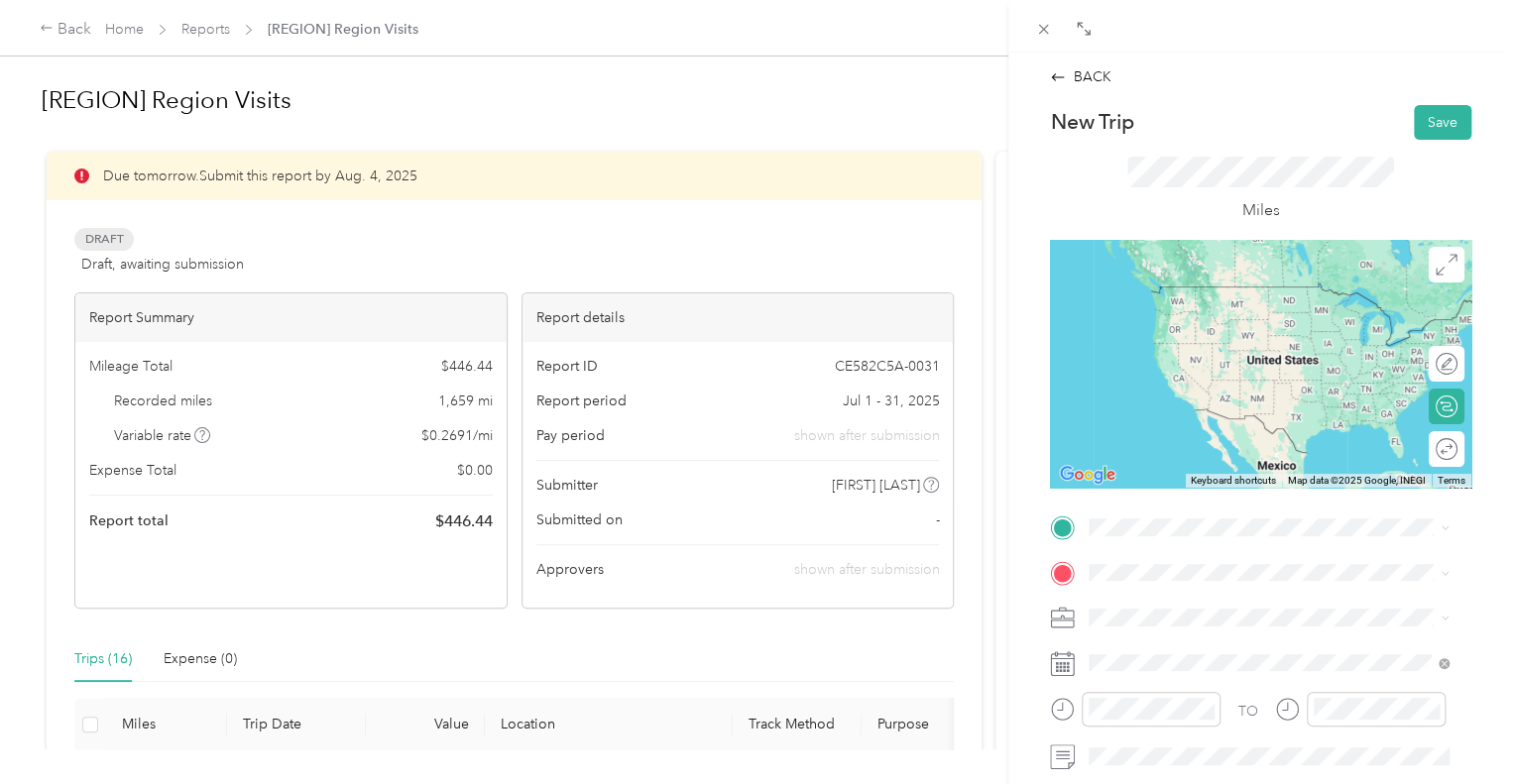 click on "[CITY]
[STATE], [COUNTRY]" at bounding box center (1268, 405) 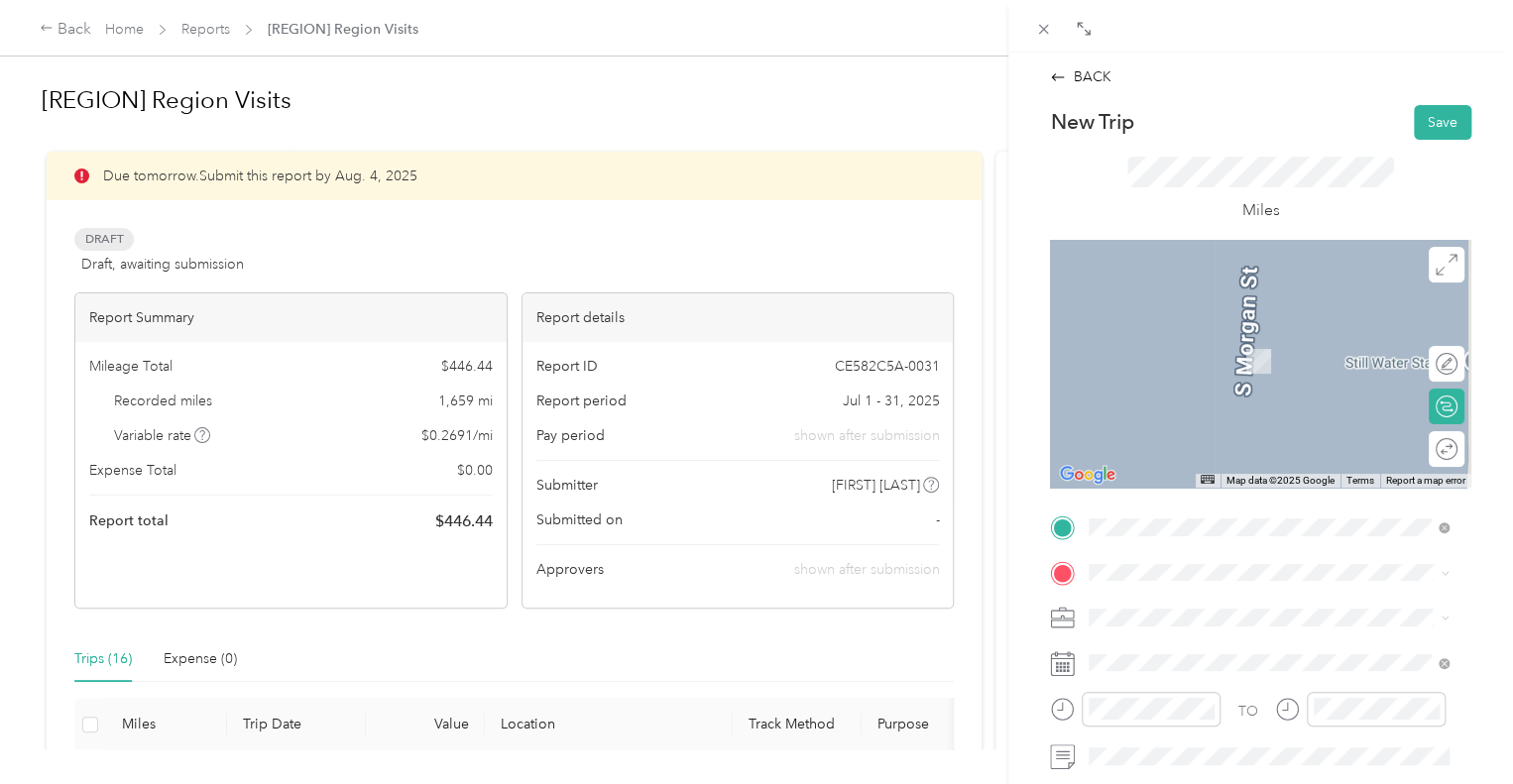click on "[CITY]
[STATE], [COUNTRY]" at bounding box center (1191, 443) 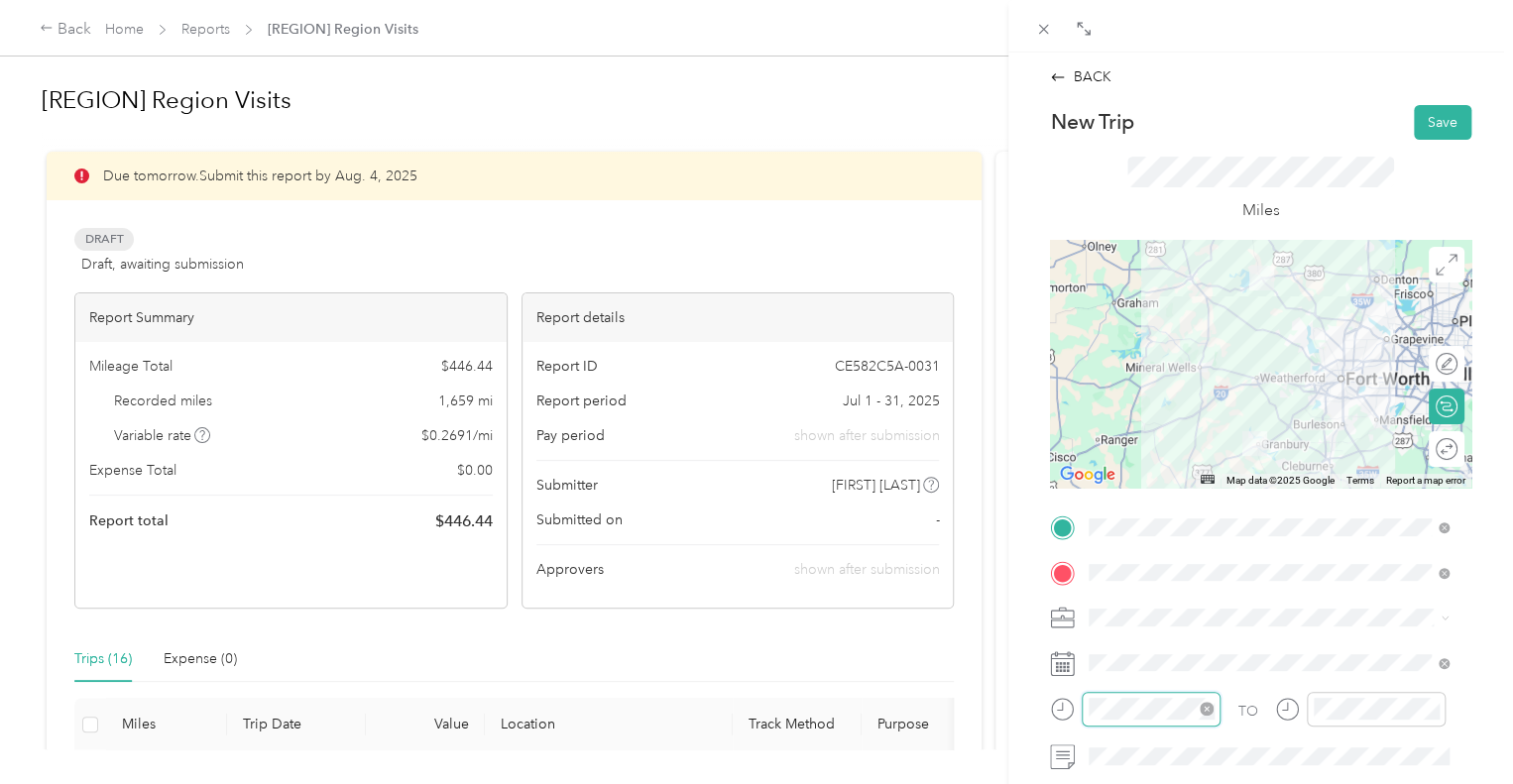 scroll, scrollTop: 119, scrollLeft: 0, axis: vertical 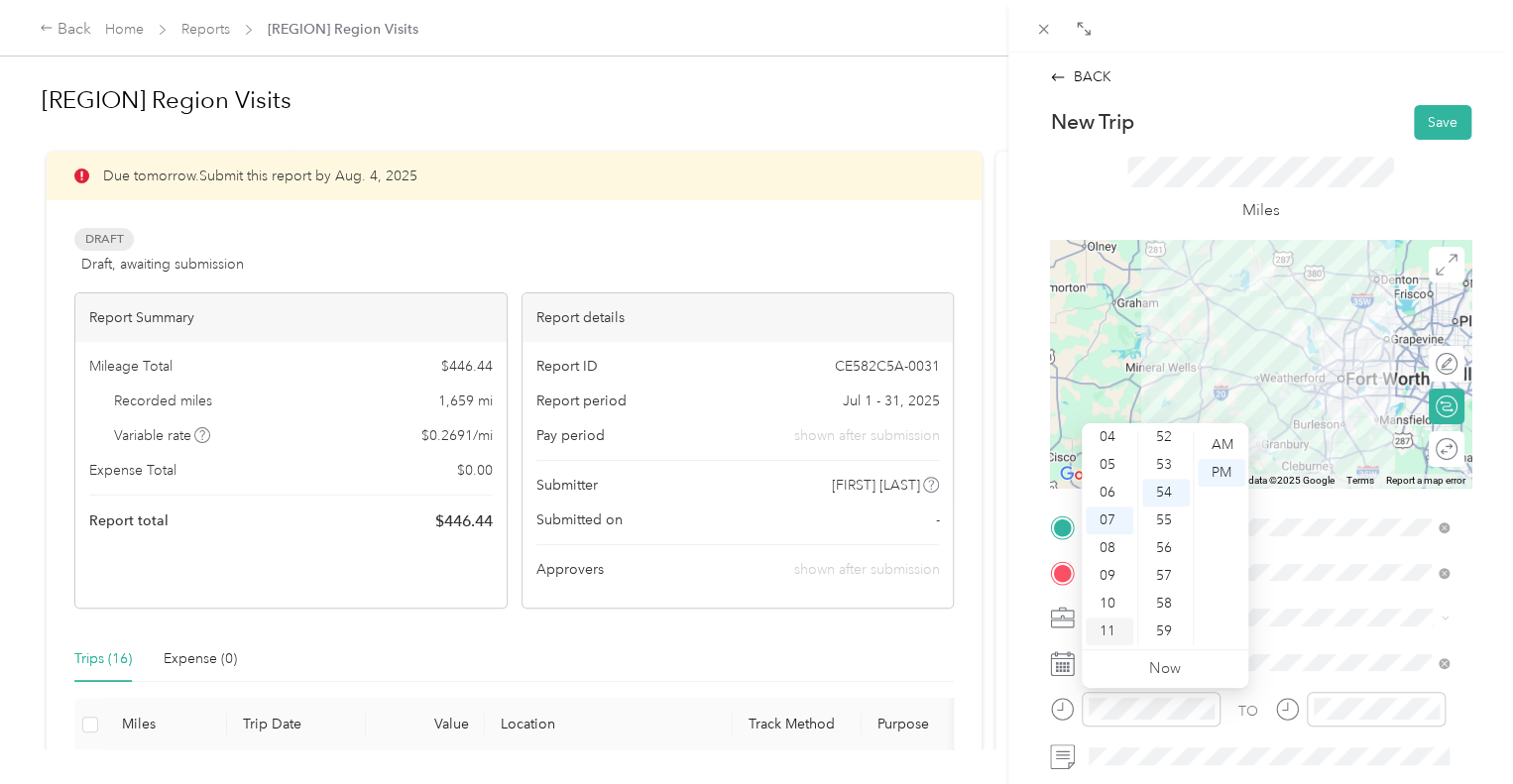 click on "11" at bounding box center (1109, 631) 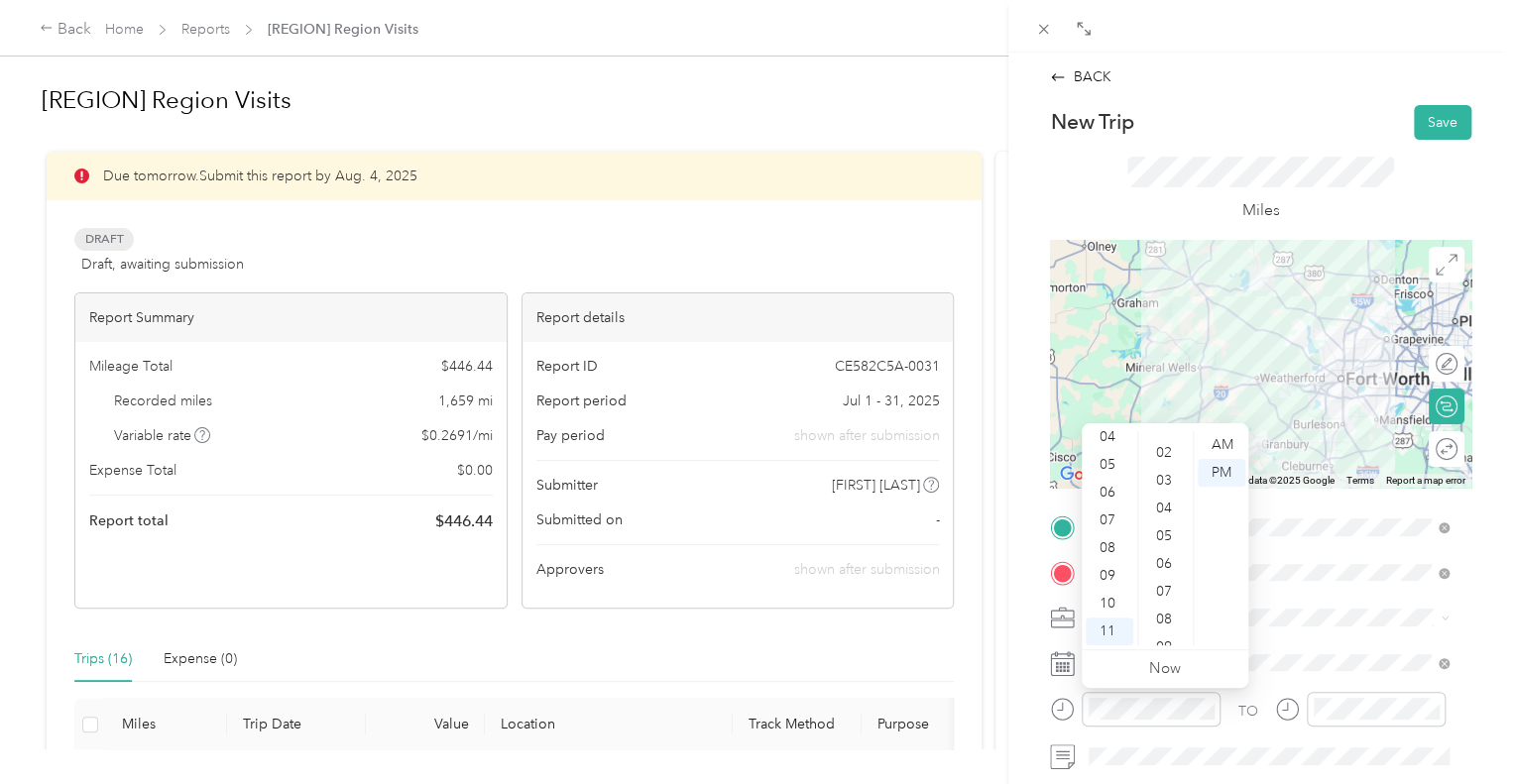 scroll, scrollTop: 0, scrollLeft: 0, axis: both 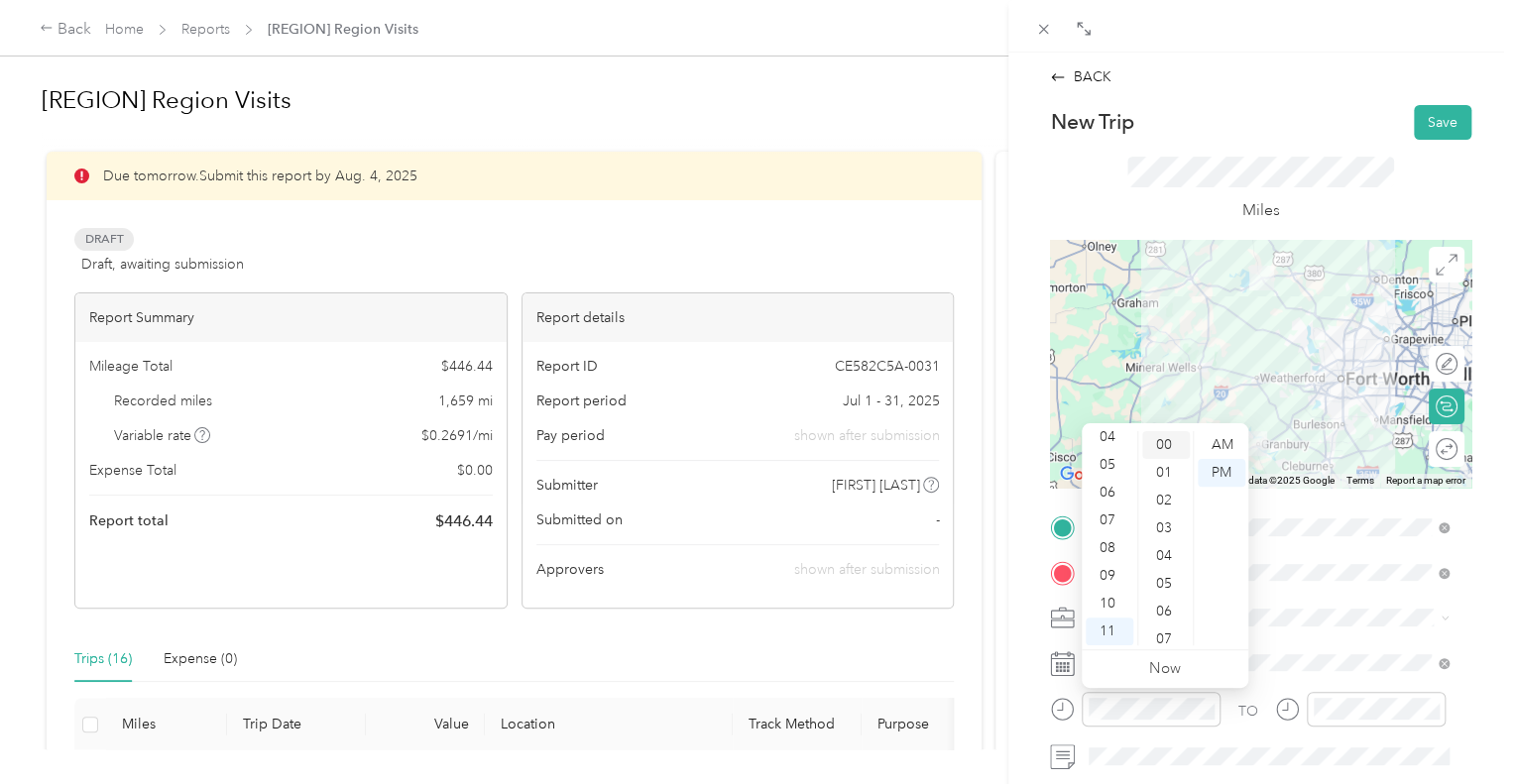 click on "00" at bounding box center [1166, 445] 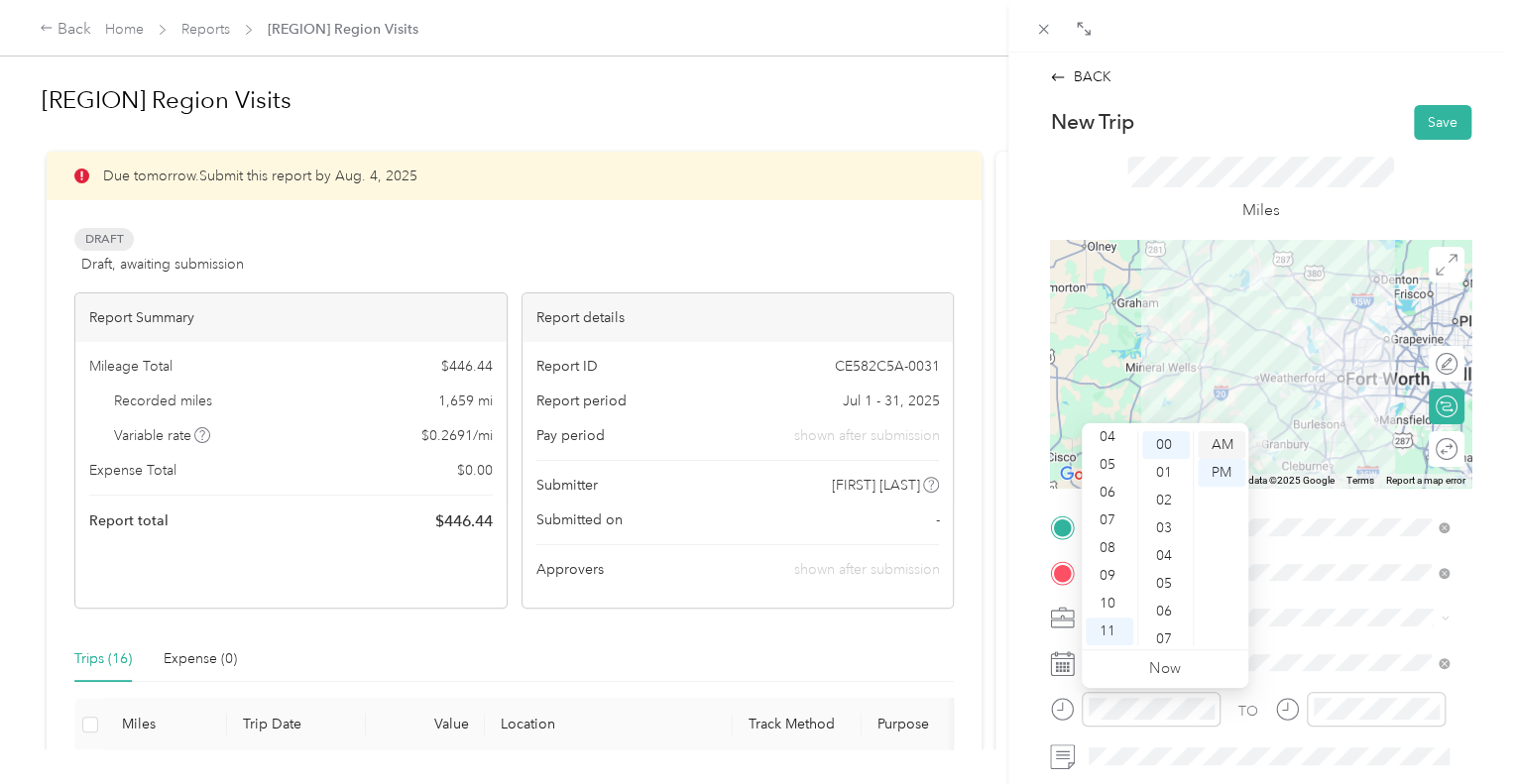 click on "AM" at bounding box center (1222, 445) 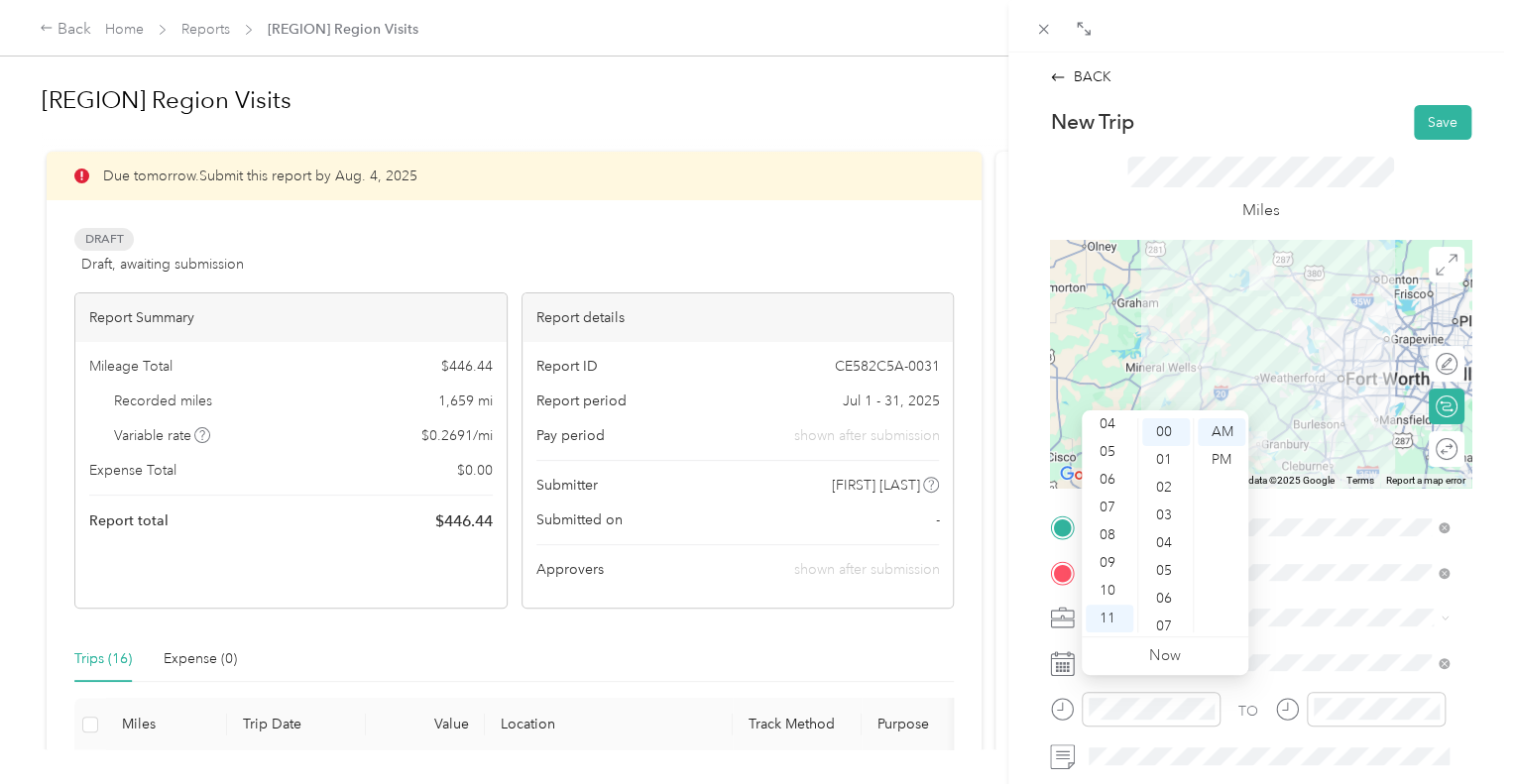 scroll, scrollTop: 99, scrollLeft: 0, axis: vertical 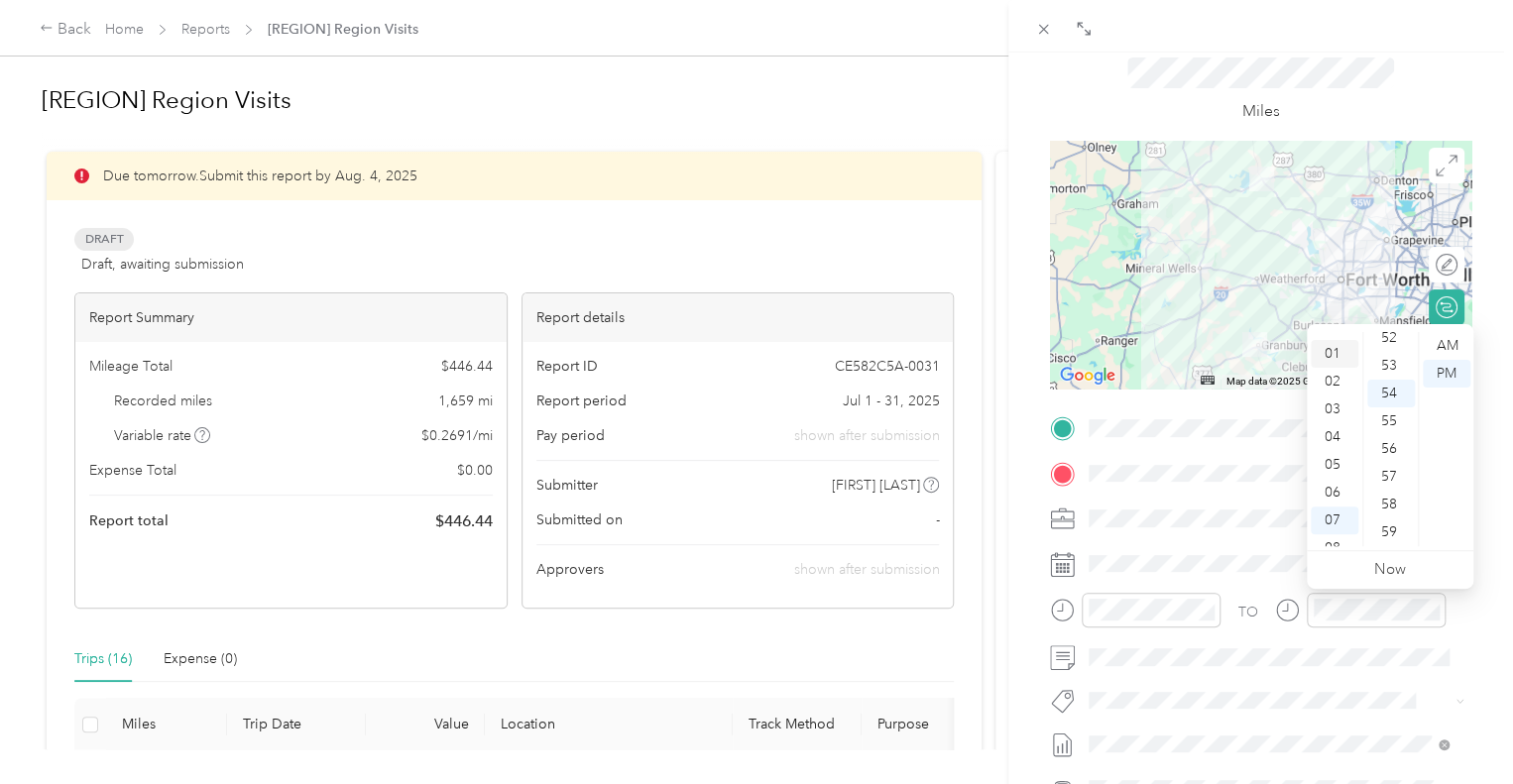 click on "01" at bounding box center [1335, 354] 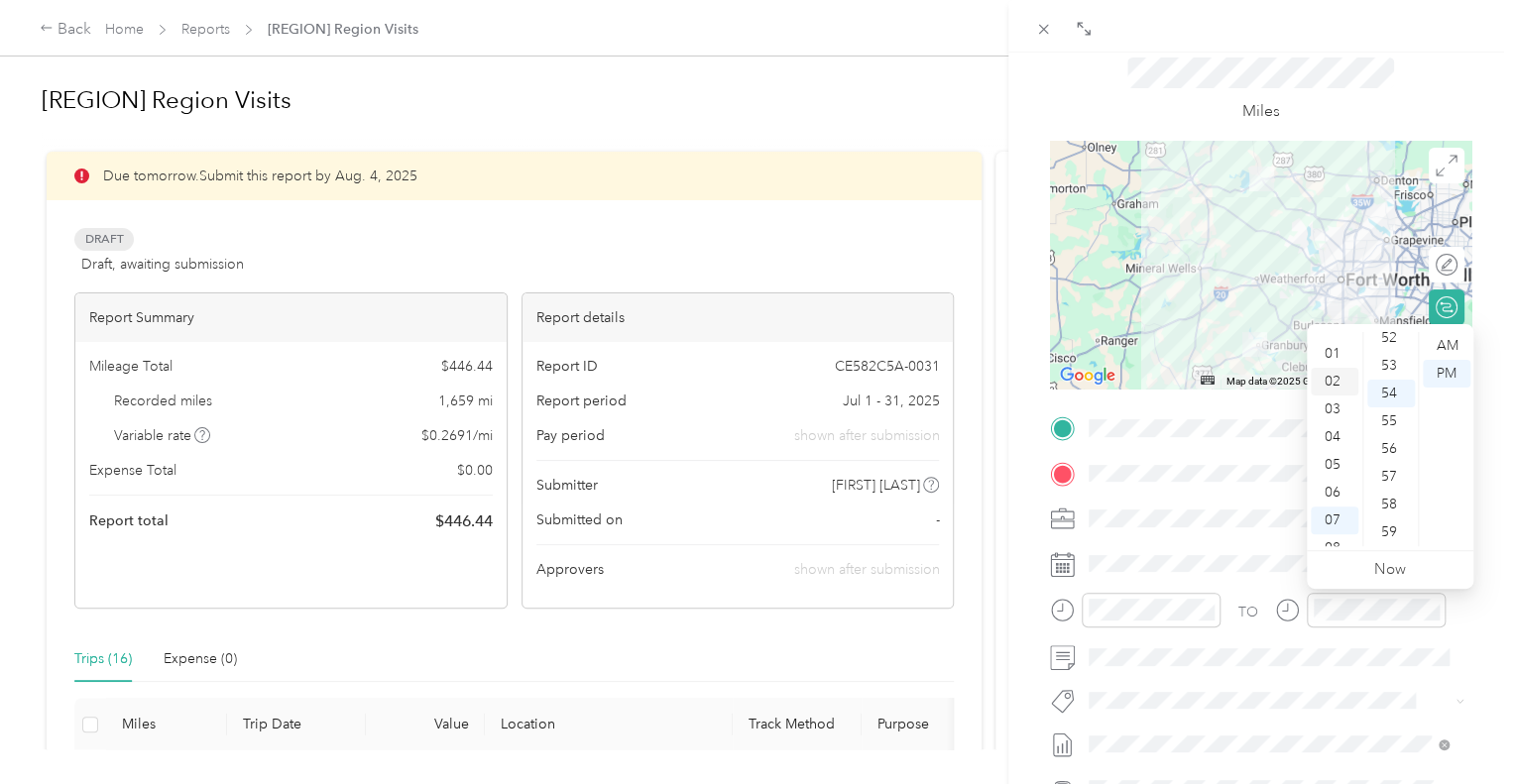 scroll, scrollTop: 28, scrollLeft: 0, axis: vertical 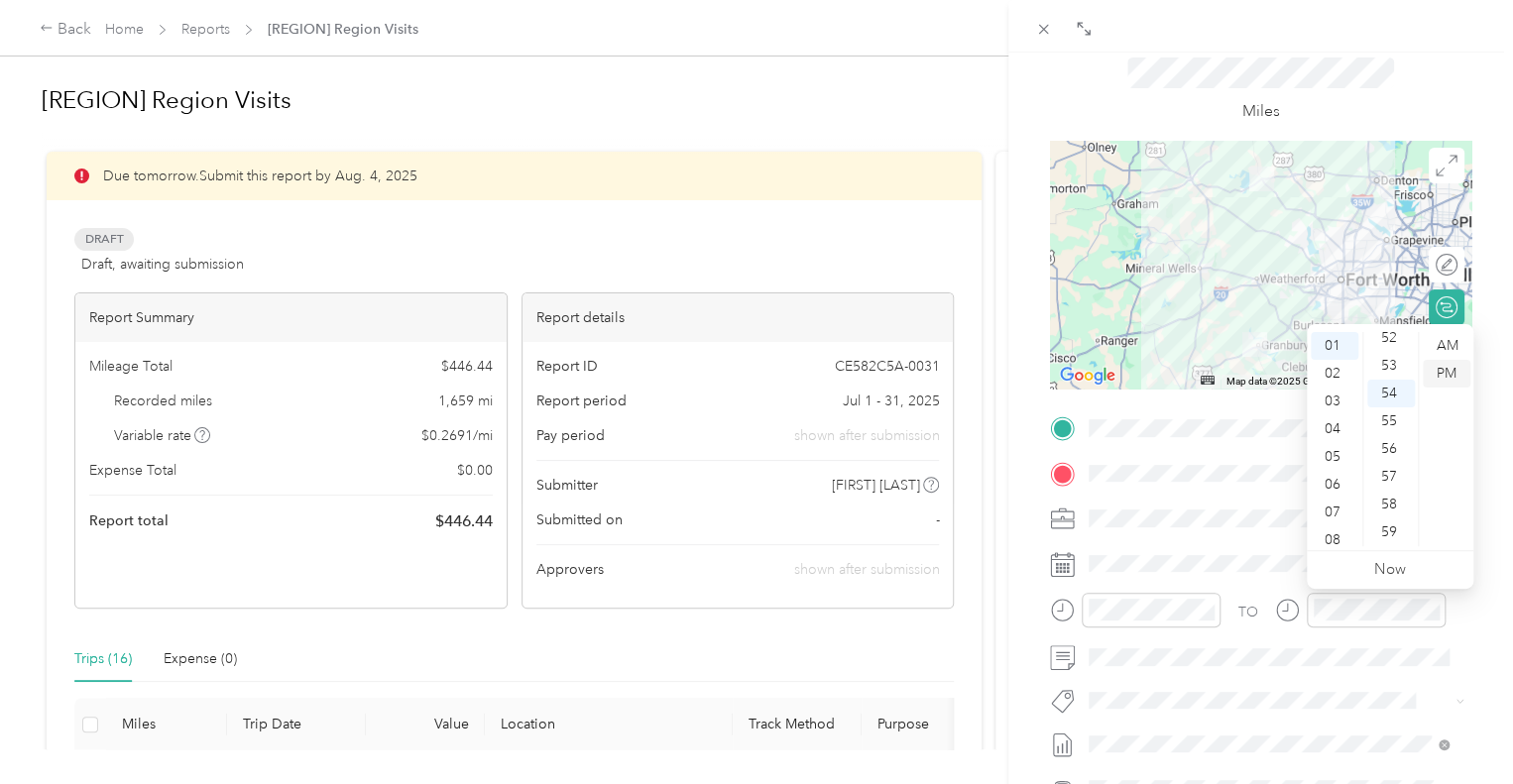 click on "PM" at bounding box center (1447, 374) 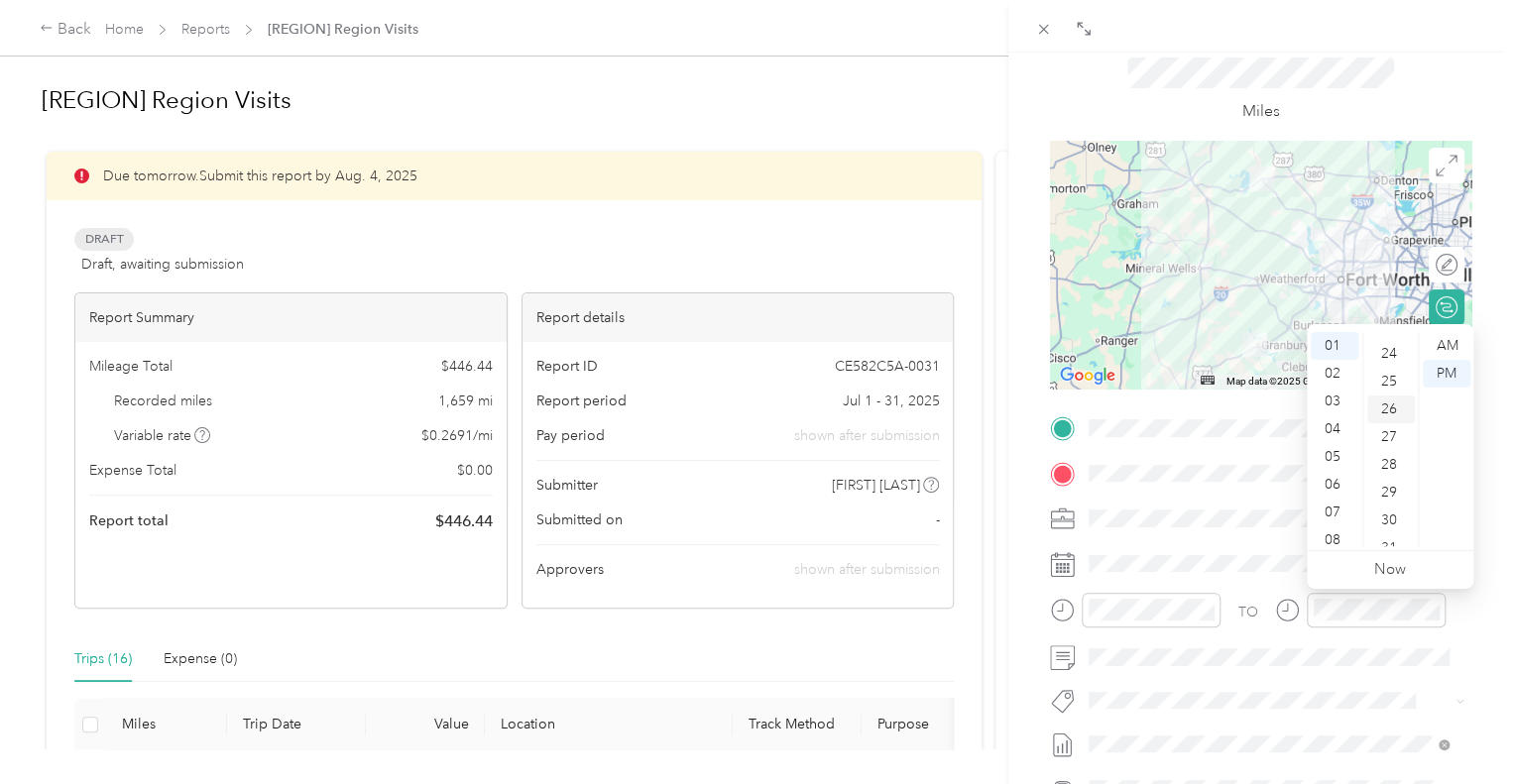 scroll, scrollTop: 0, scrollLeft: 0, axis: both 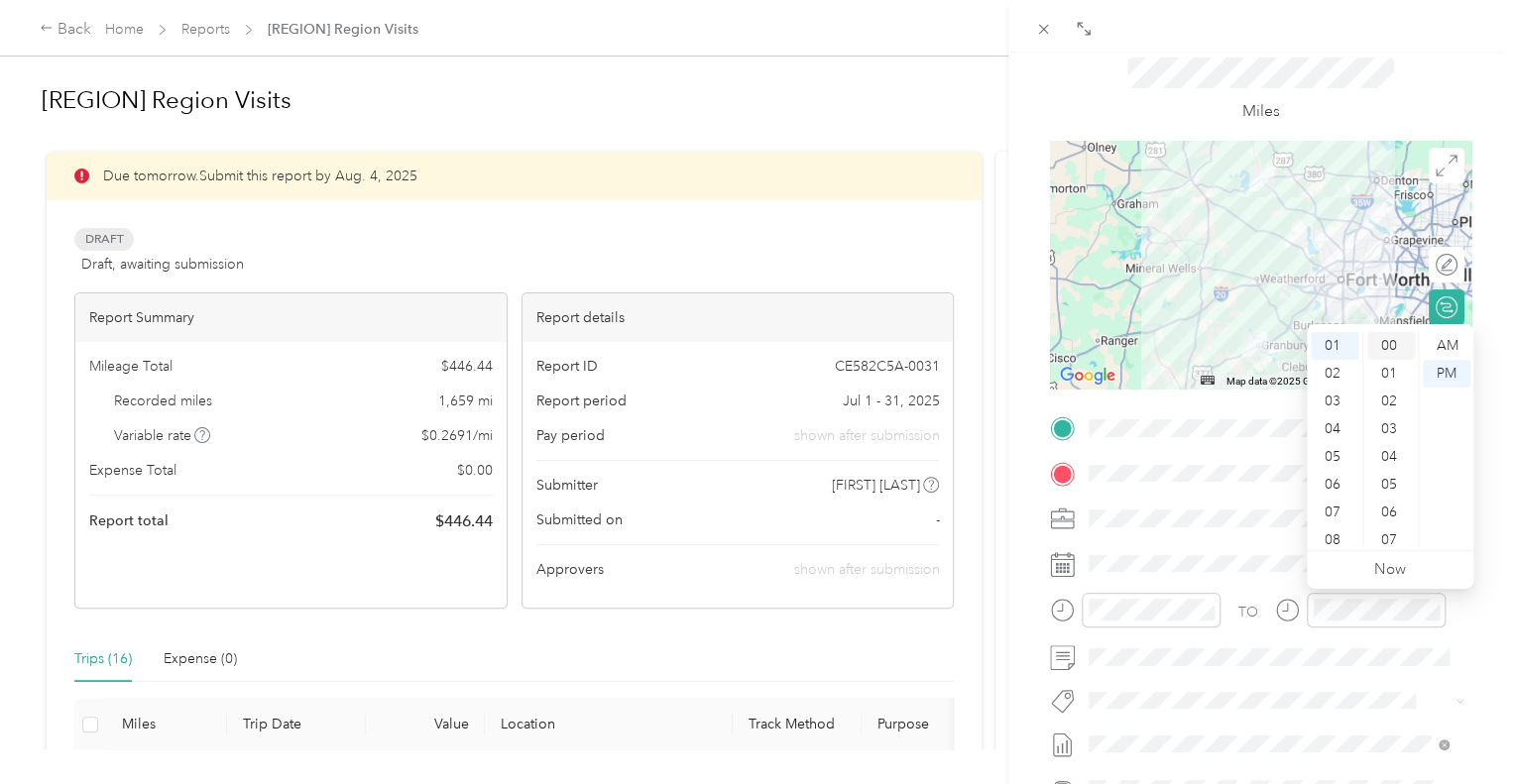 click on "00" at bounding box center (1391, 346) 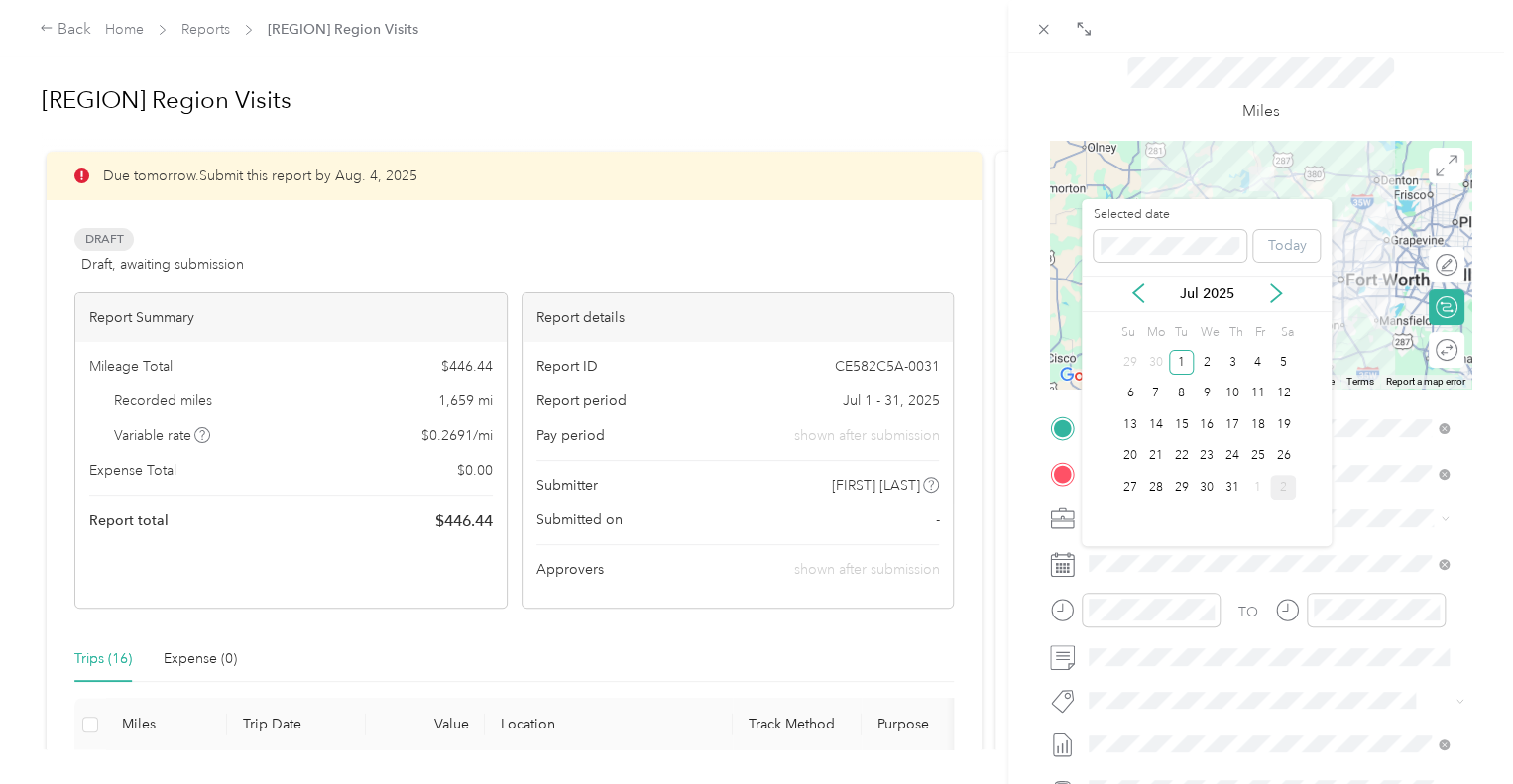 click on "1" at bounding box center (1258, 487) 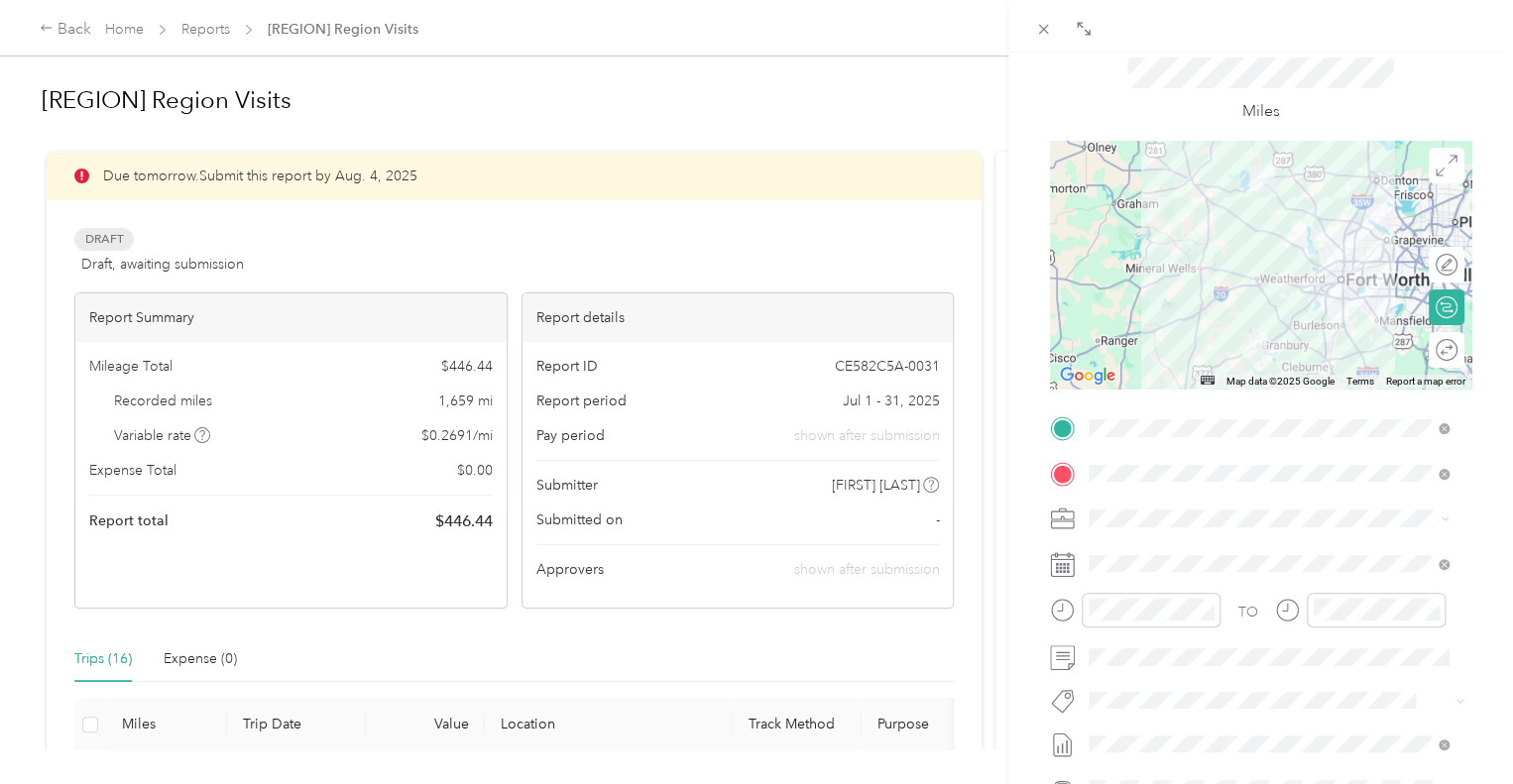 click on "Miles" at bounding box center [1260, 90] 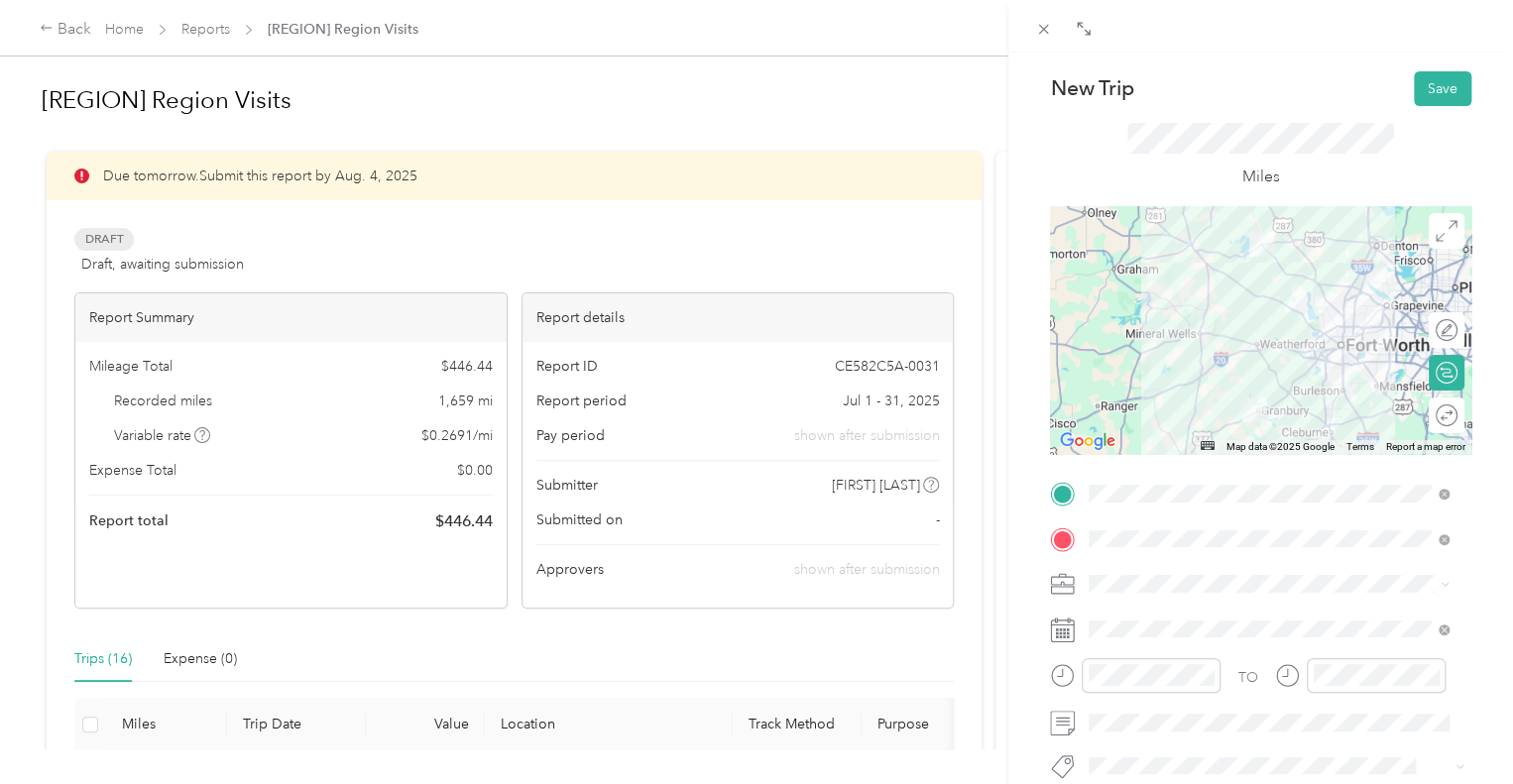 scroll, scrollTop: 0, scrollLeft: 0, axis: both 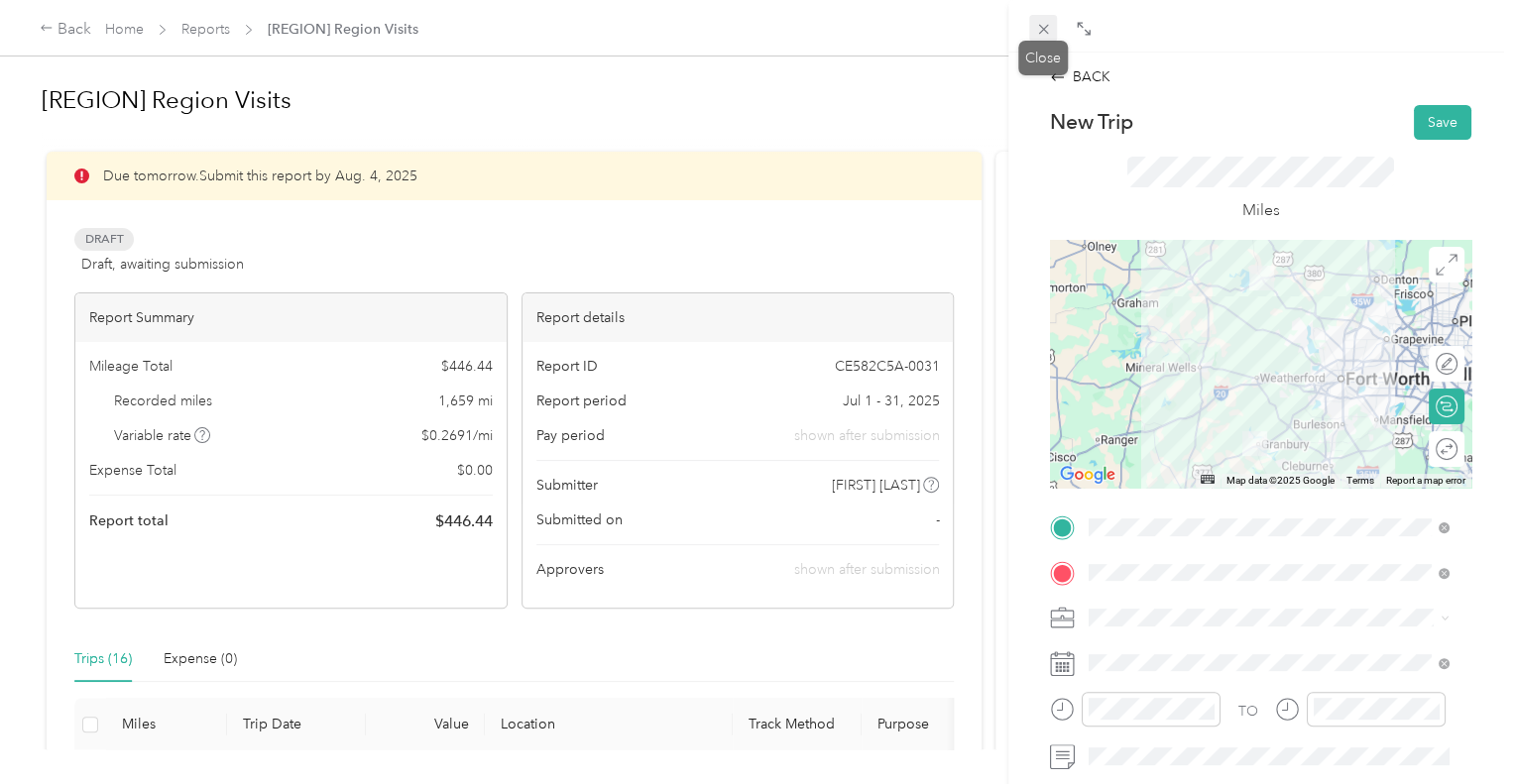 click 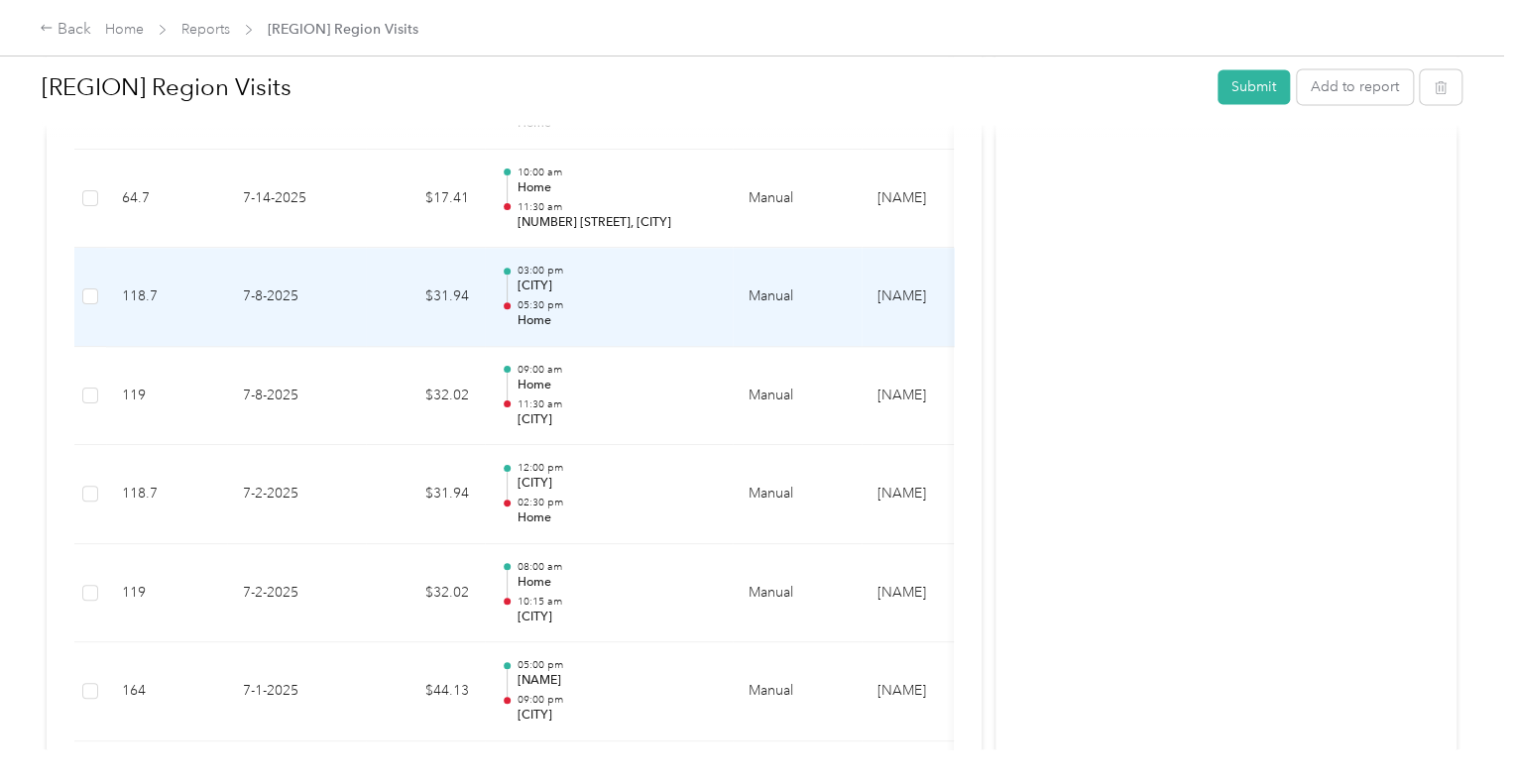 scroll, scrollTop: 1739, scrollLeft: 0, axis: vertical 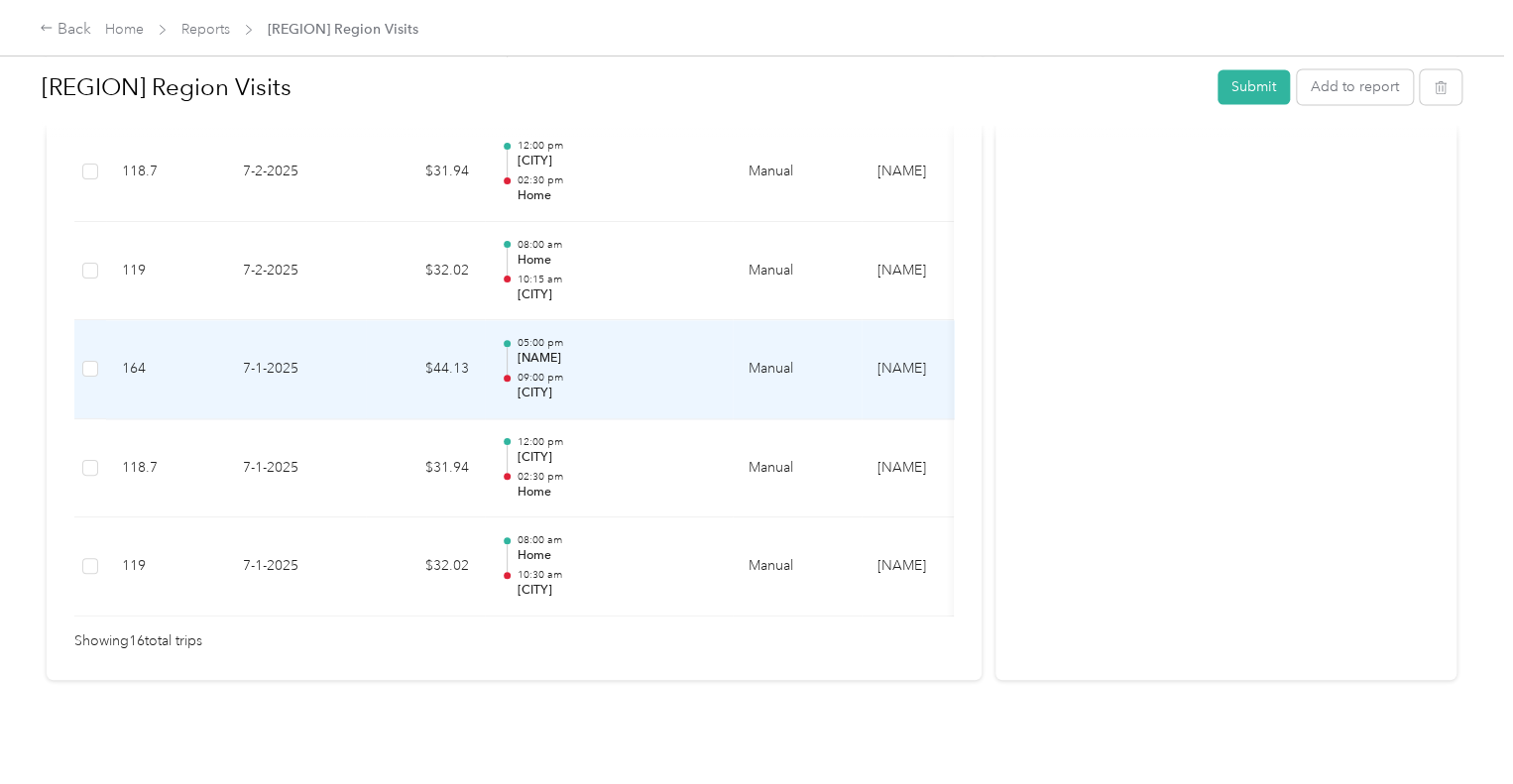 click on "7-1-2025" at bounding box center (296, 370) 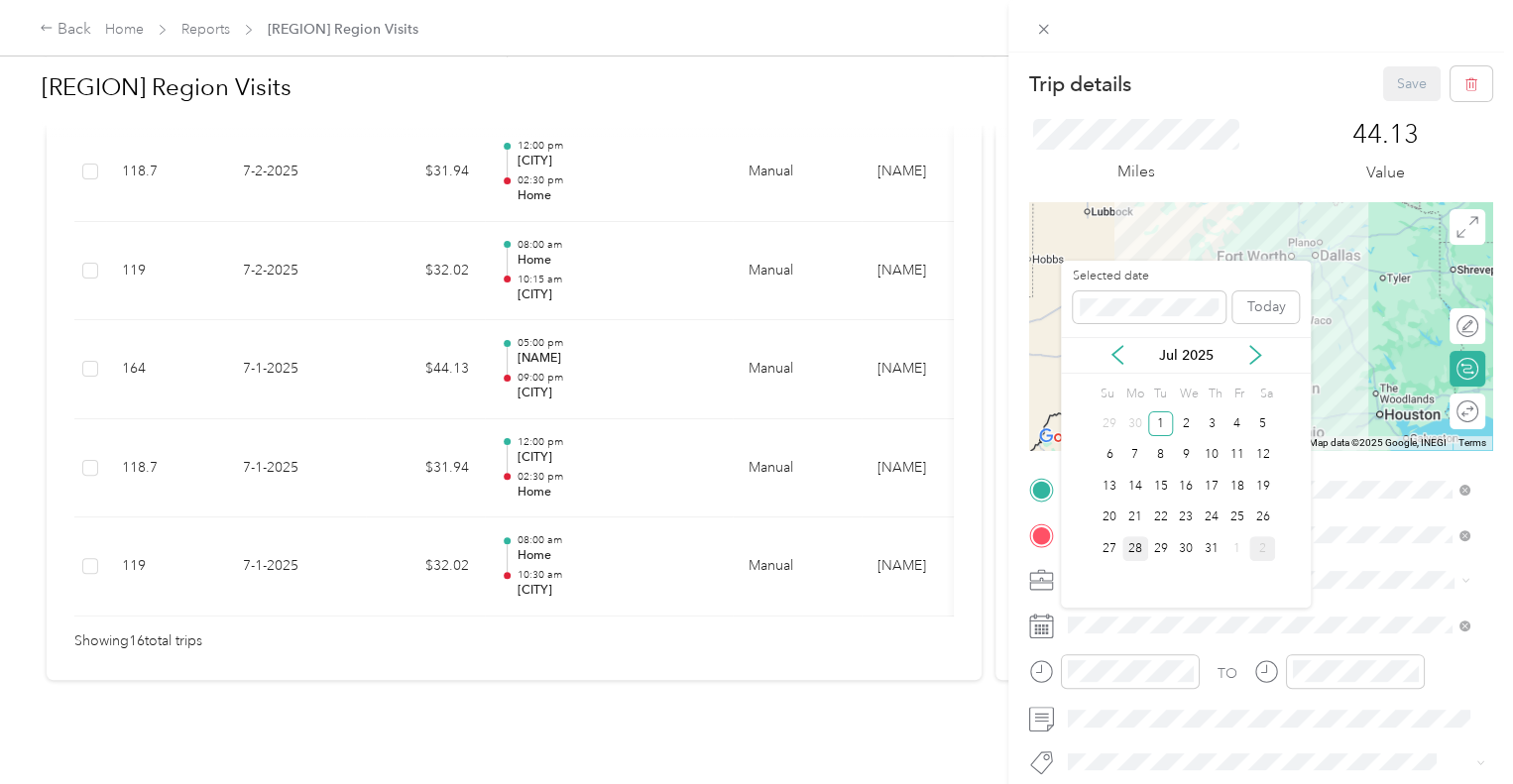 click on "28" at bounding box center [1135, 548] 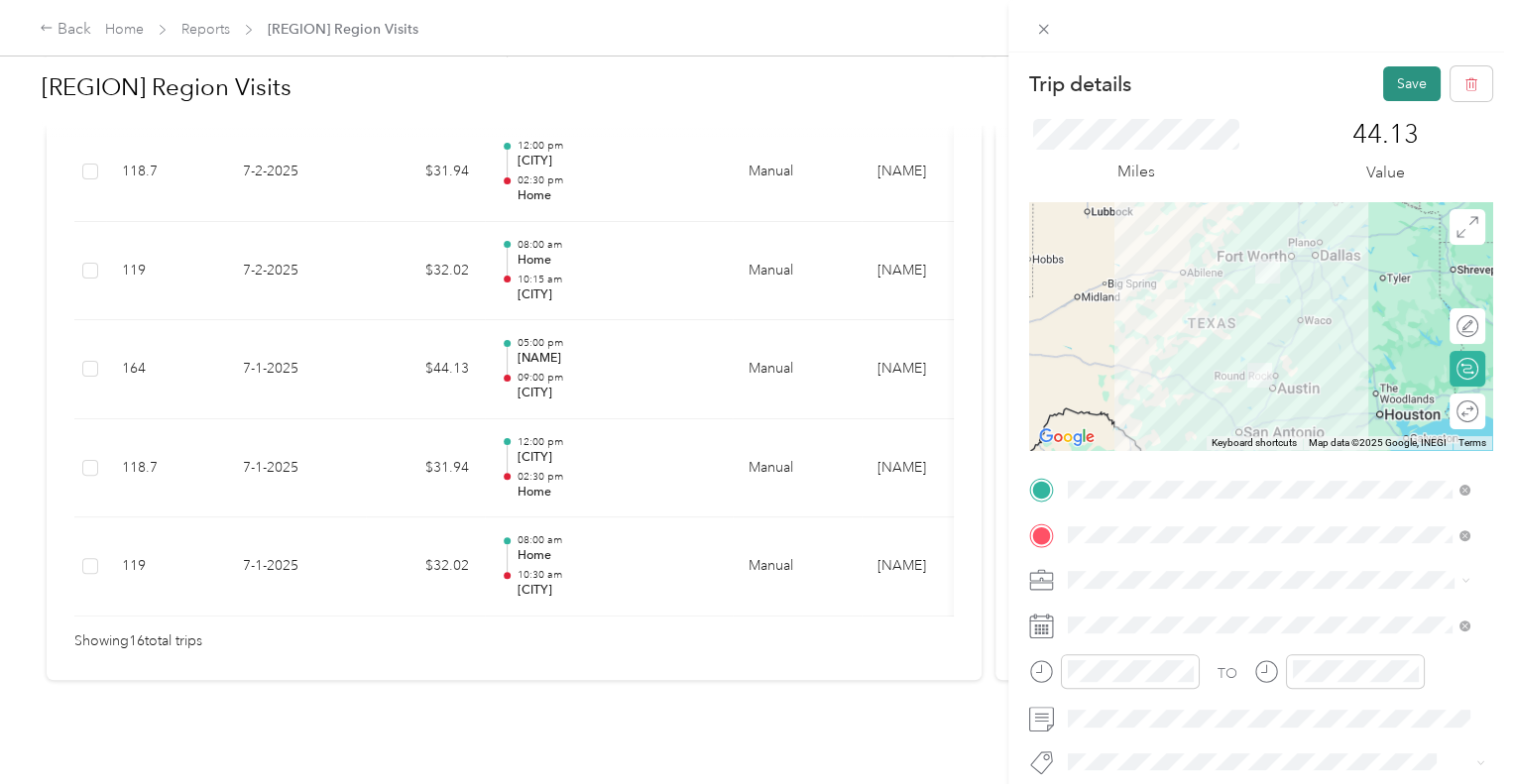 click on "Save" at bounding box center (1412, 83) 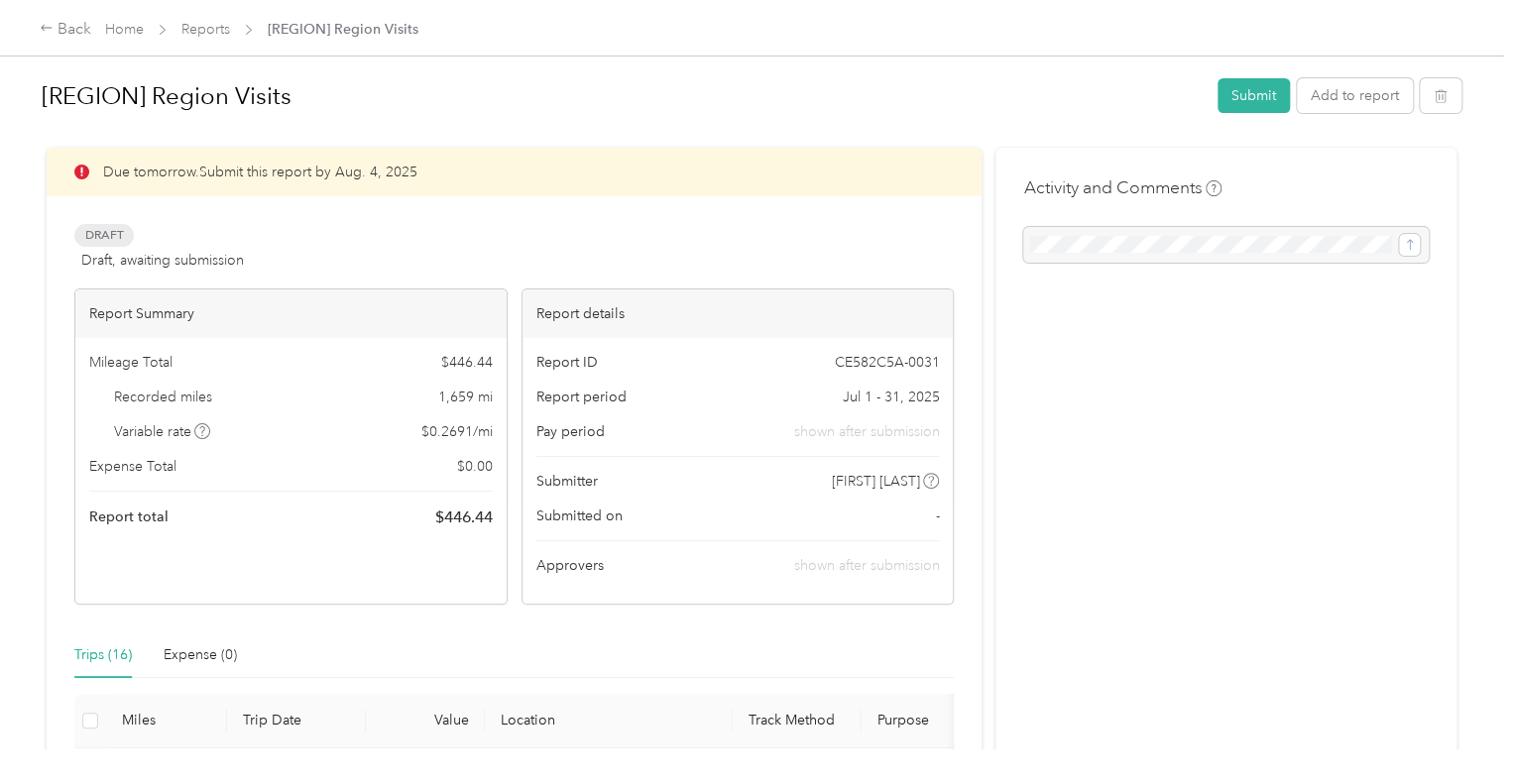 scroll, scrollTop: 0, scrollLeft: 0, axis: both 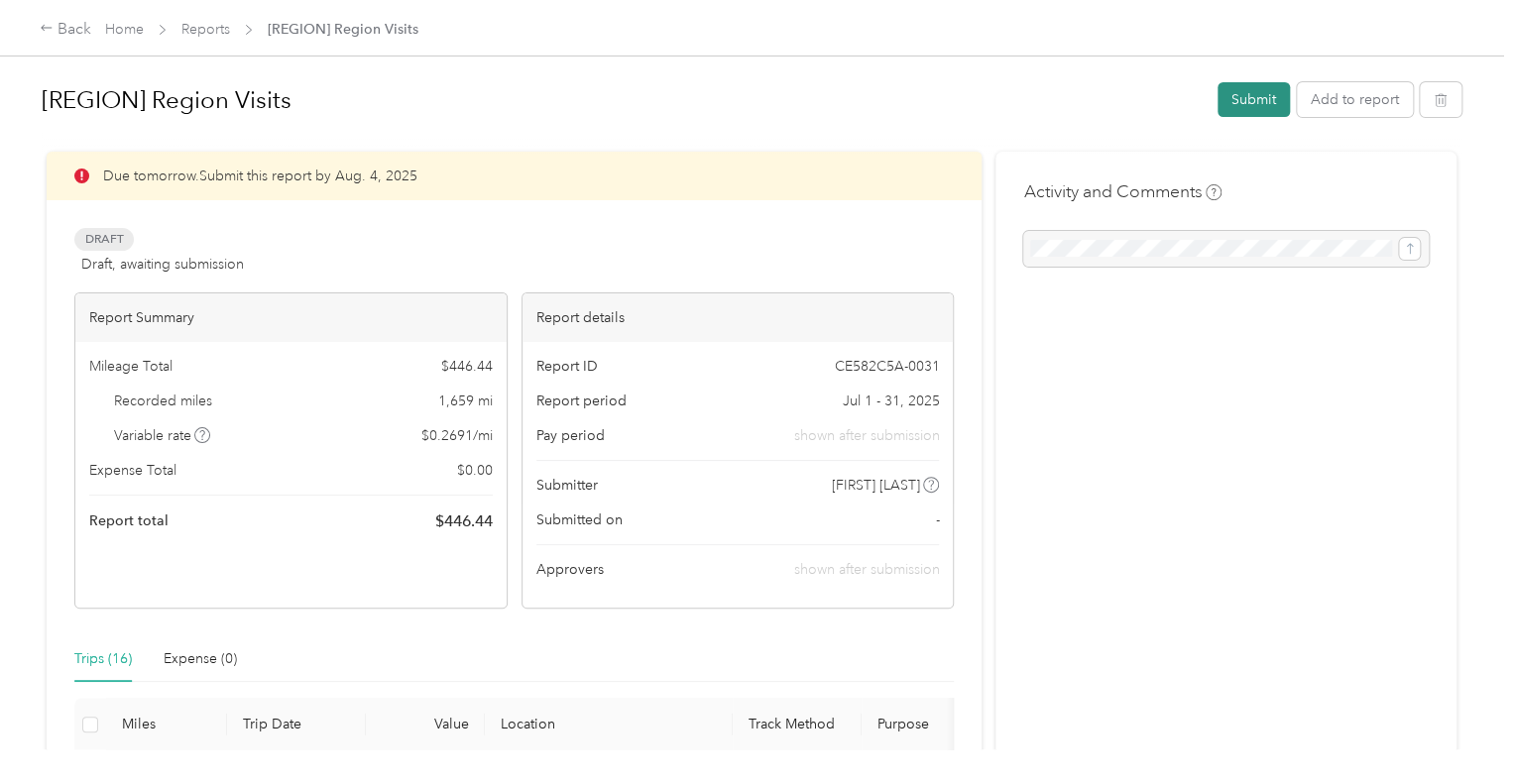 click on "Submit" at bounding box center [1253, 99] 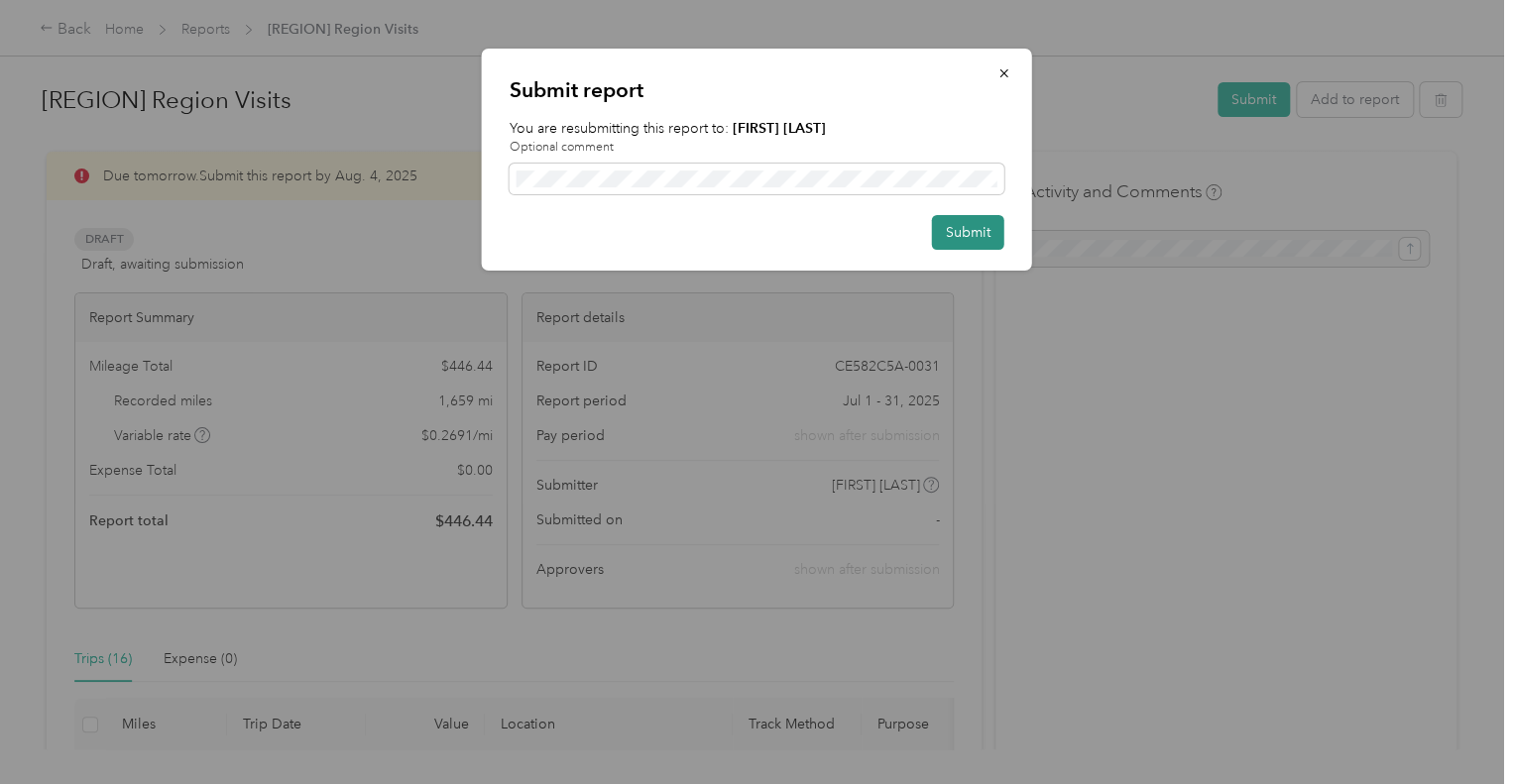 click on "Submit" at bounding box center (968, 232) 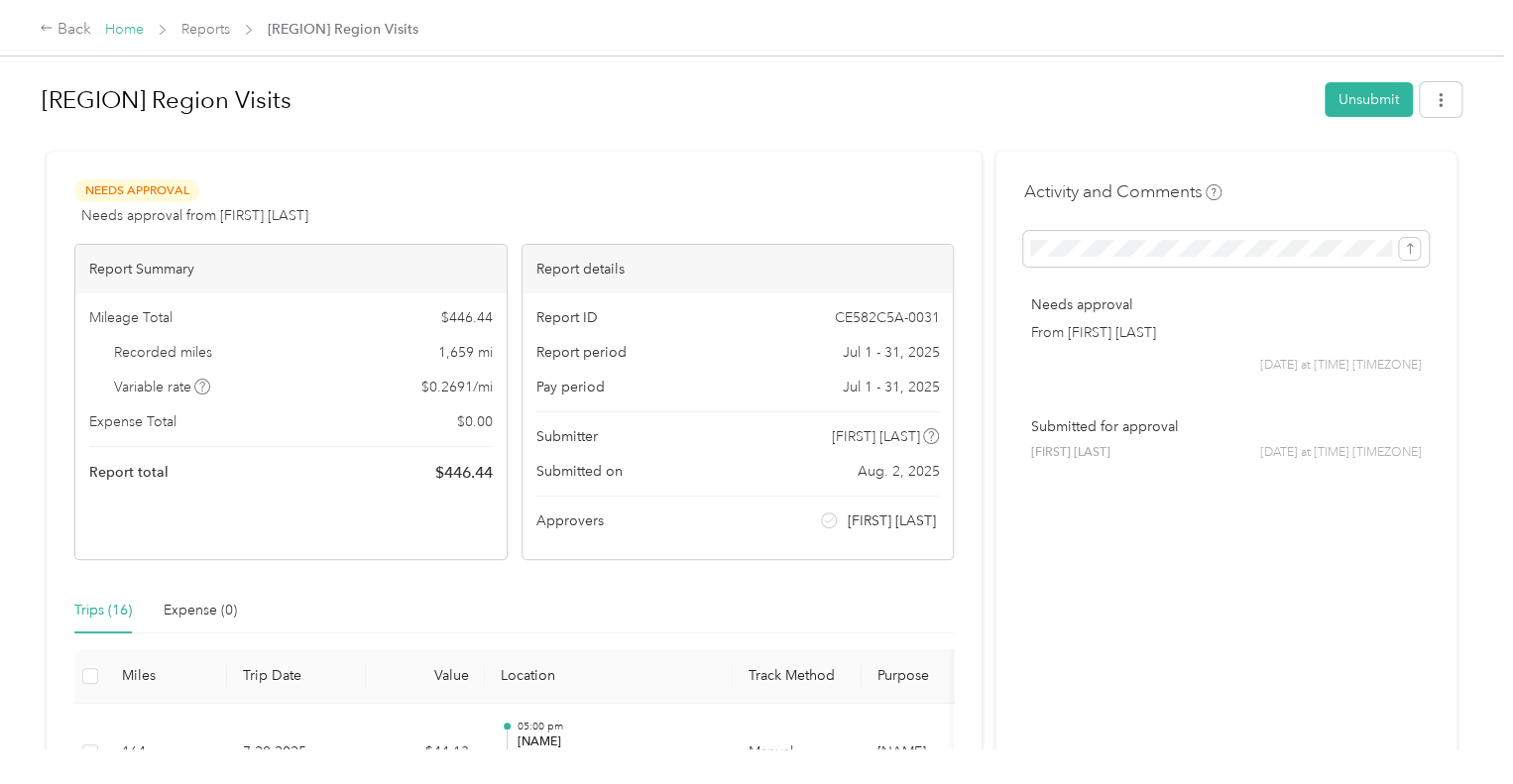 click on "Home" at bounding box center (124, 29) 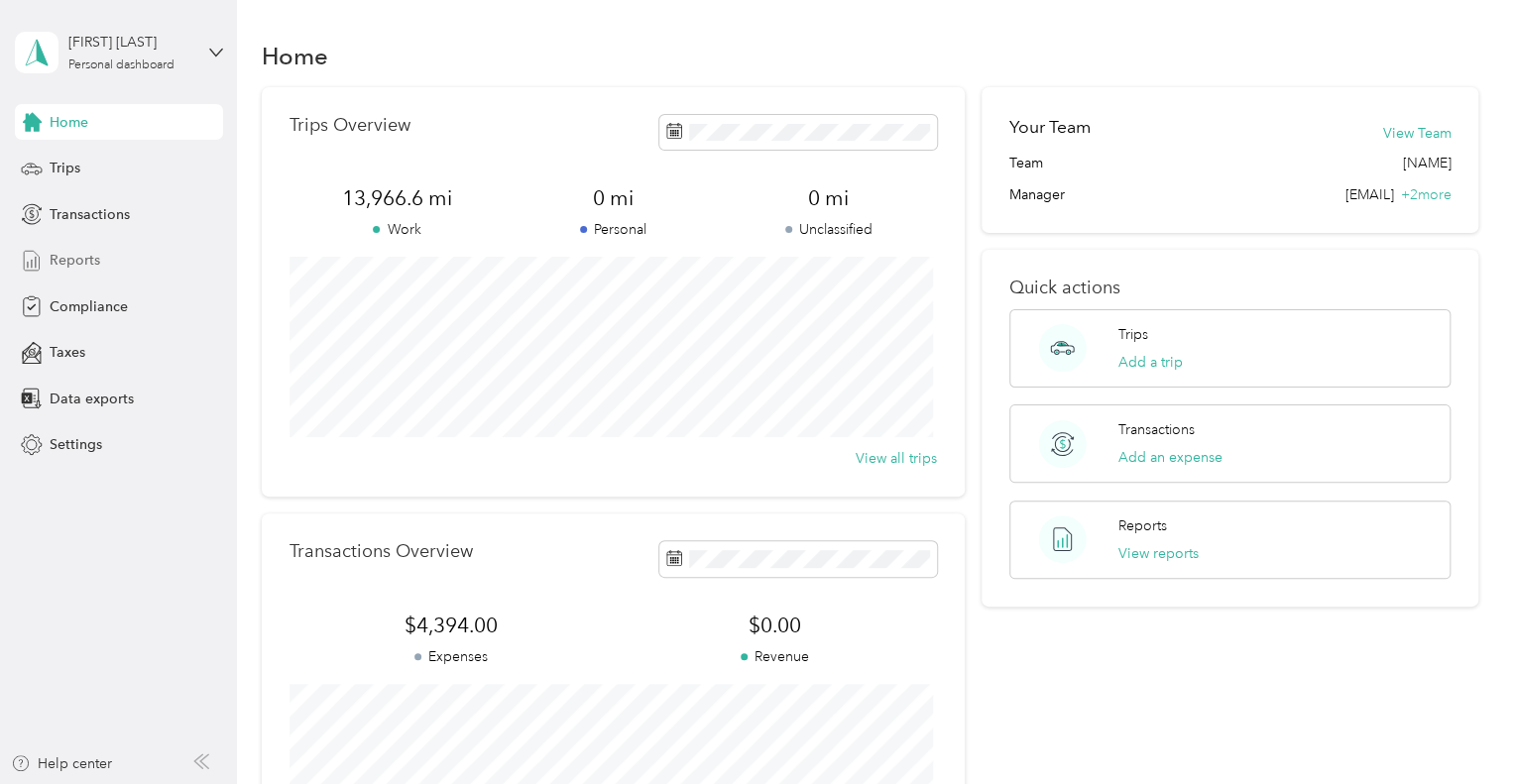 click on "Reports" at bounding box center (74, 260) 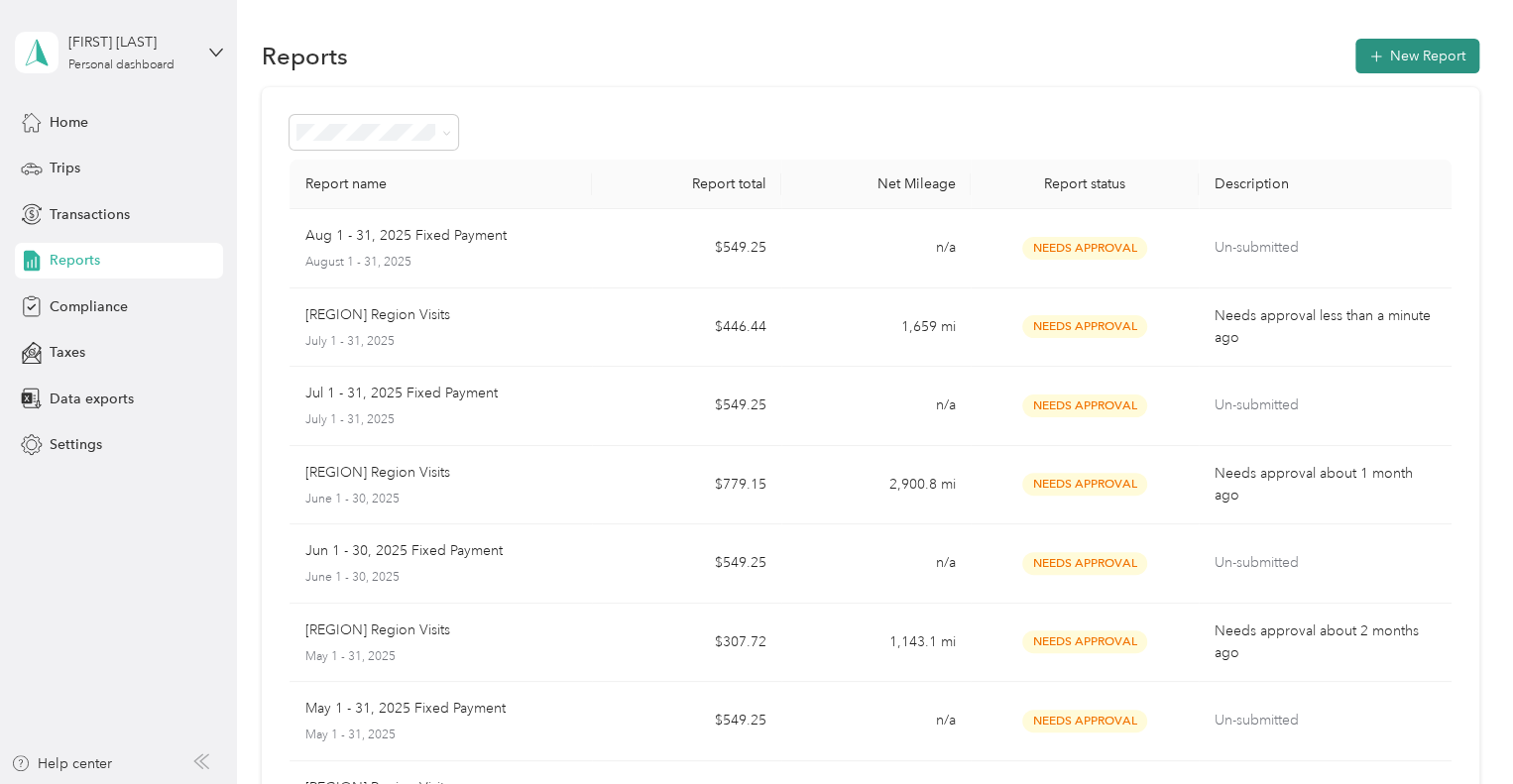 click on "New Report" at bounding box center (1417, 56) 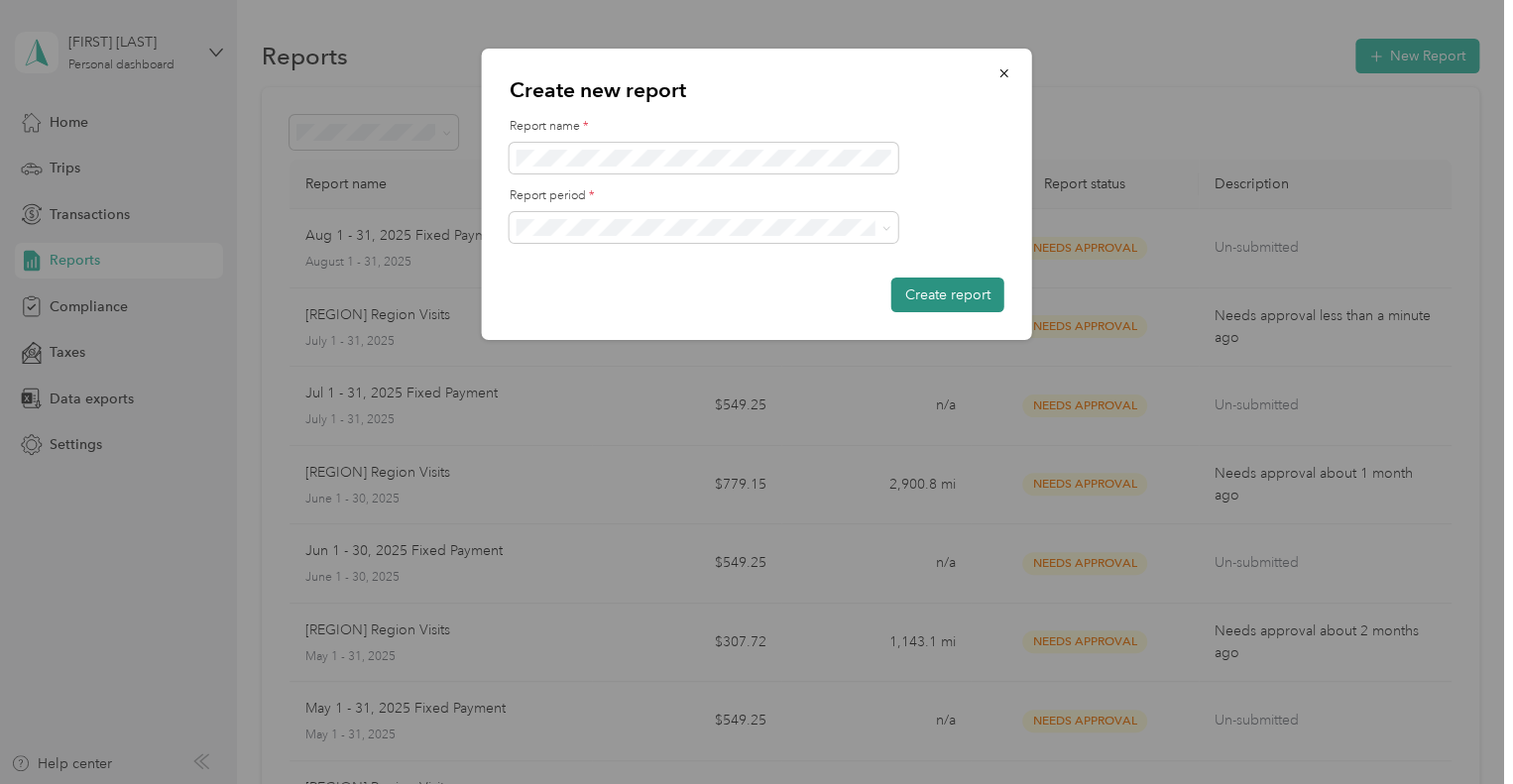 click on "Create report" at bounding box center (948, 294) 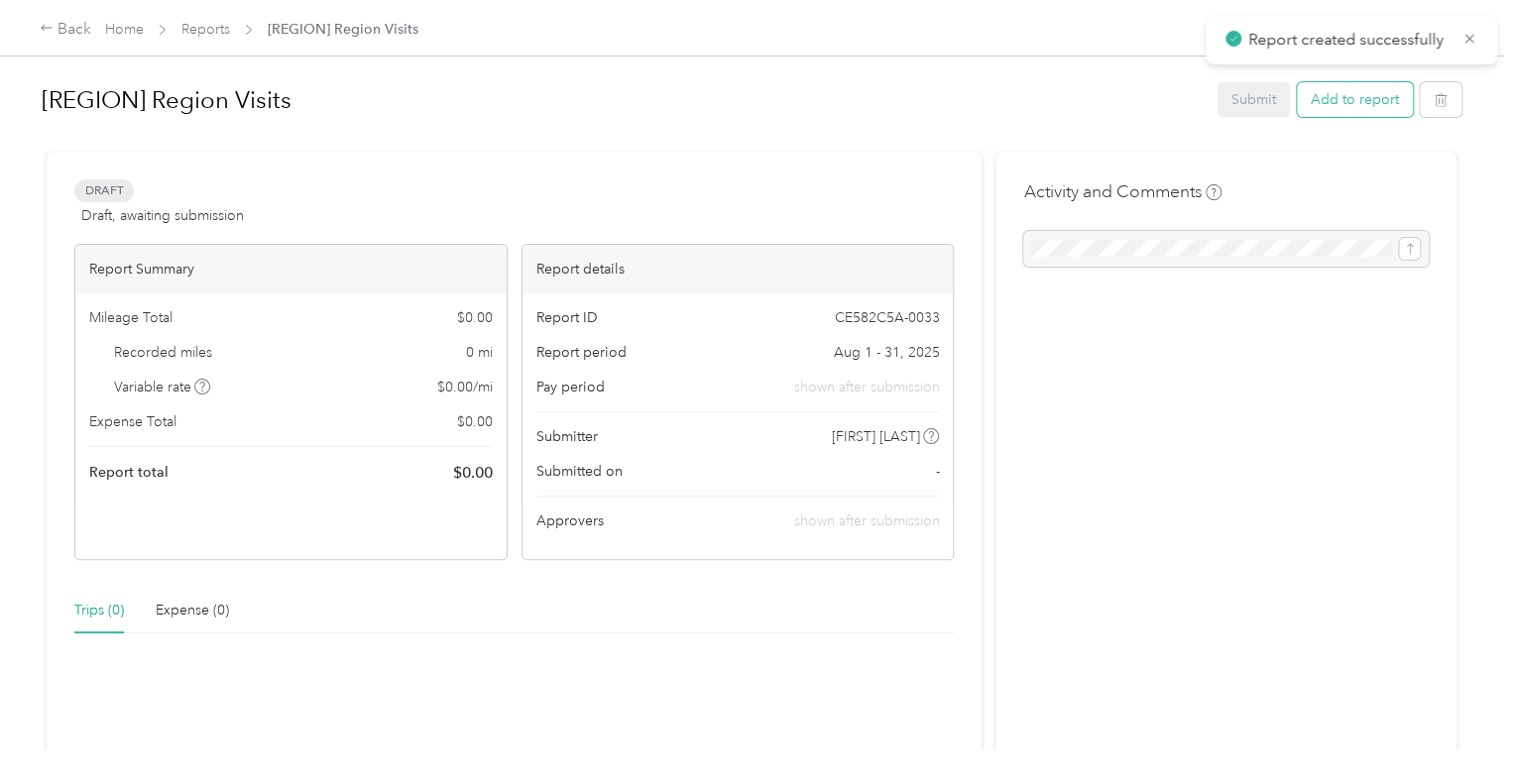 click on "Add to report" at bounding box center [1354, 99] 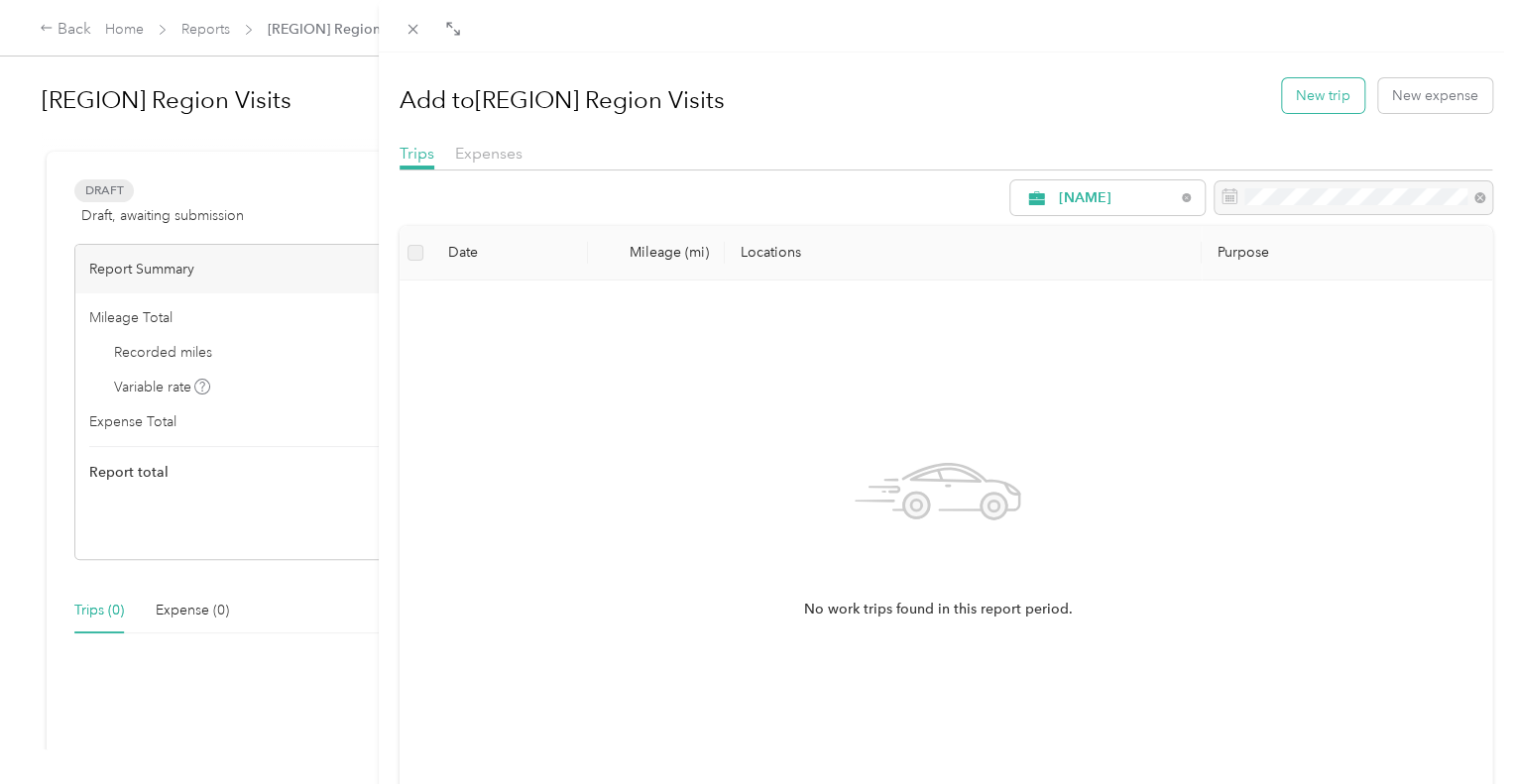 click on "New trip" at bounding box center (1323, 95) 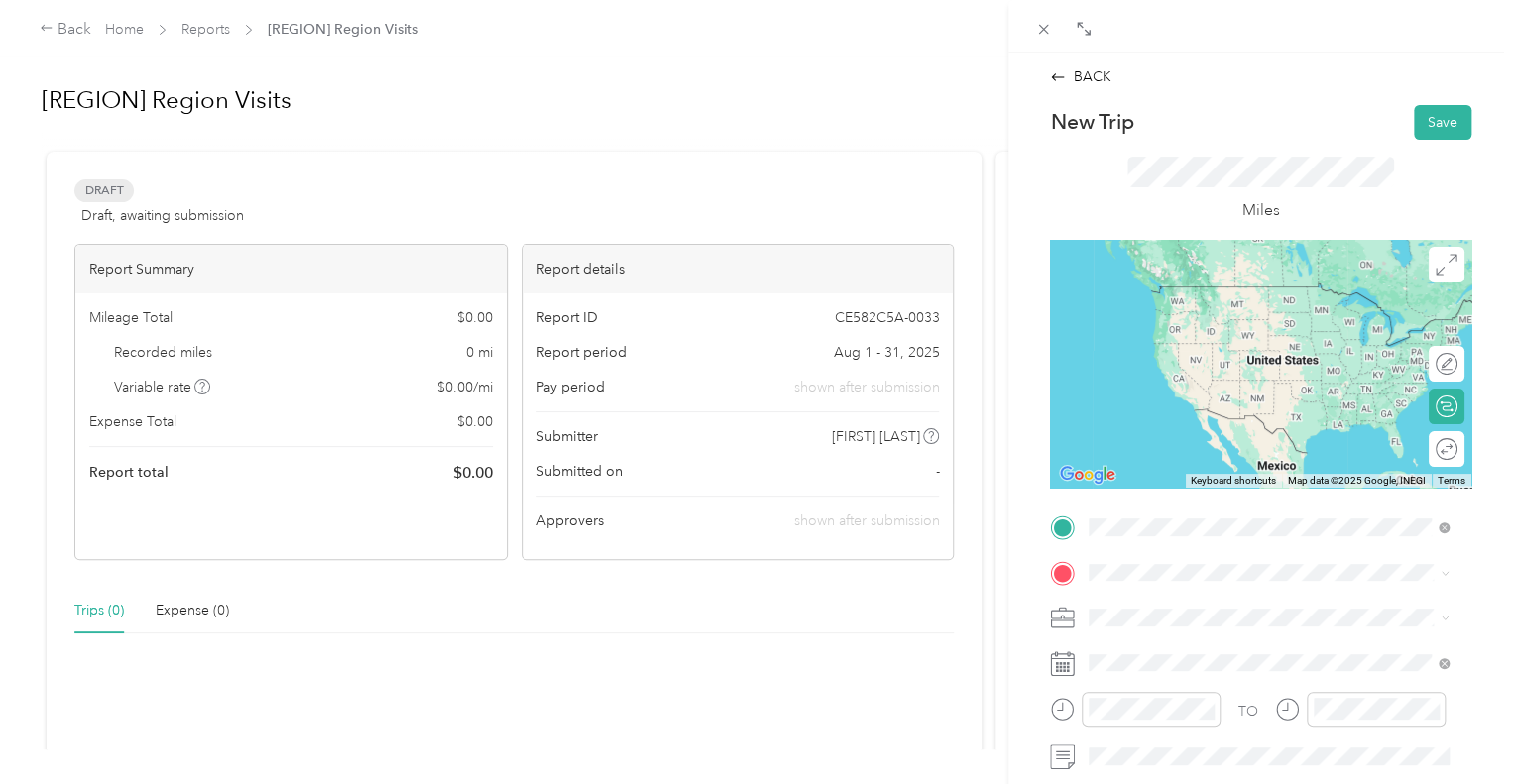 click on "[CITY]
[STATE], [COUNTRY]" at bounding box center [1191, 405] 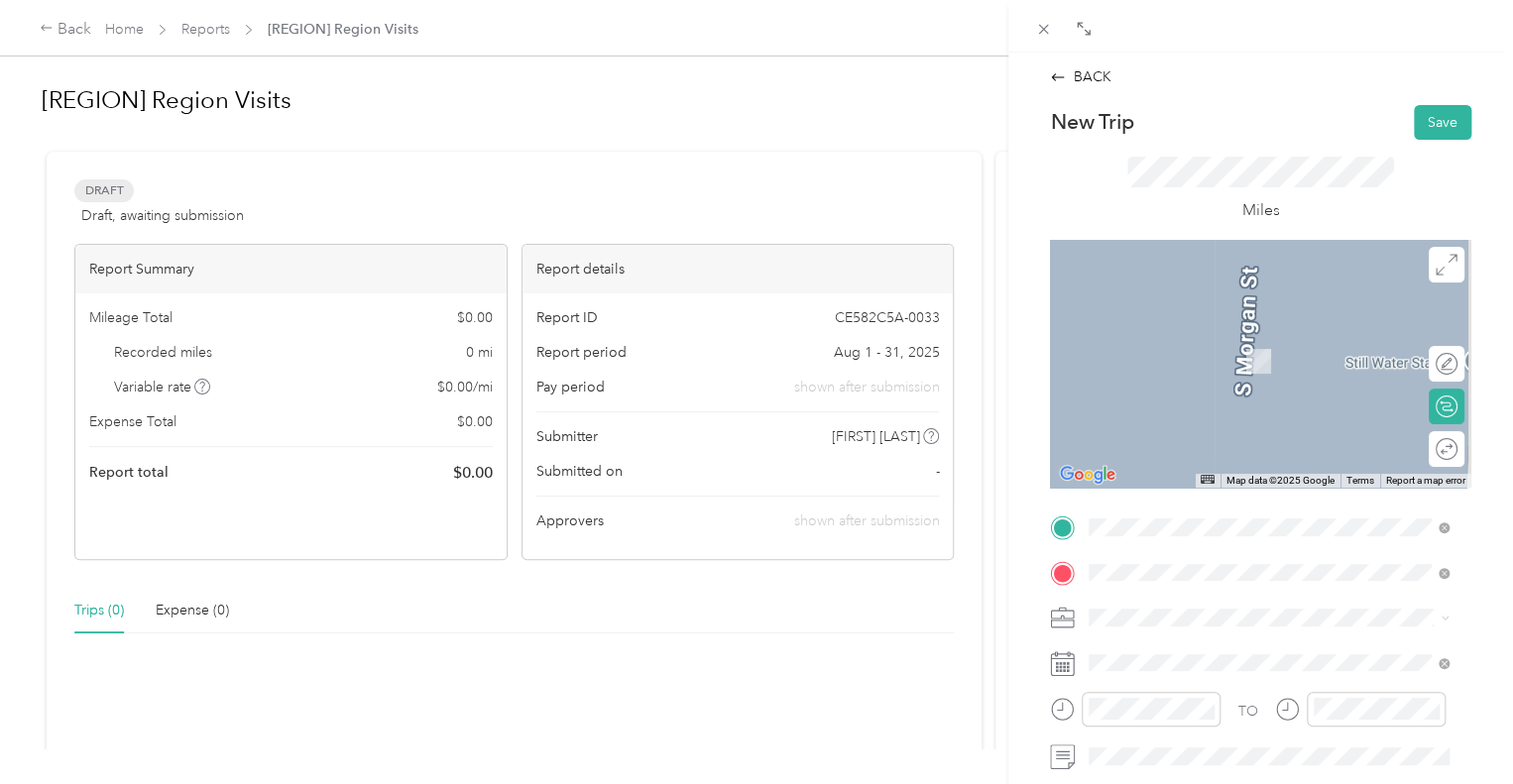 click on "[CITY]
[STATE], [COUNTRY]" at bounding box center [1191, 450] 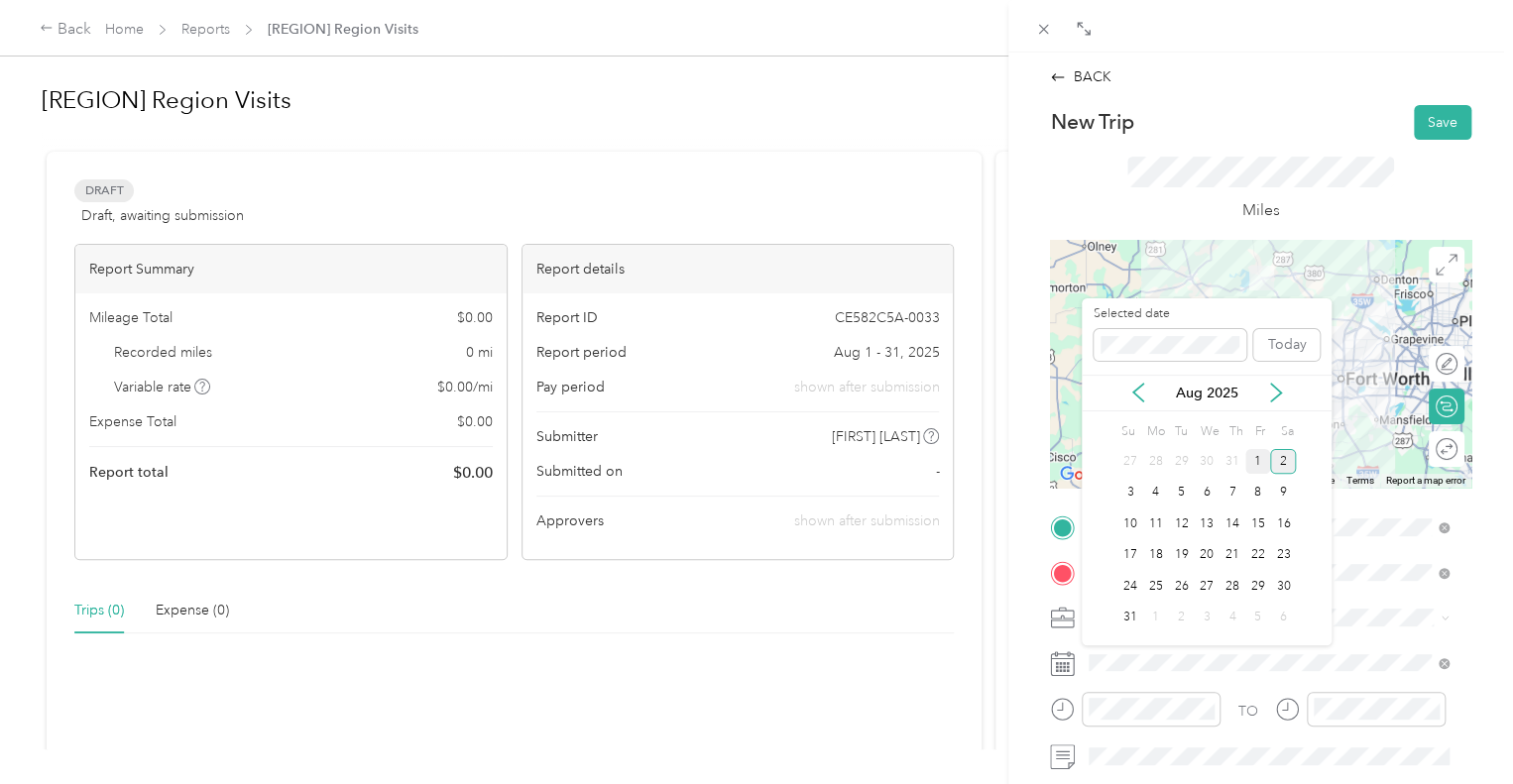click on "1" at bounding box center [1258, 461] 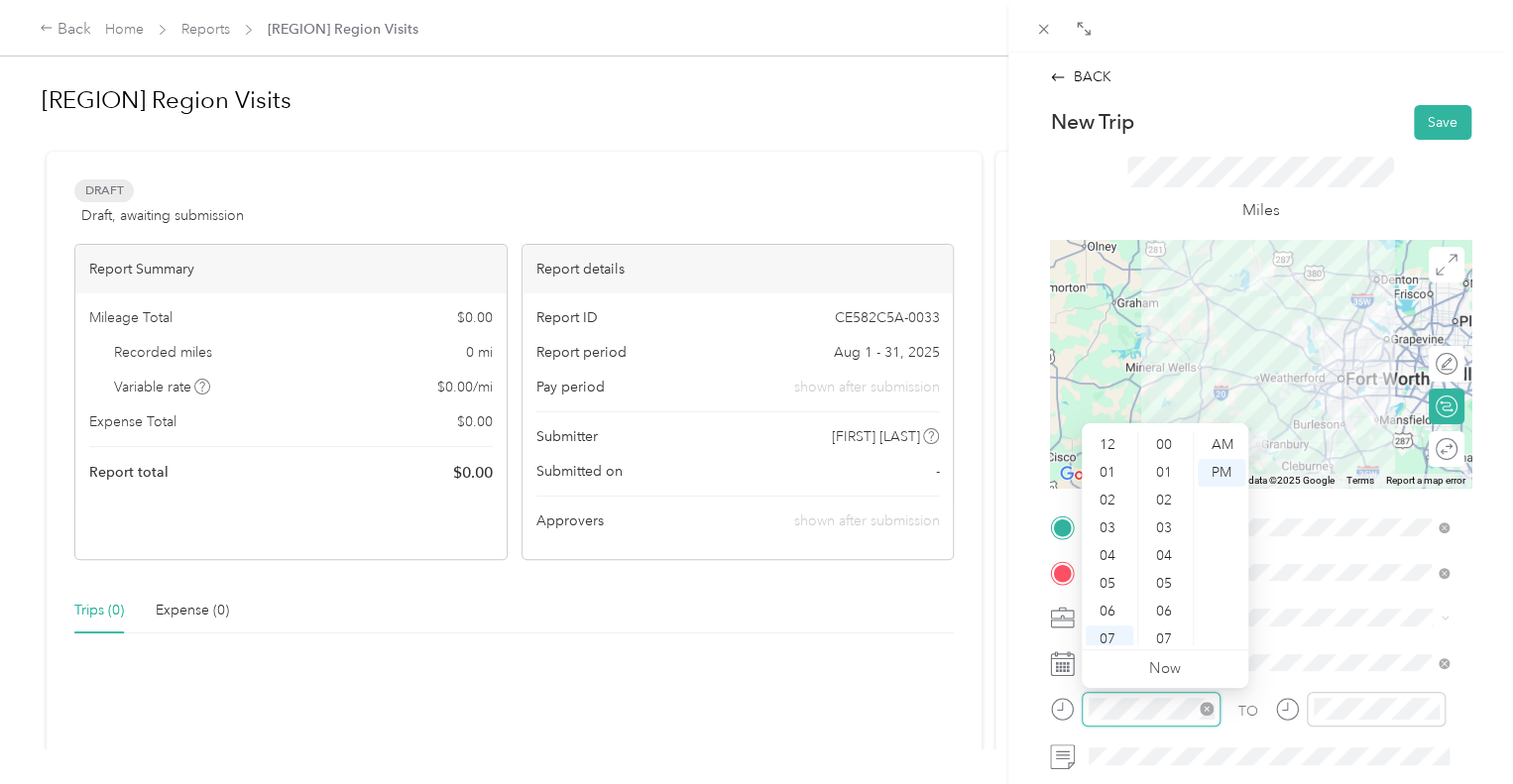 scroll, scrollTop: 119, scrollLeft: 0, axis: vertical 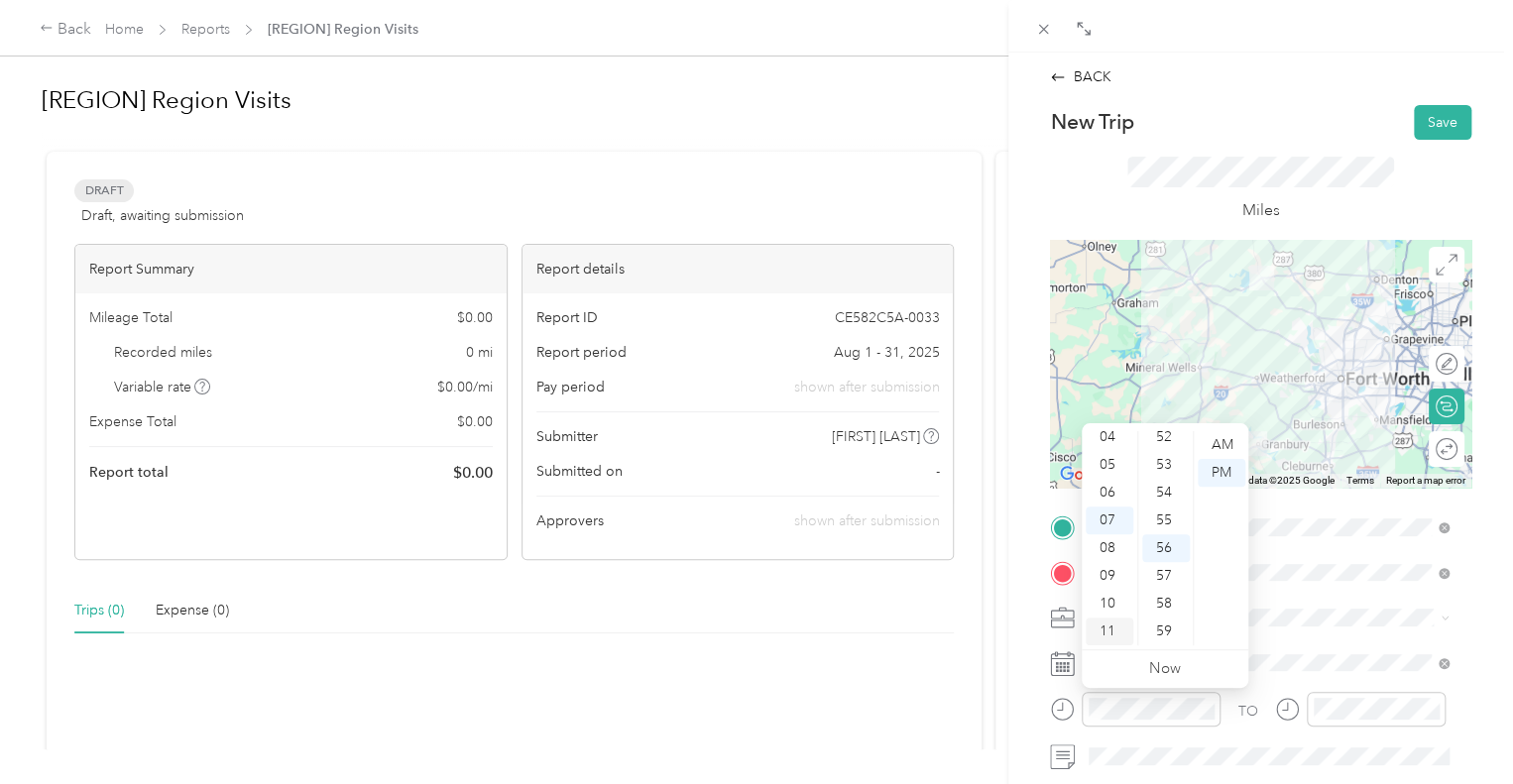 click on "11" at bounding box center (1109, 631) 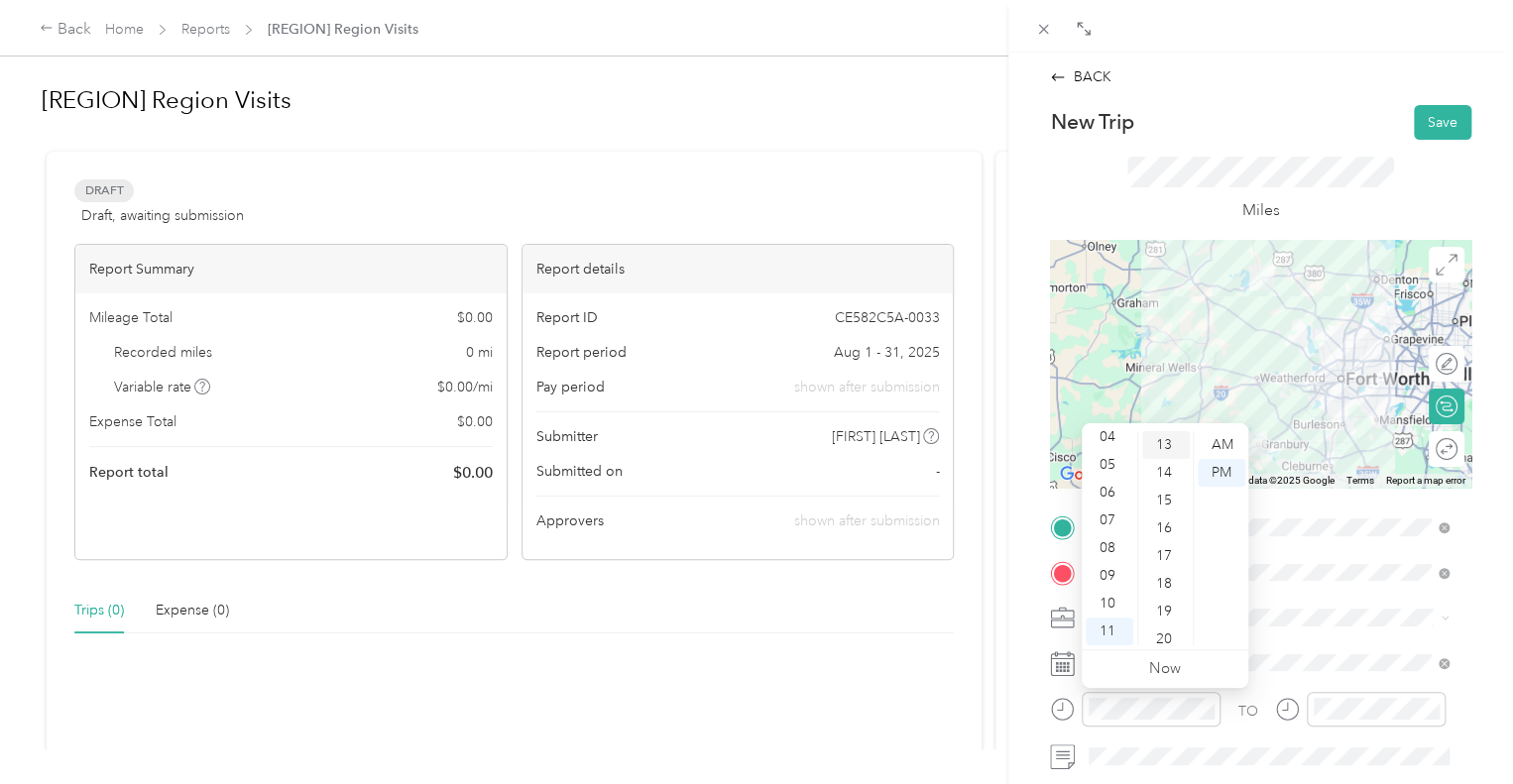 scroll, scrollTop: 0, scrollLeft: 0, axis: both 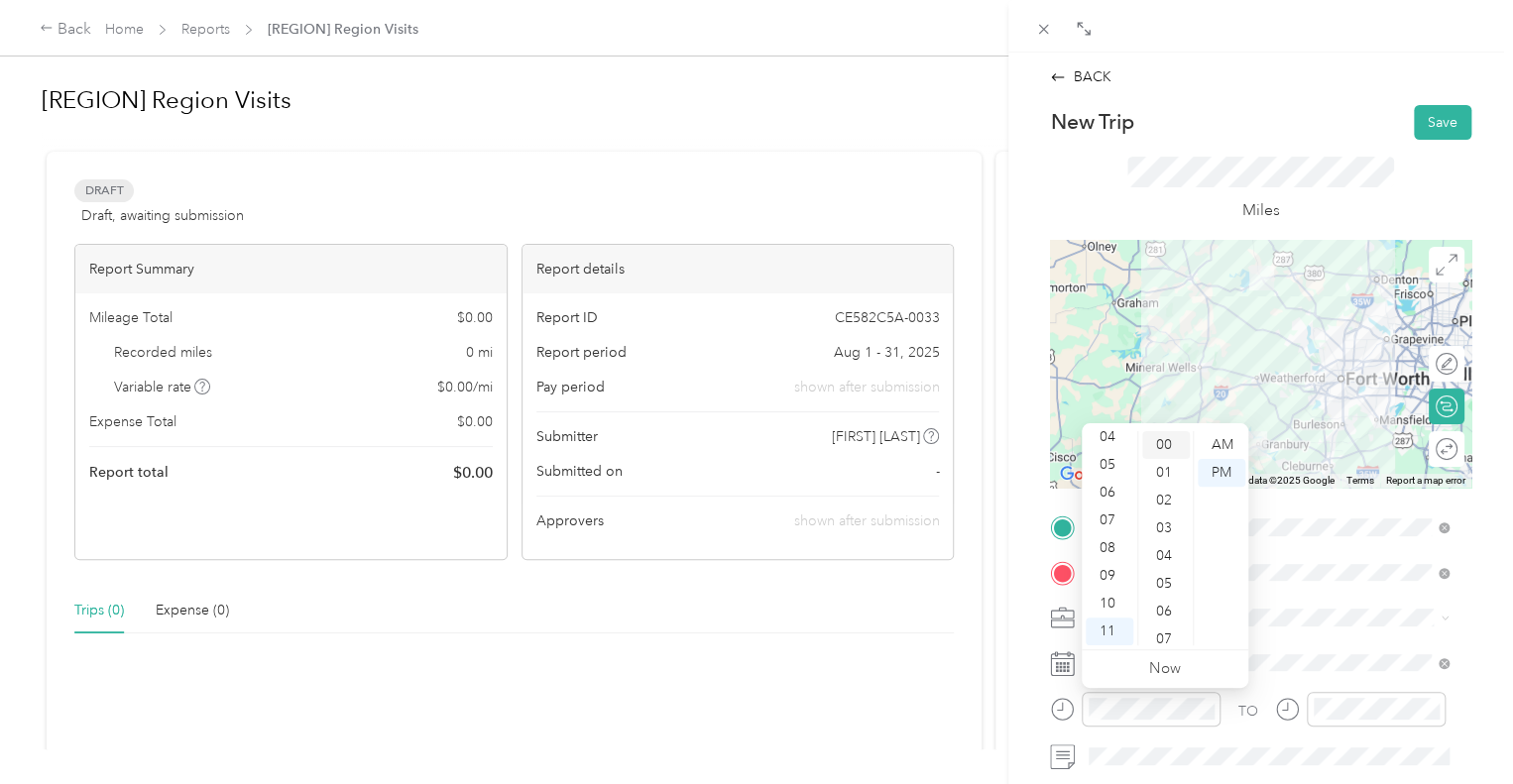 click on "00" at bounding box center [1166, 445] 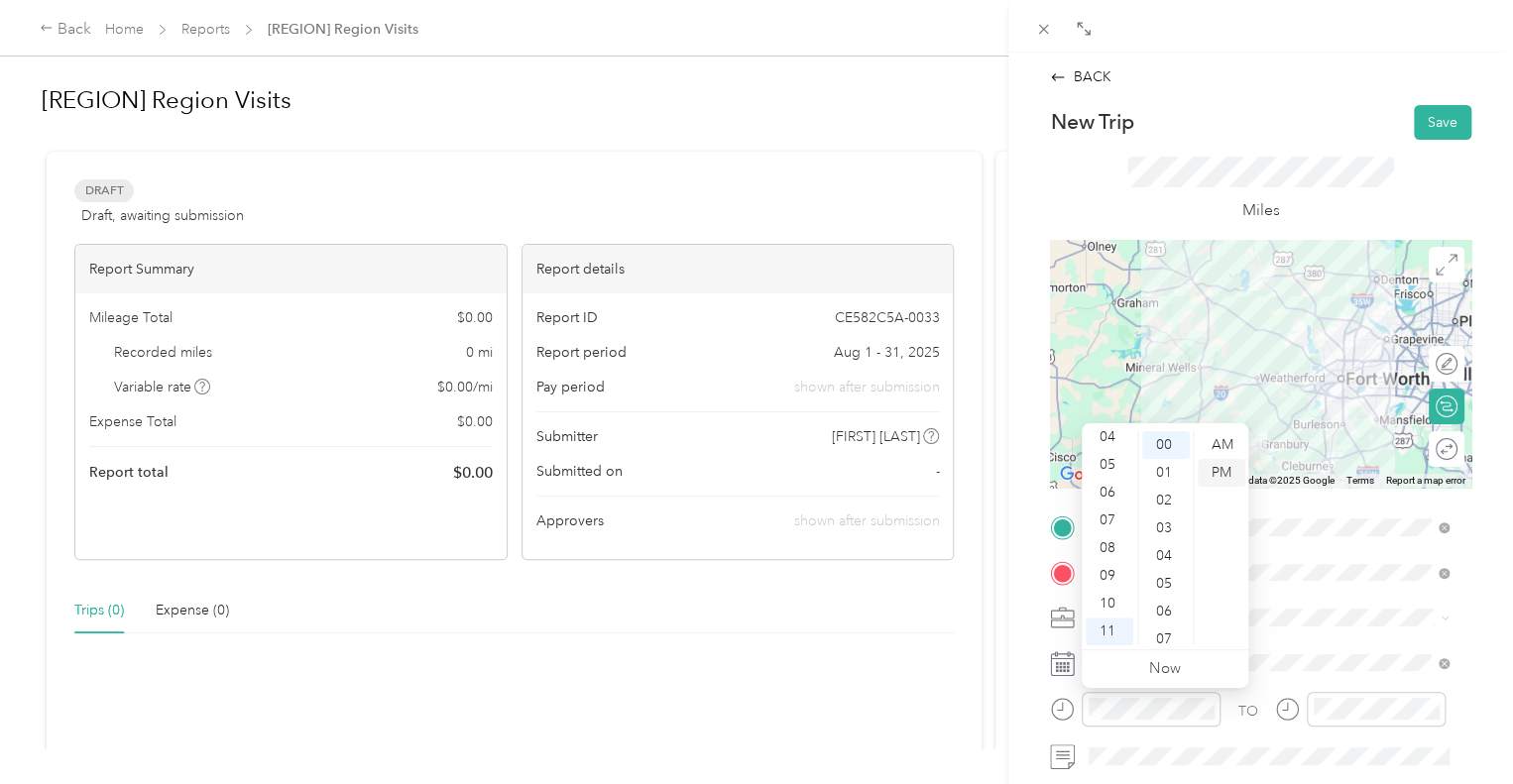 click on "PM" at bounding box center (1222, 473) 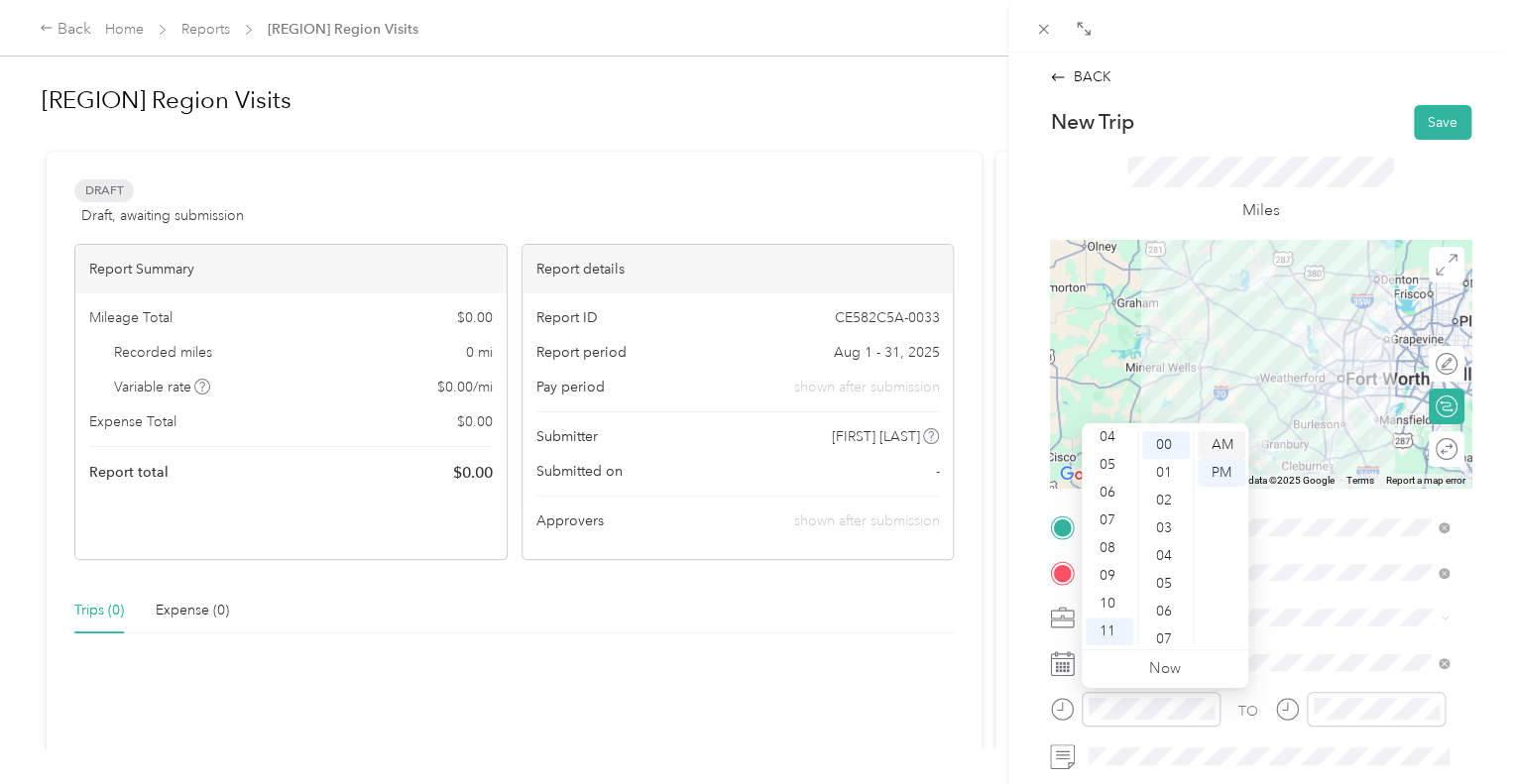 click on "AM" at bounding box center (1222, 445) 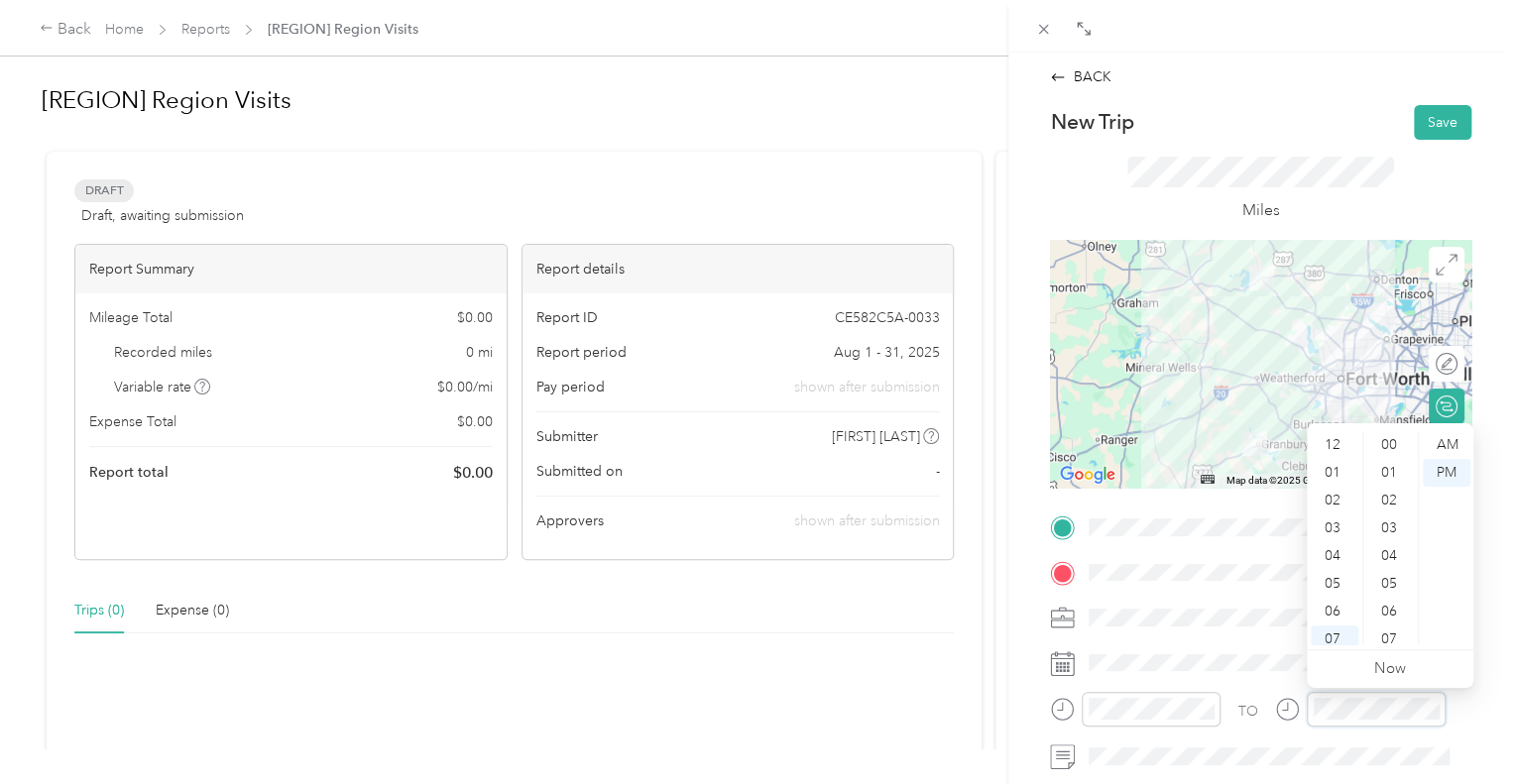 scroll, scrollTop: 119, scrollLeft: 0, axis: vertical 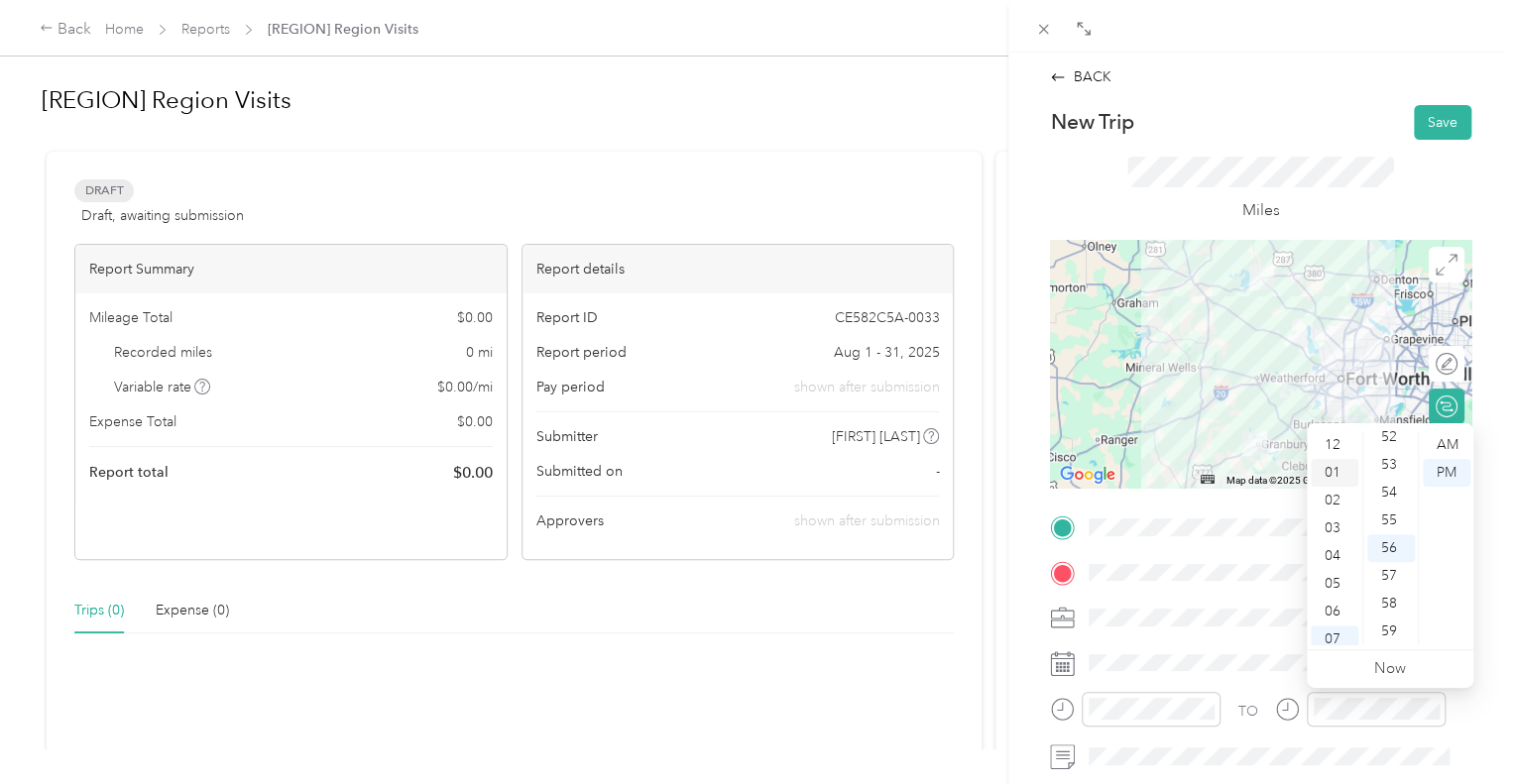 click on "01" at bounding box center (1335, 473) 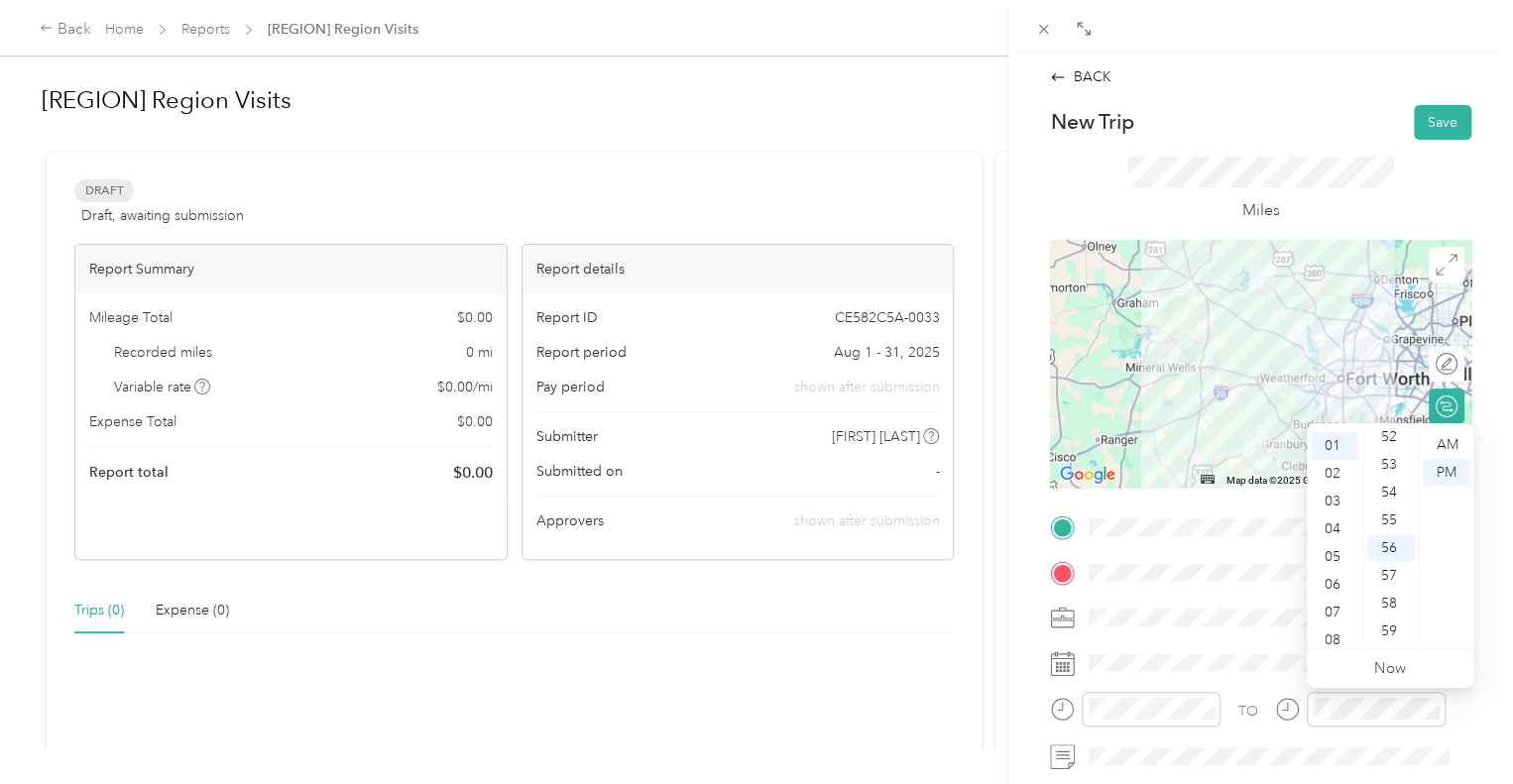 scroll, scrollTop: 28, scrollLeft: 0, axis: vertical 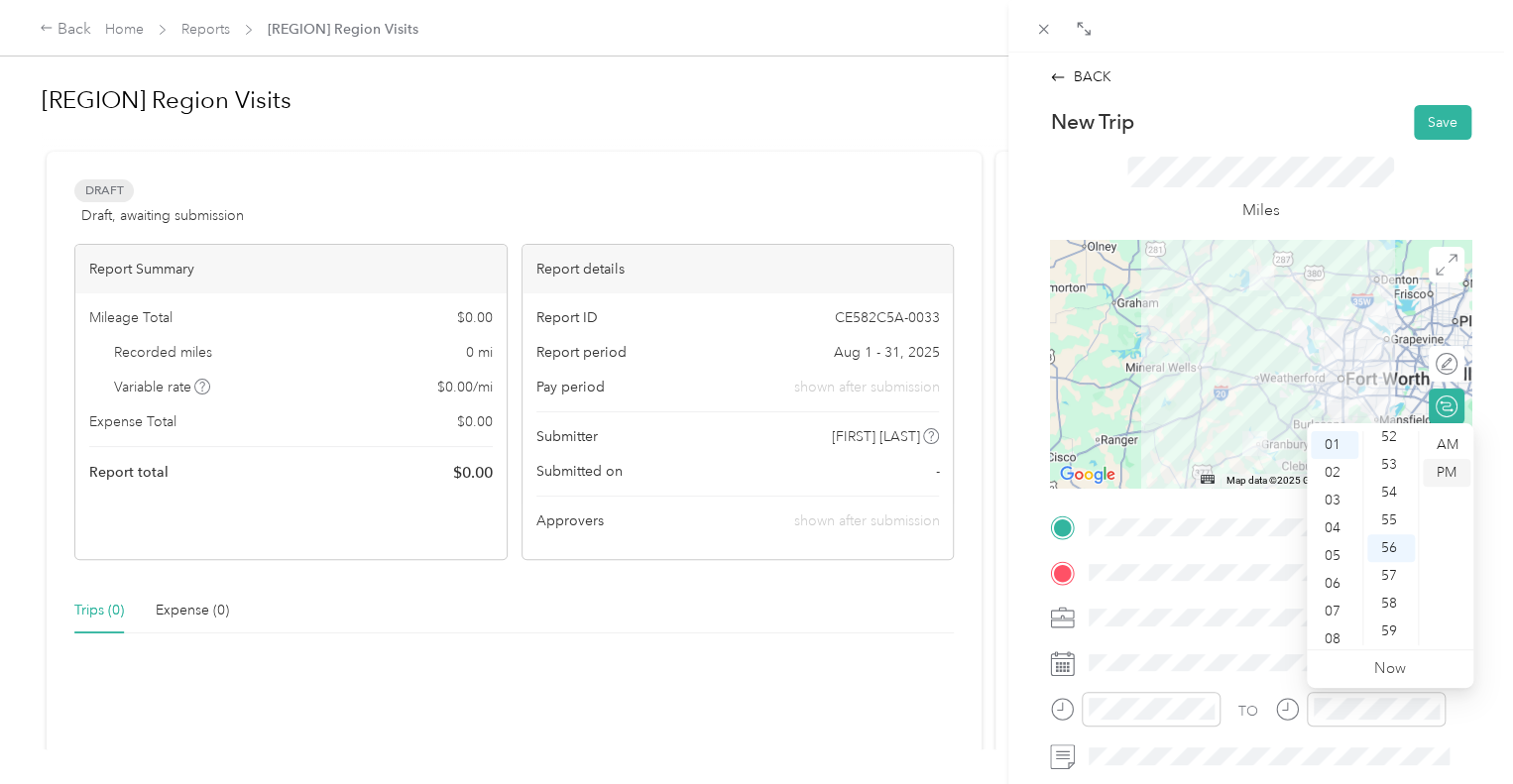 click on "PM" at bounding box center [1447, 473] 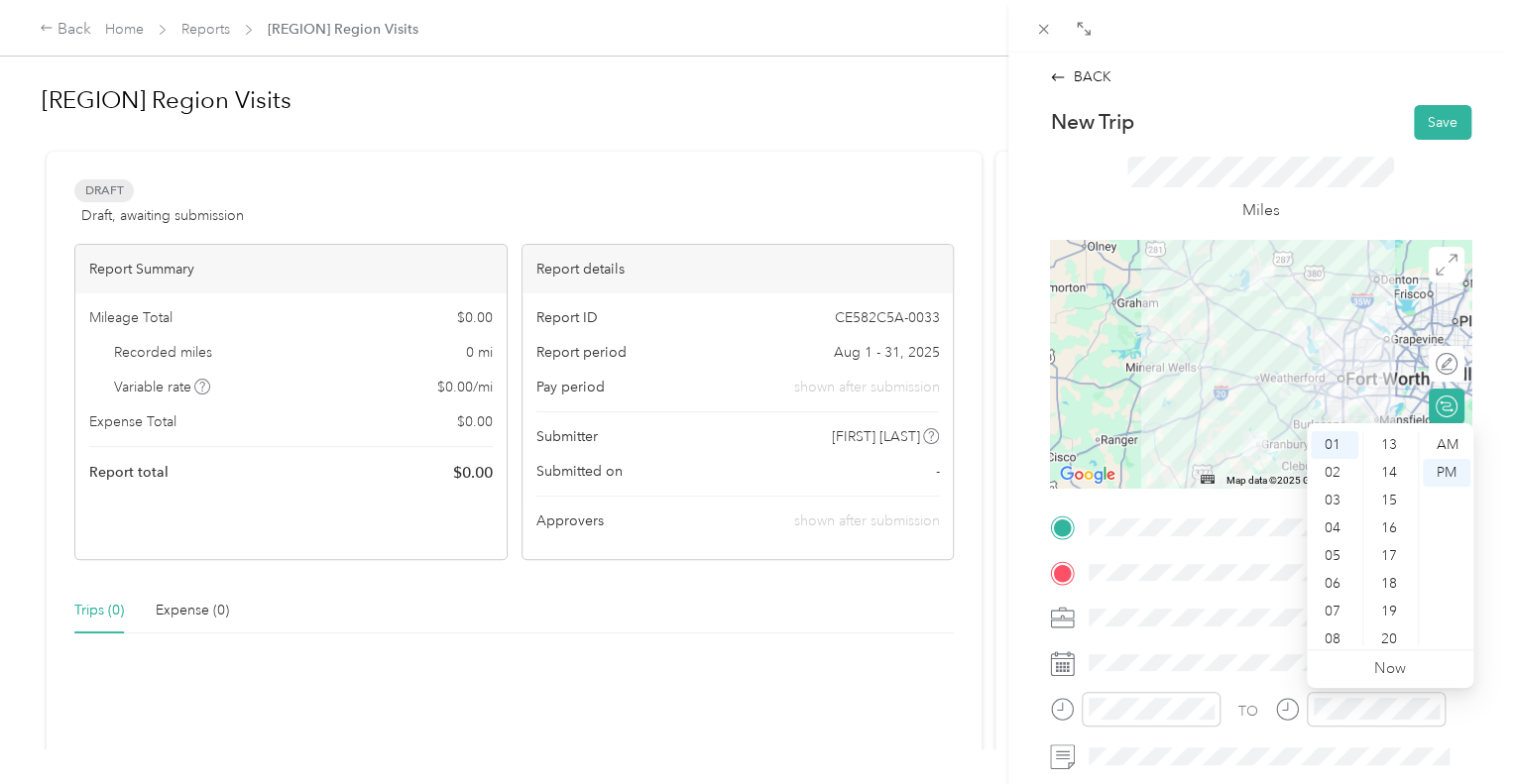 scroll, scrollTop: 0, scrollLeft: 0, axis: both 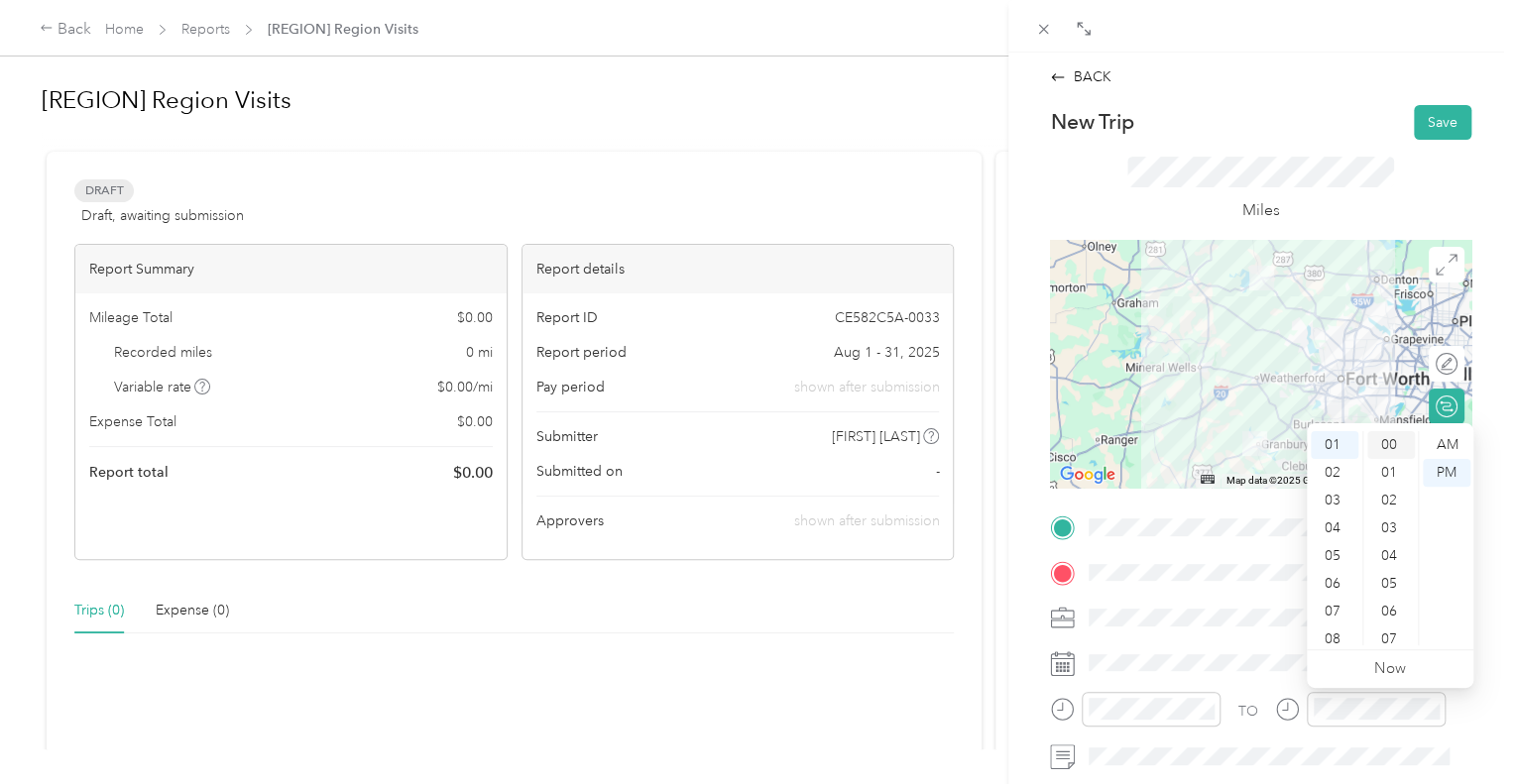 click on "00" at bounding box center (1391, 445) 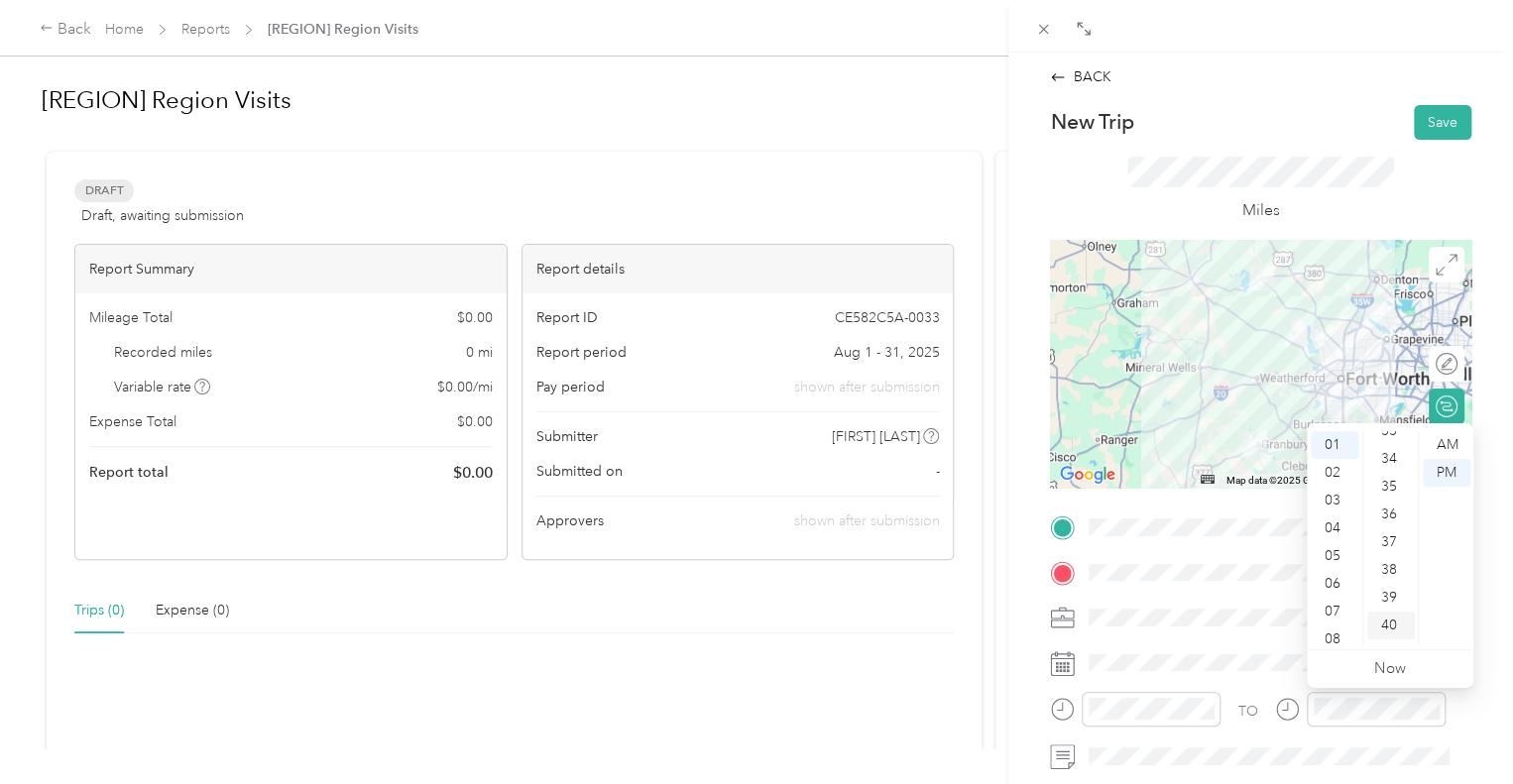 scroll, scrollTop: 1189, scrollLeft: 0, axis: vertical 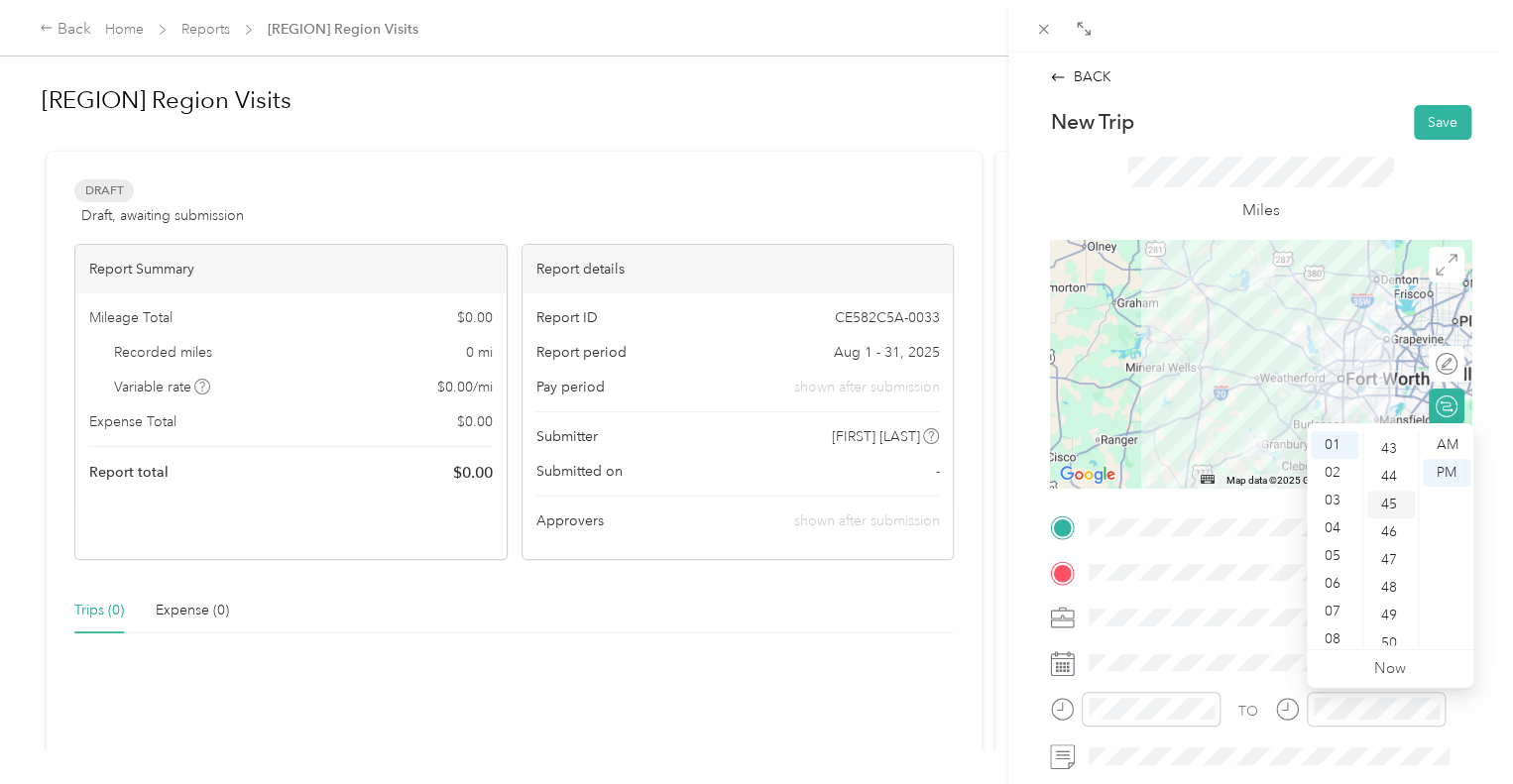 click on "45" at bounding box center (1391, 504) 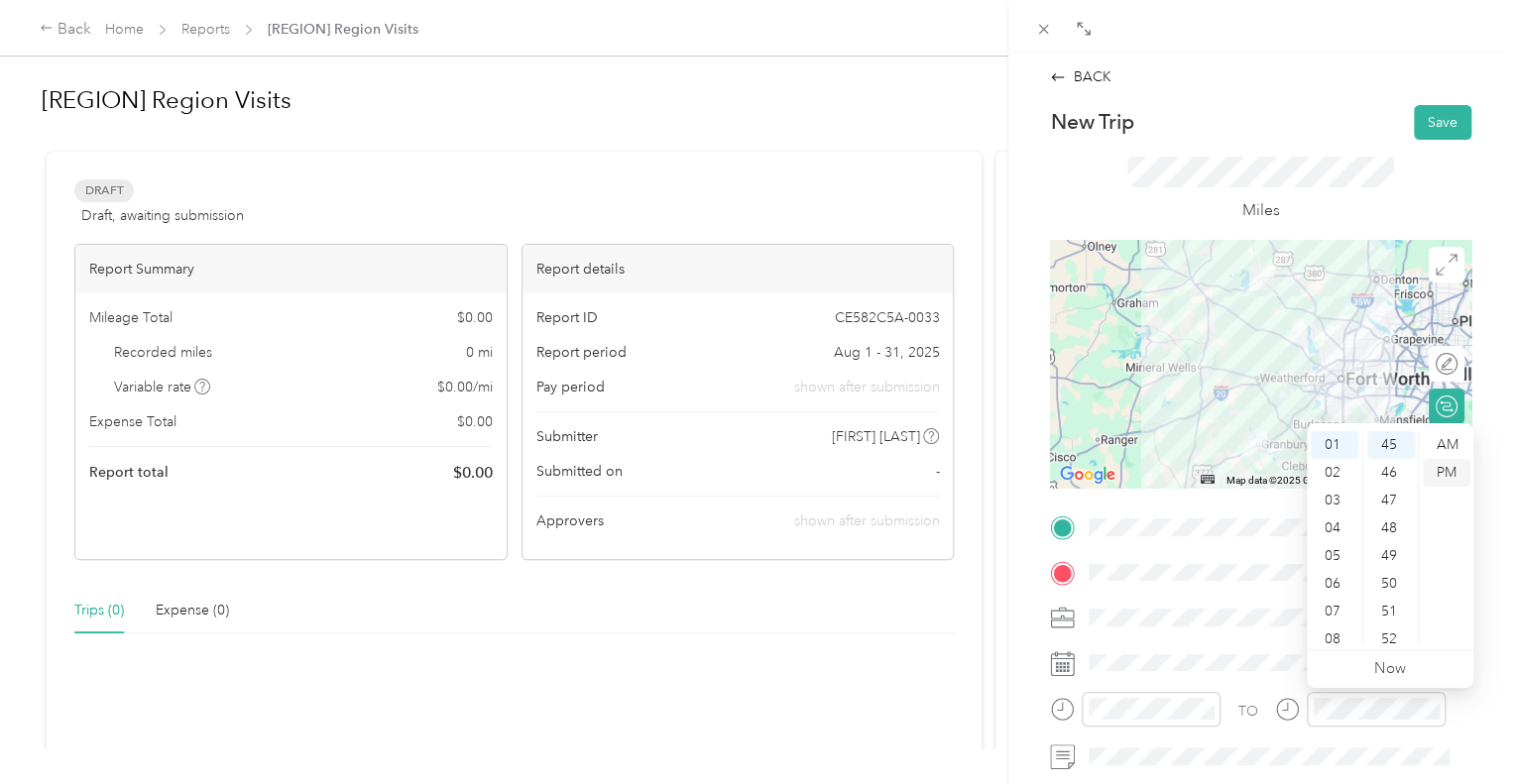 click on "PM" at bounding box center (1447, 473) 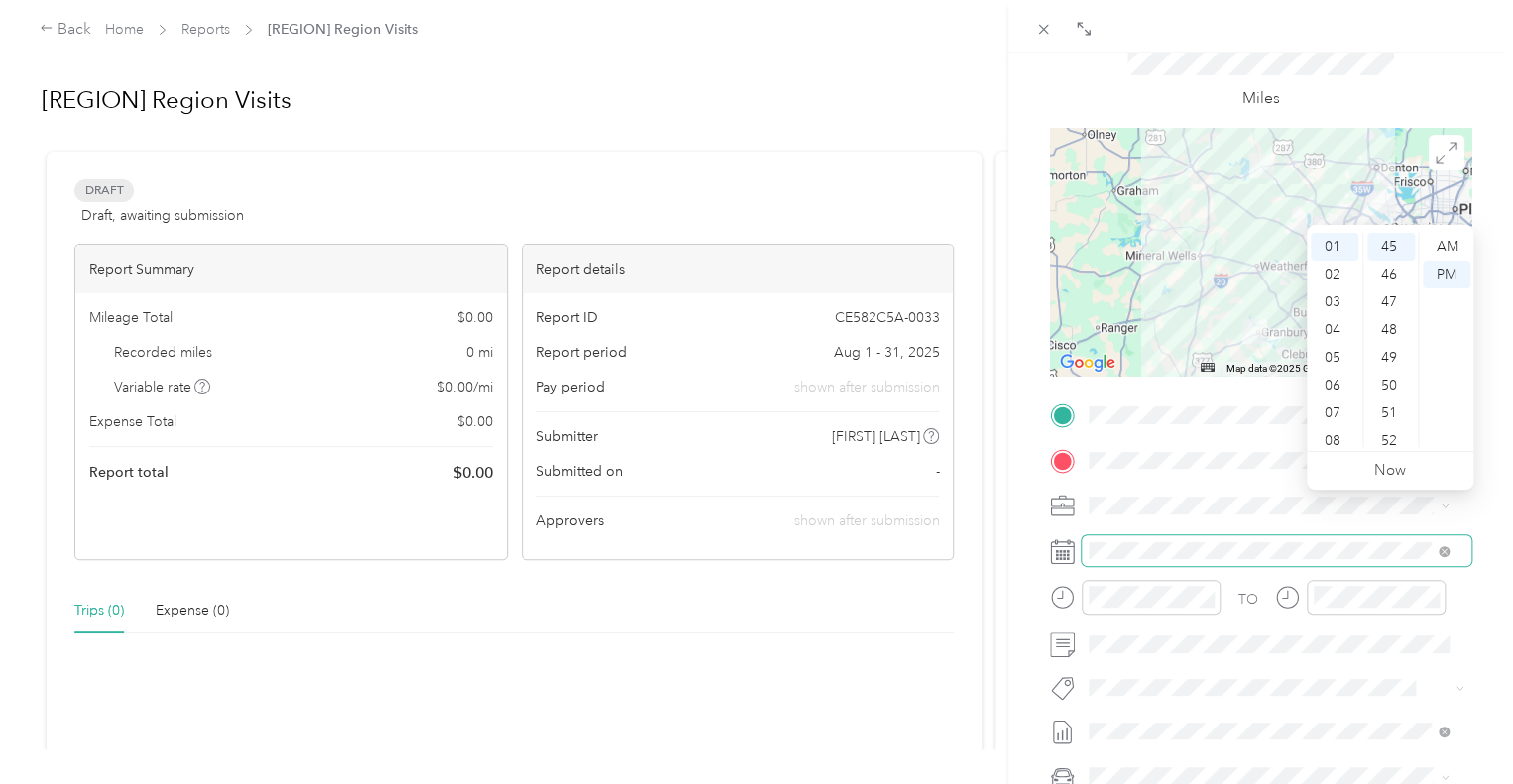 scroll, scrollTop: 198, scrollLeft: 0, axis: vertical 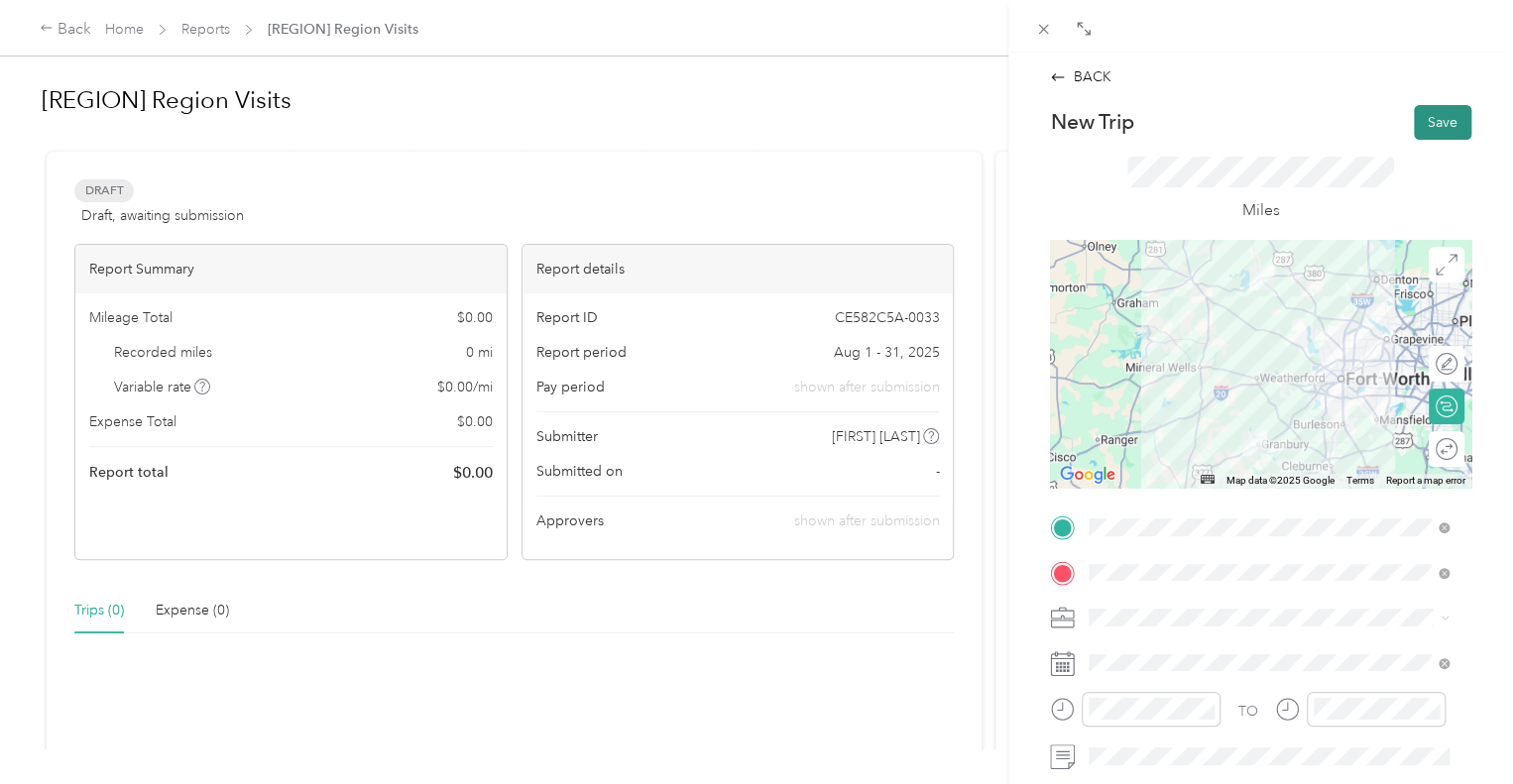 click on "Save" at bounding box center [1443, 122] 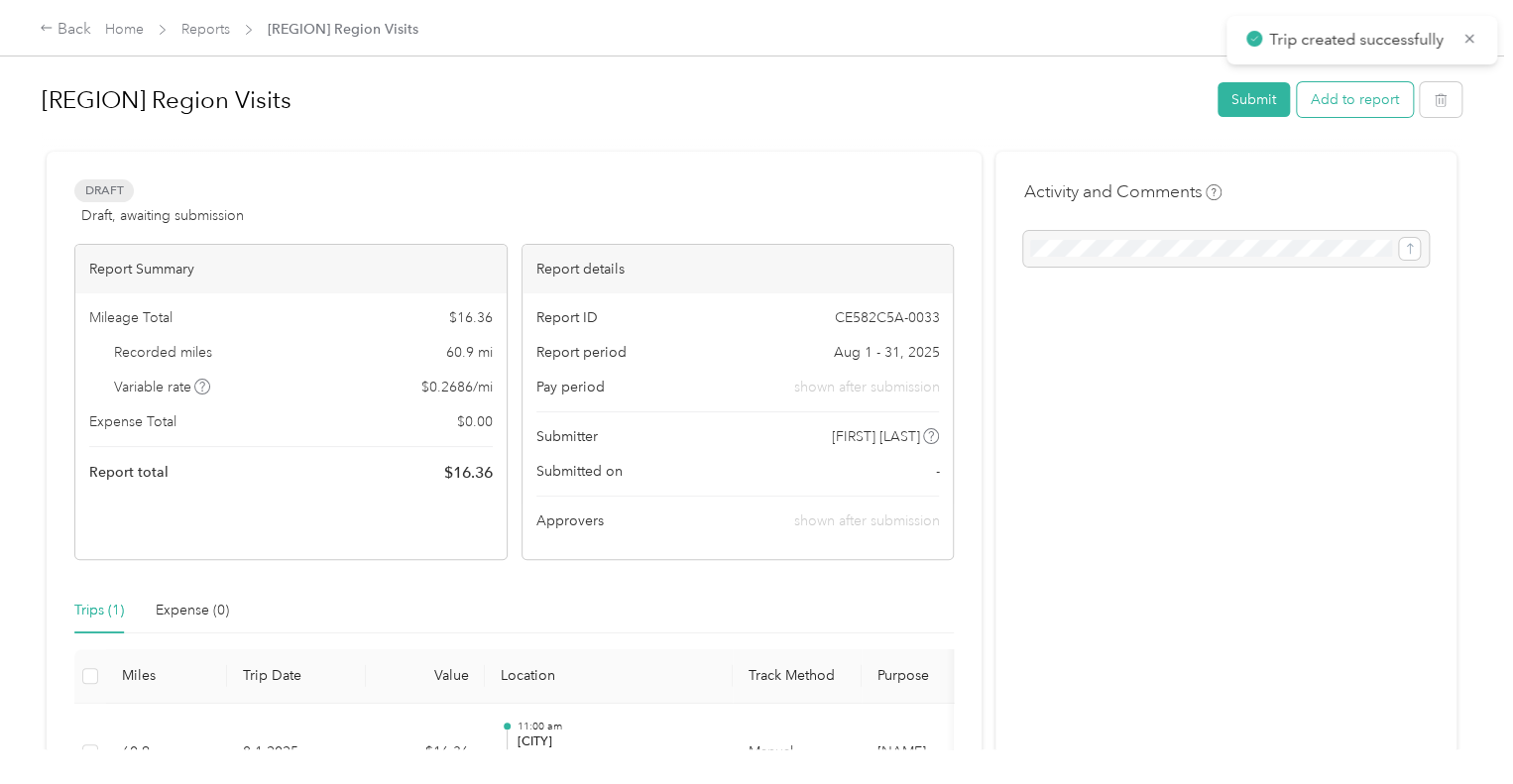 click on "Add to report" at bounding box center [1354, 99] 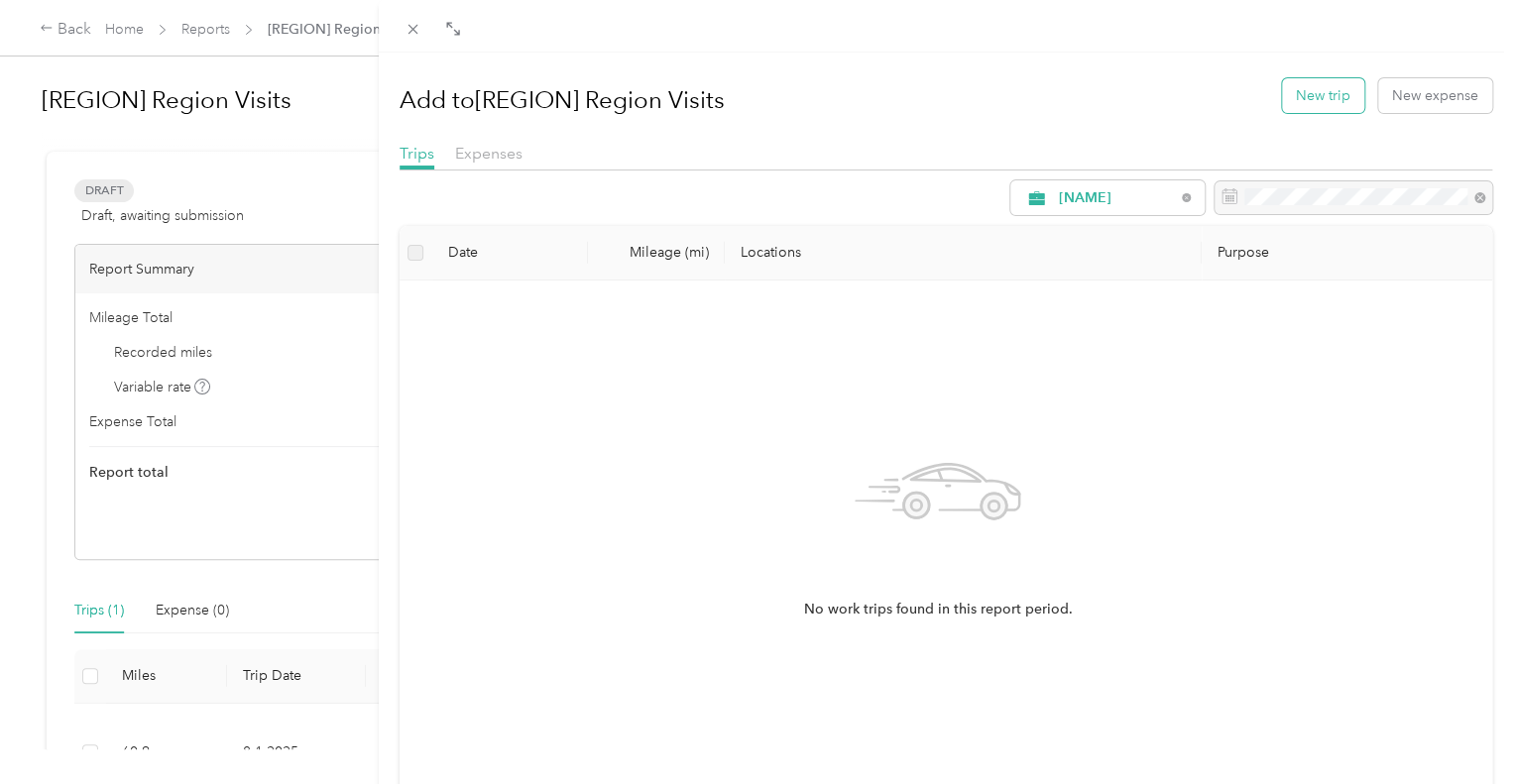 click on "New trip" at bounding box center [1323, 95] 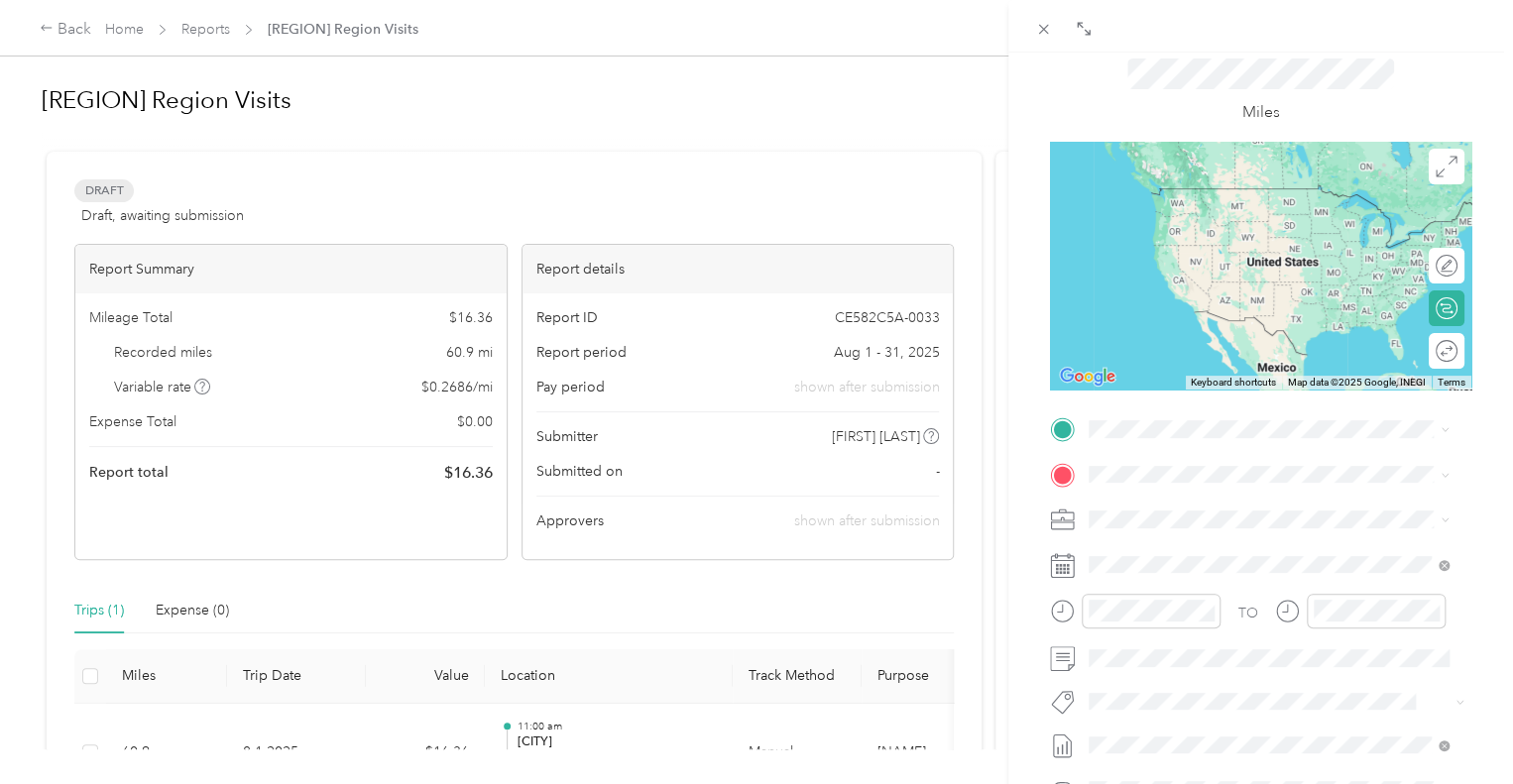 scroll, scrollTop: 99, scrollLeft: 0, axis: vertical 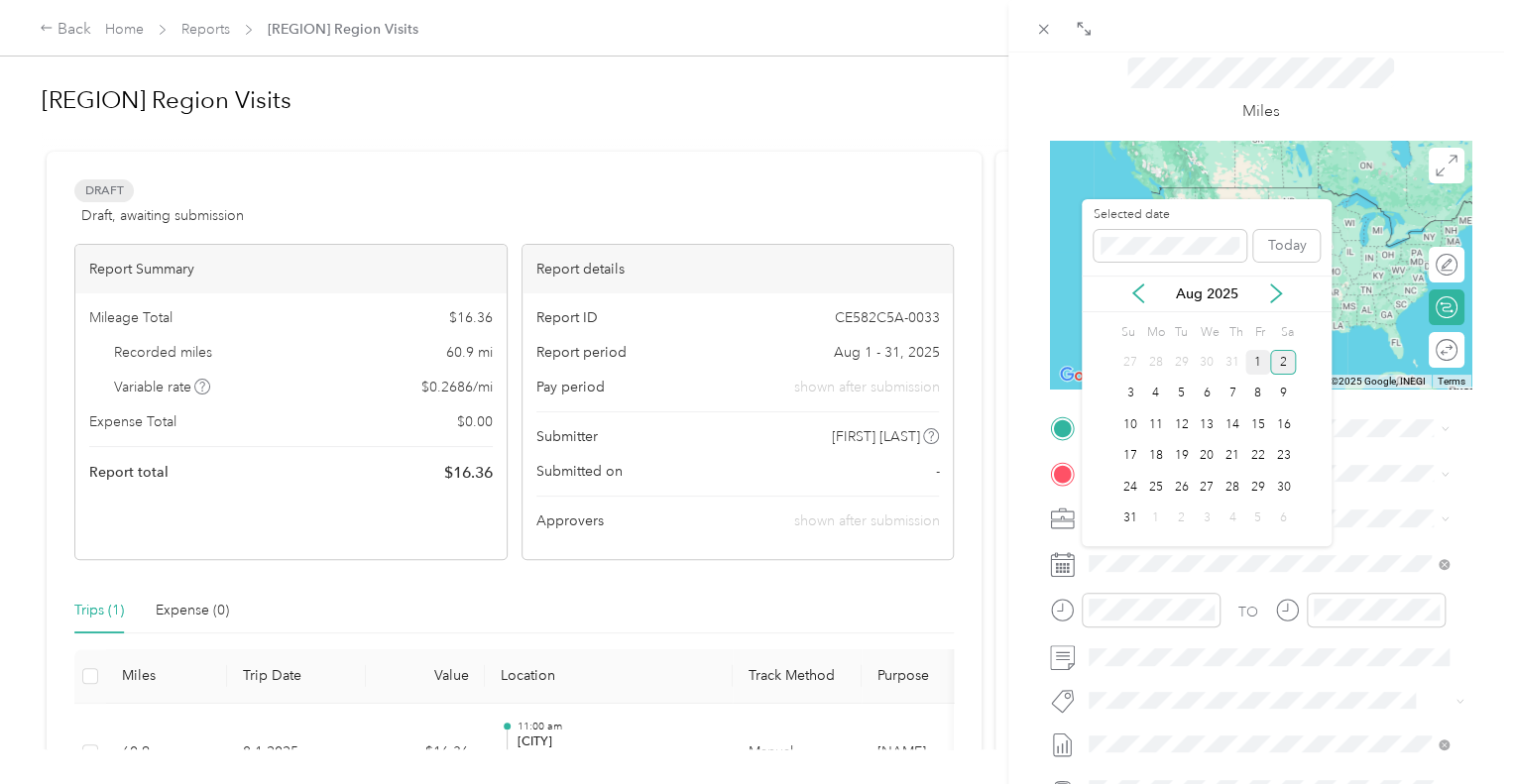 click on "1" at bounding box center [1258, 362] 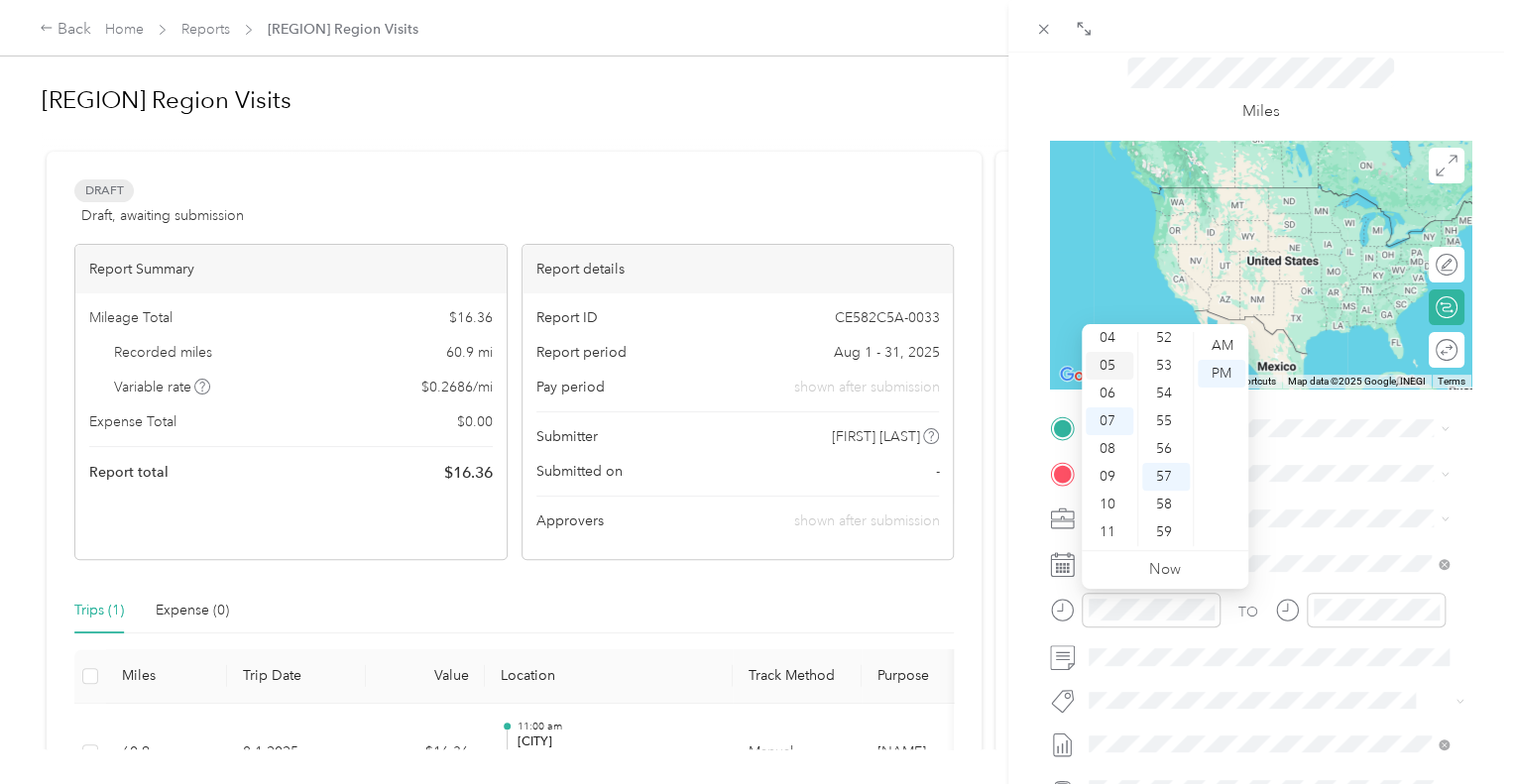 click on "05" at bounding box center [1109, 366] 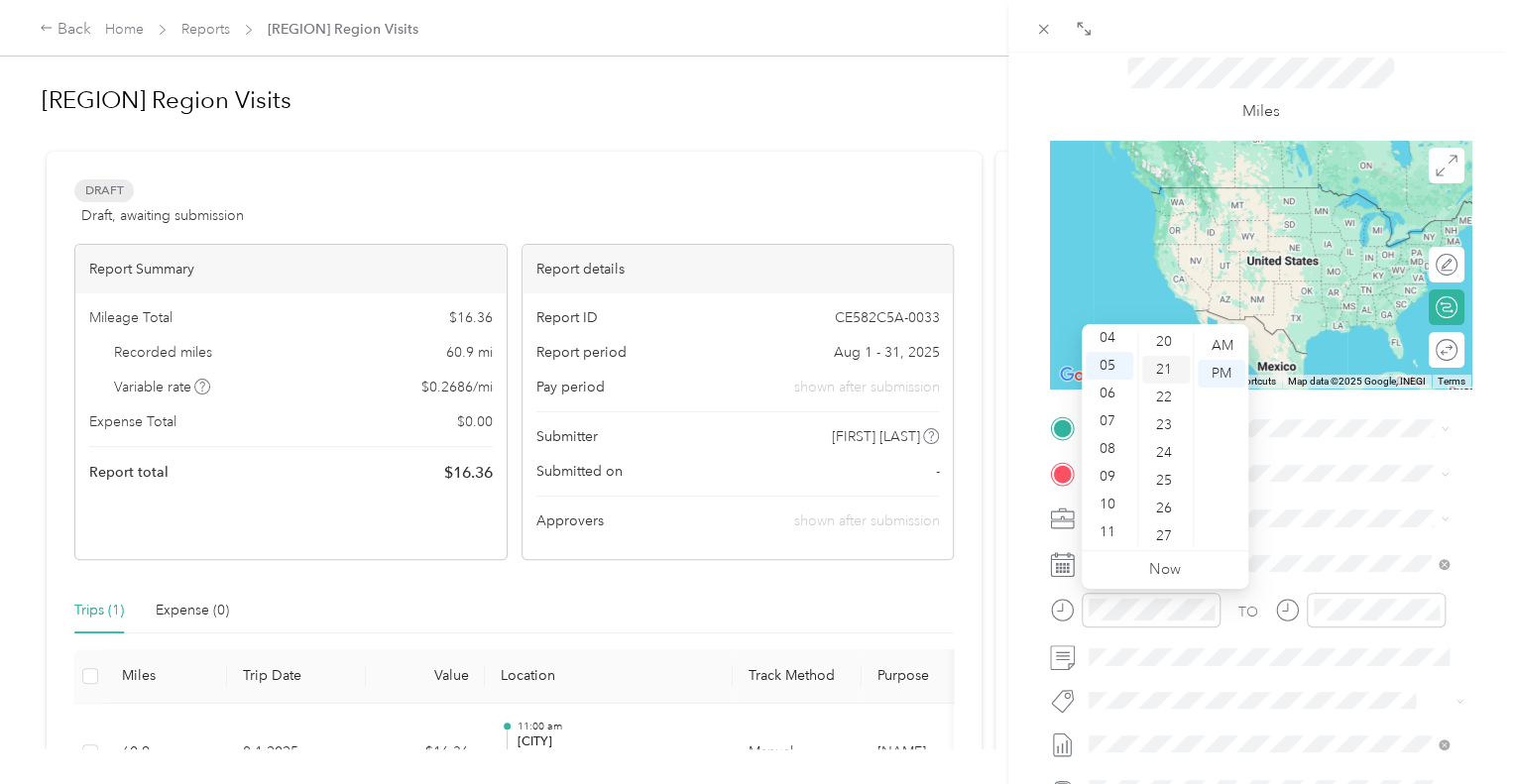 scroll, scrollTop: 0, scrollLeft: 0, axis: both 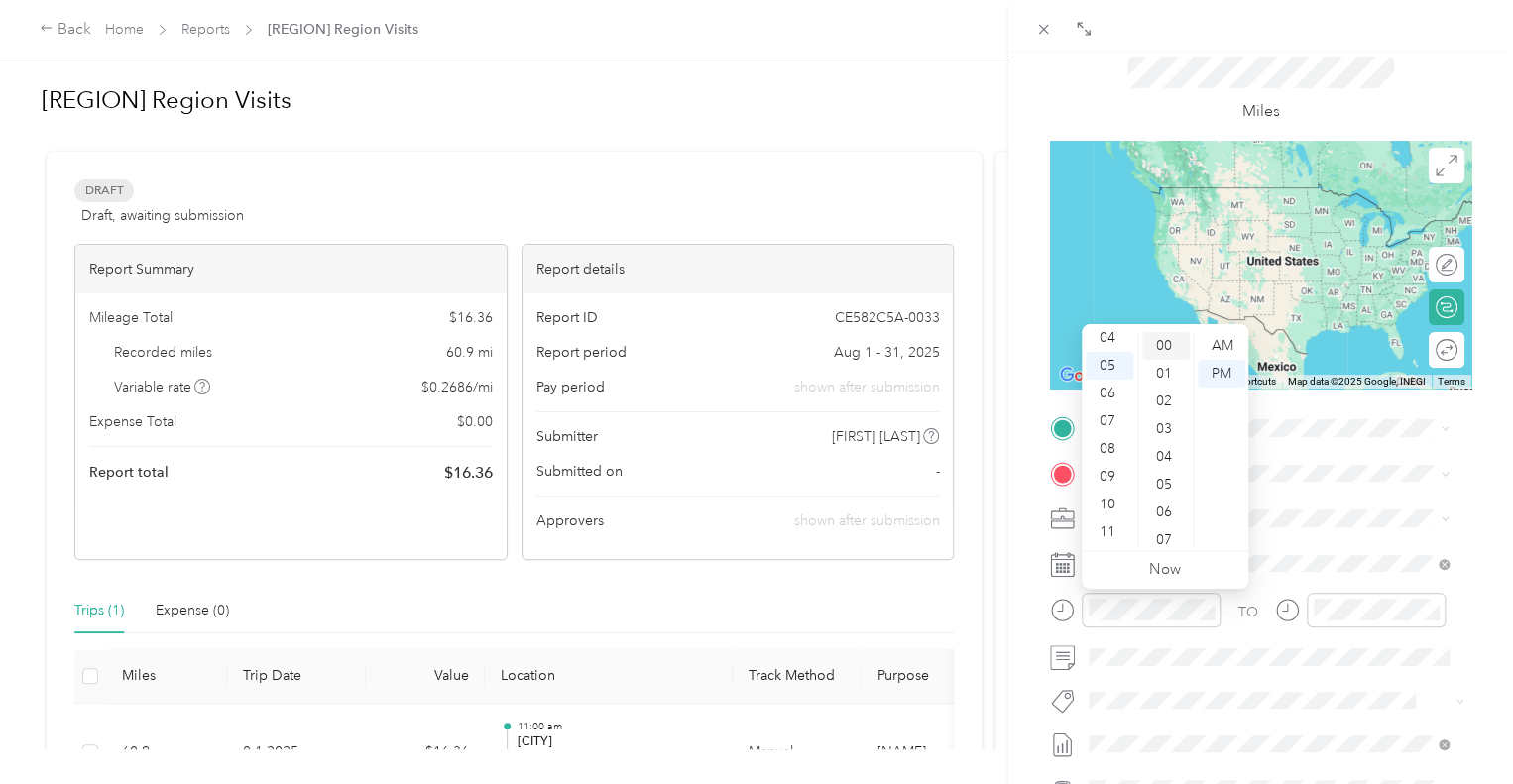 click on "00" at bounding box center (1166, 346) 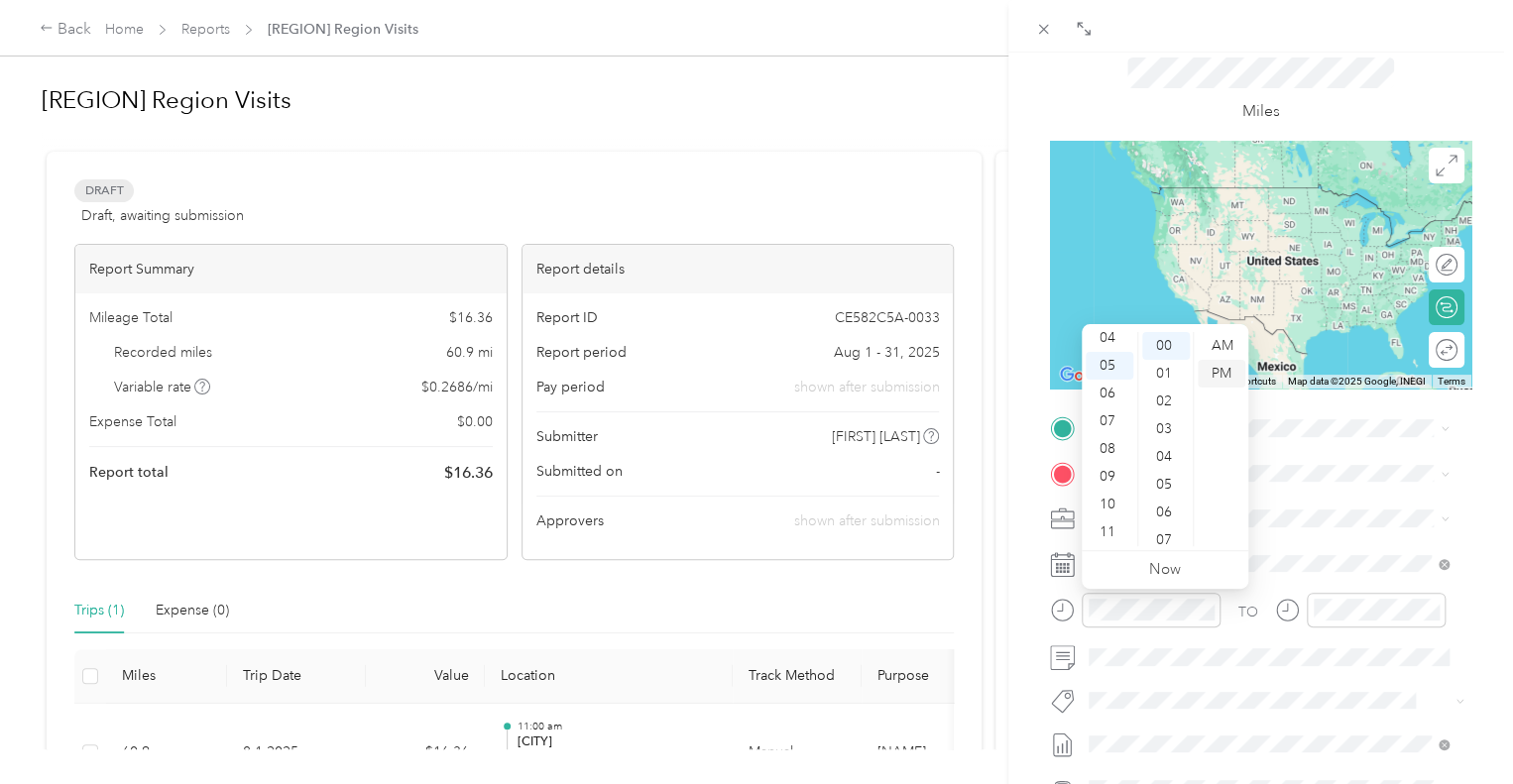 click on "PM" at bounding box center [1222, 374] 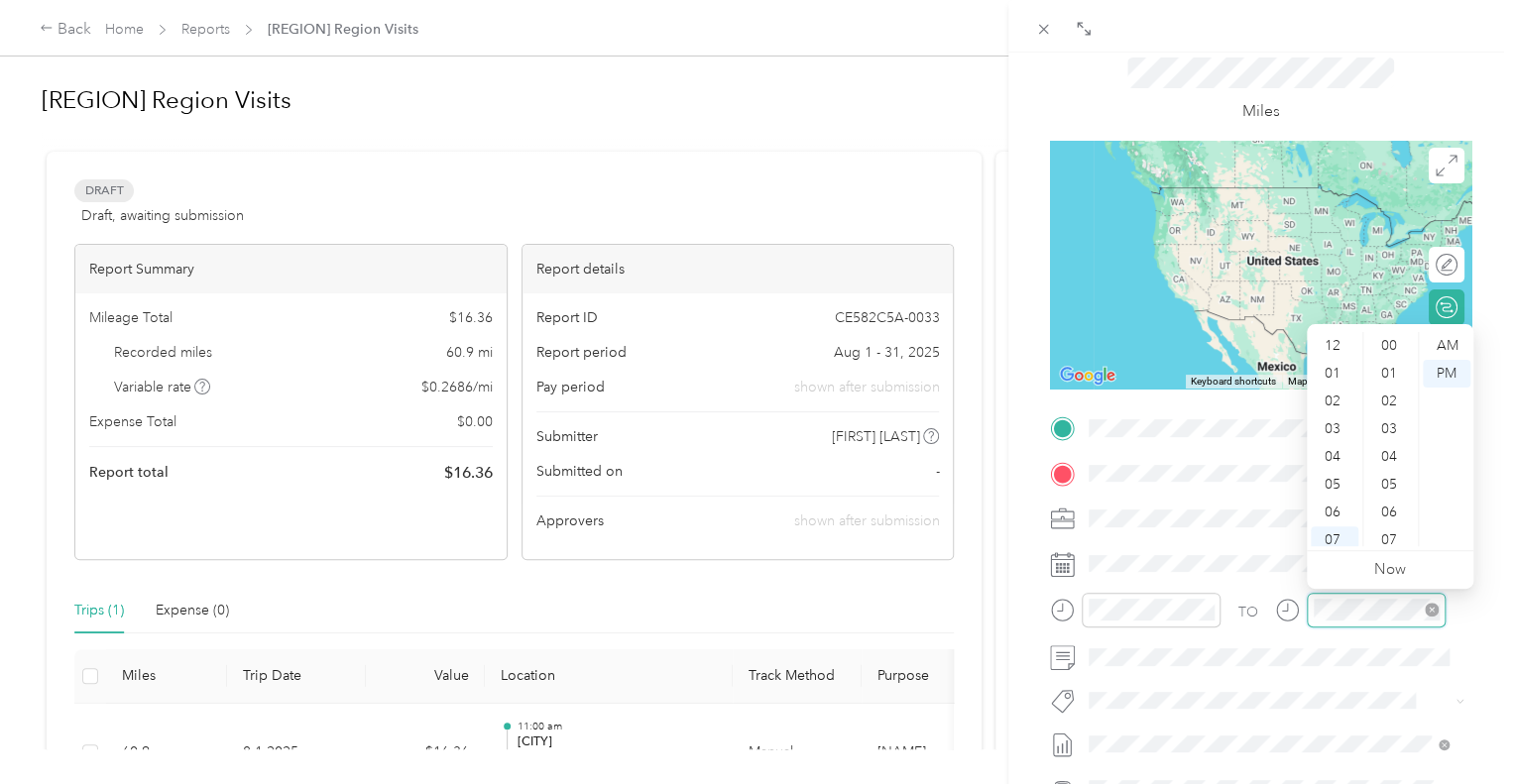 scroll, scrollTop: 119, scrollLeft: 0, axis: vertical 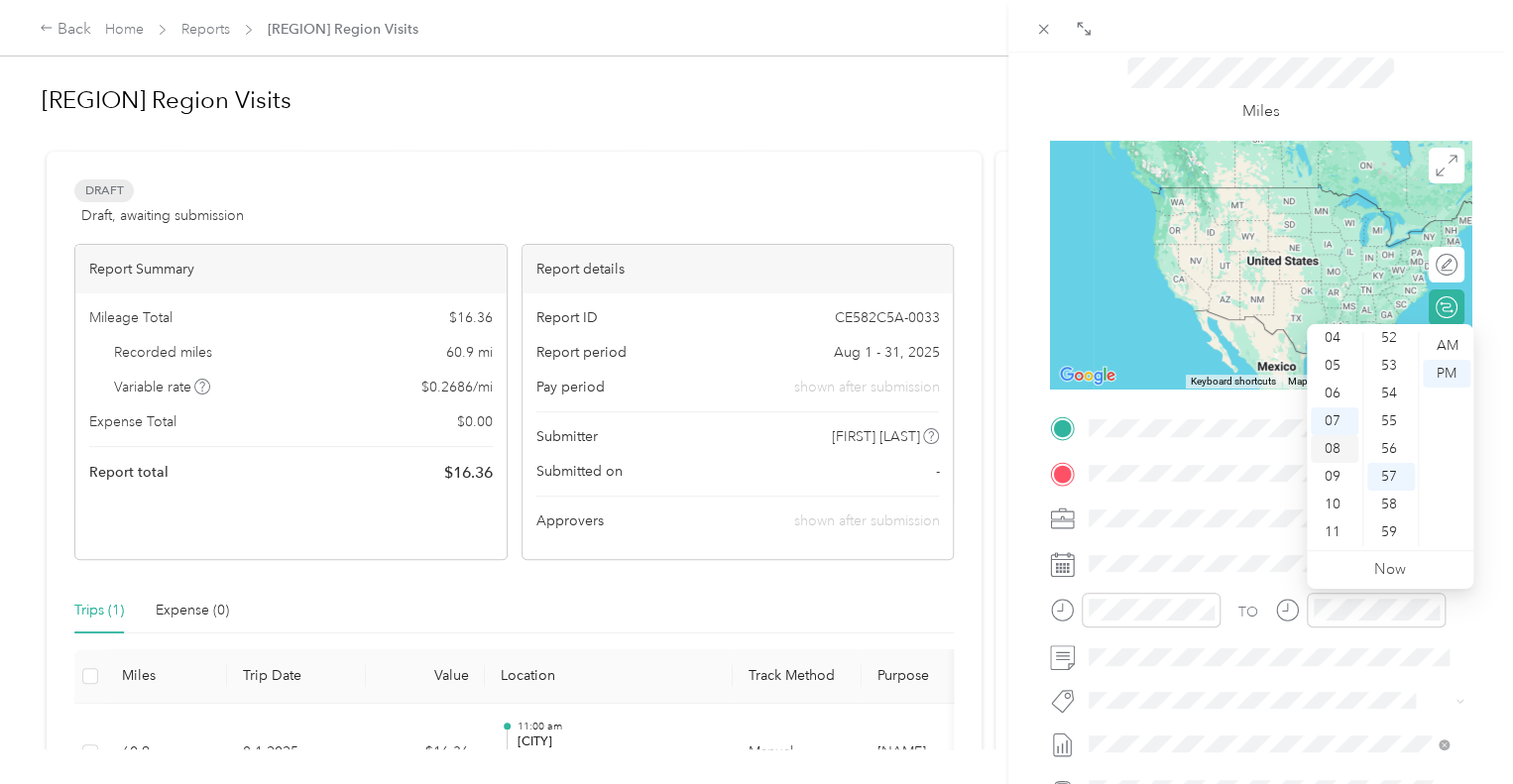 click on "08" at bounding box center [1335, 449] 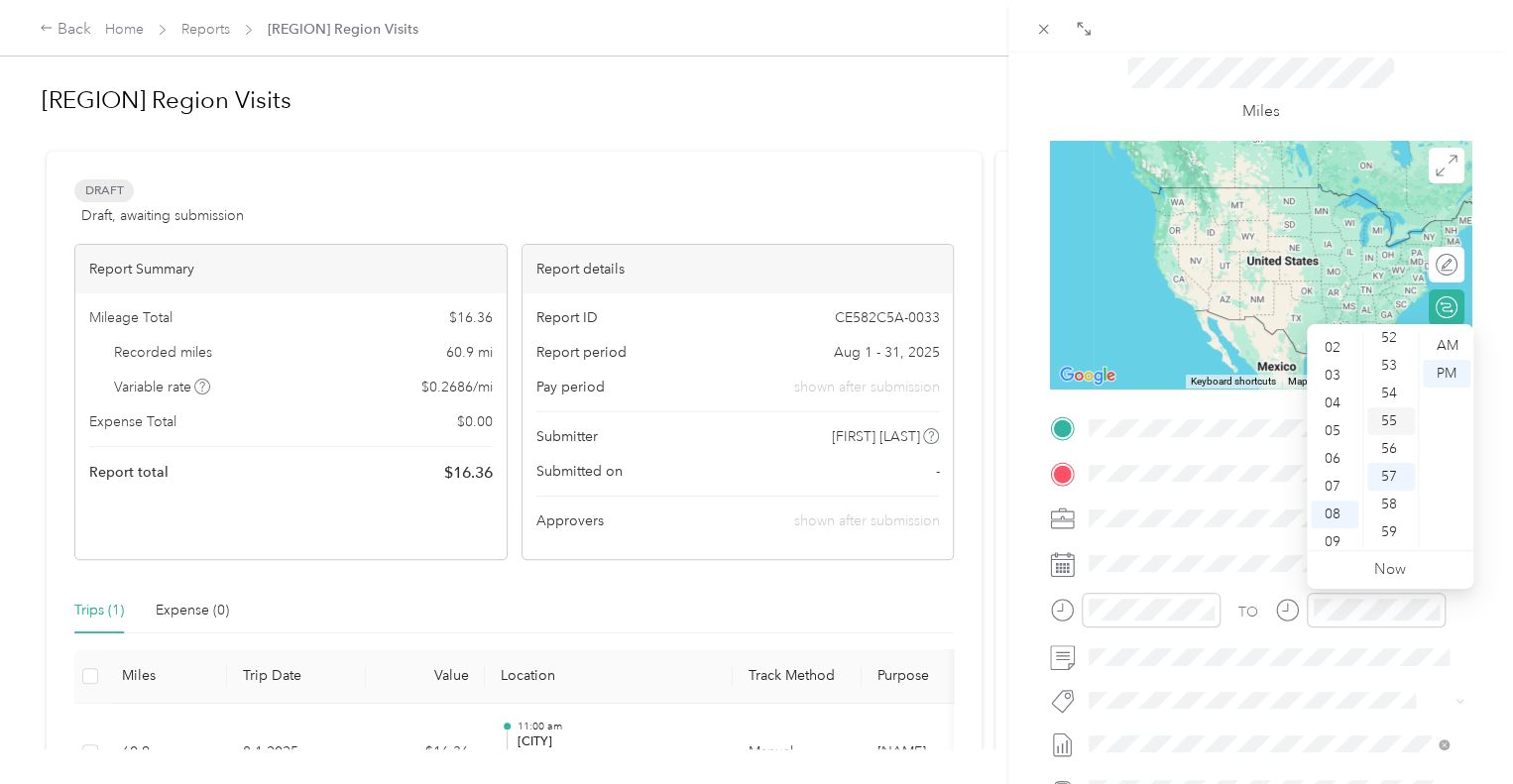 scroll, scrollTop: 0, scrollLeft: 0, axis: both 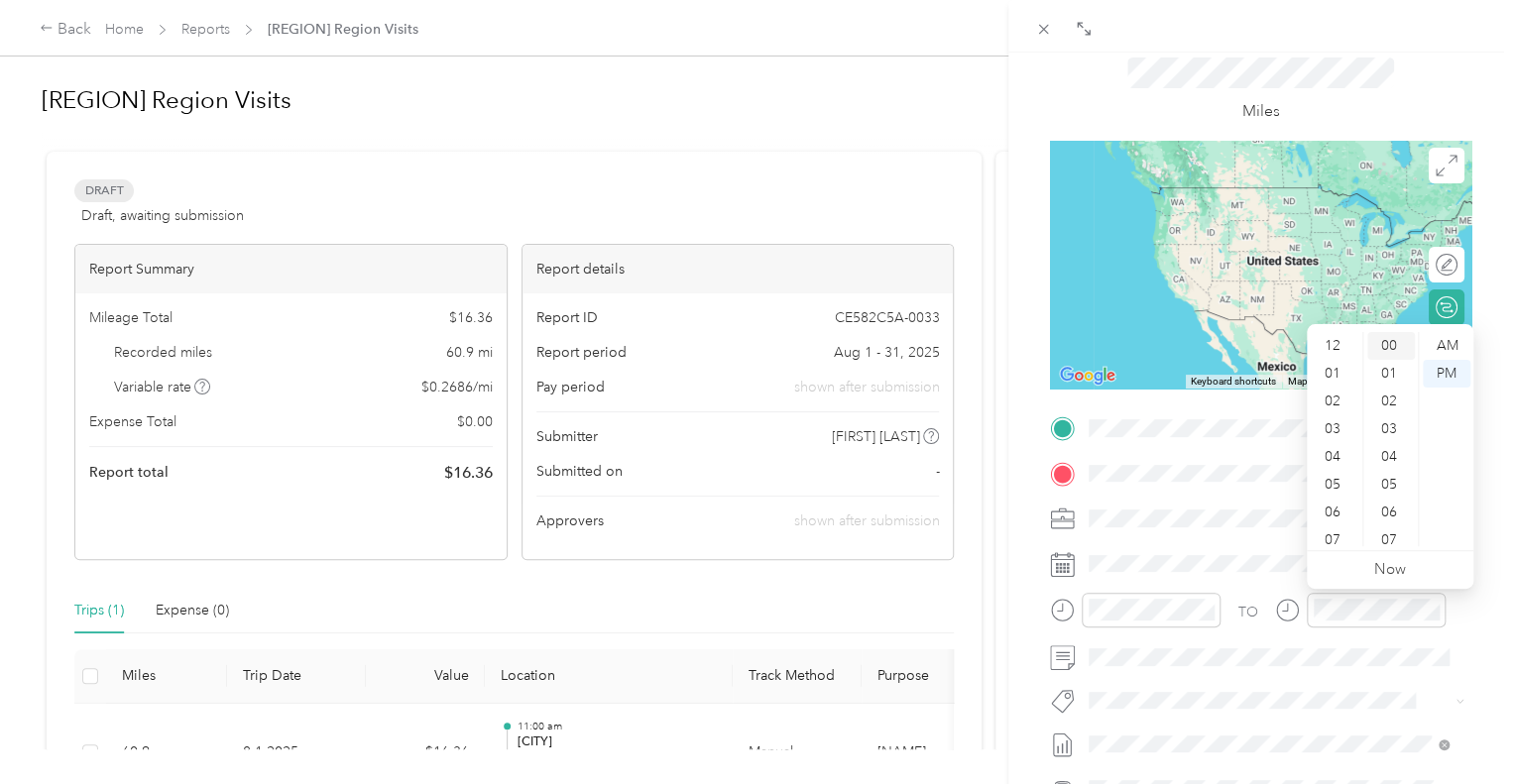 click on "00" at bounding box center (1391, 346) 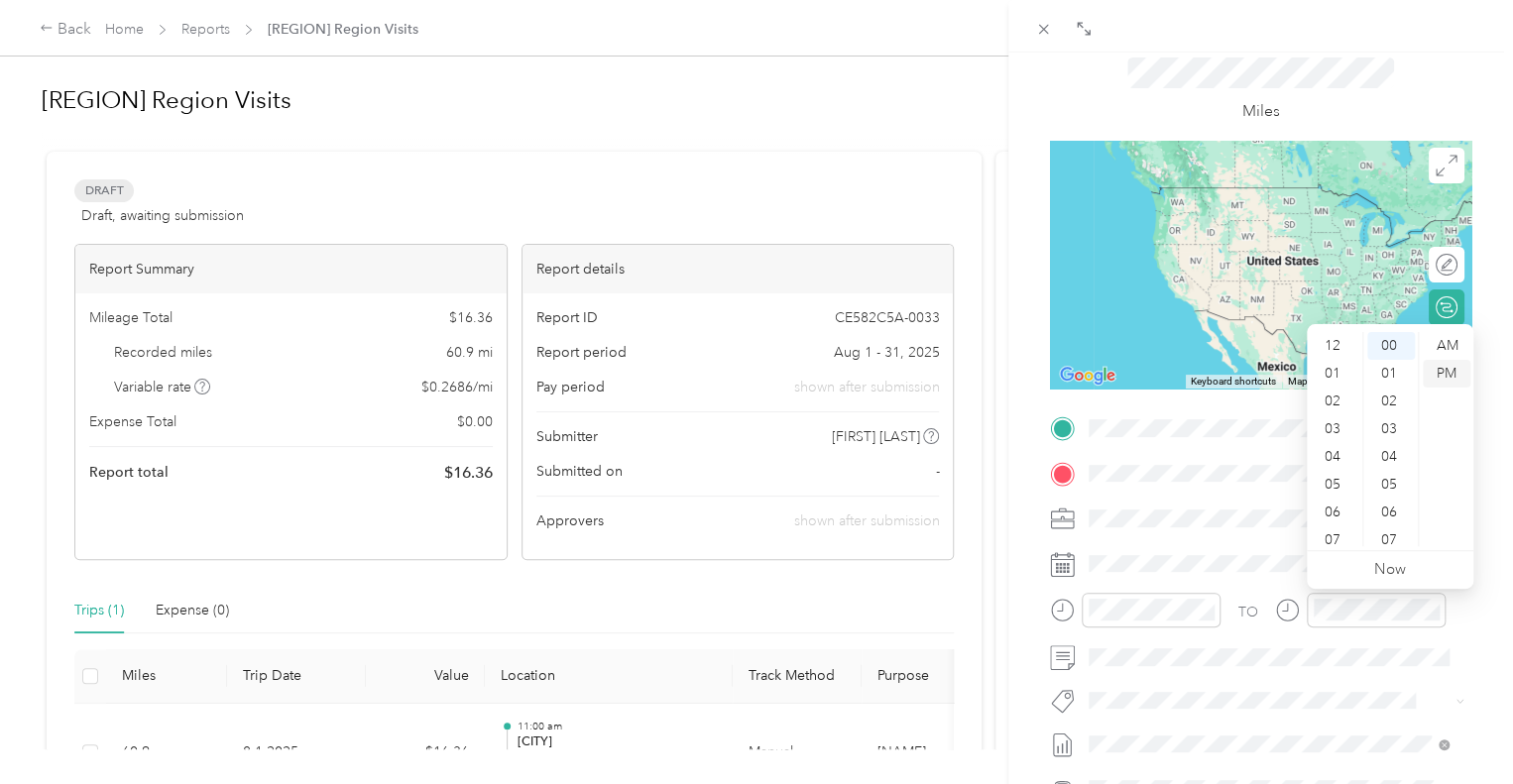click on "PM" at bounding box center [1447, 374] 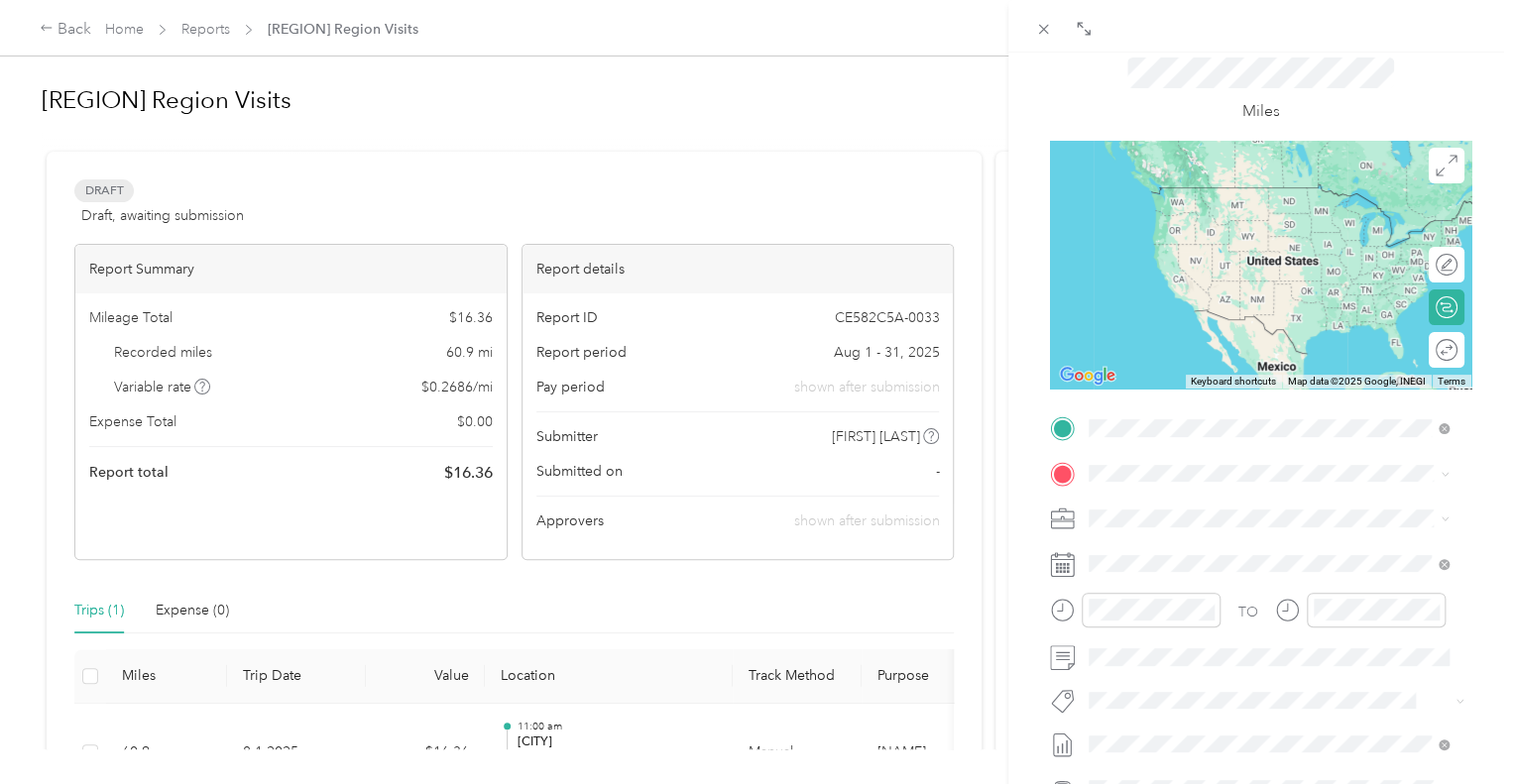 click on "[CITY]
[STATE], [COUNTRY]" at bounding box center [1191, 618] 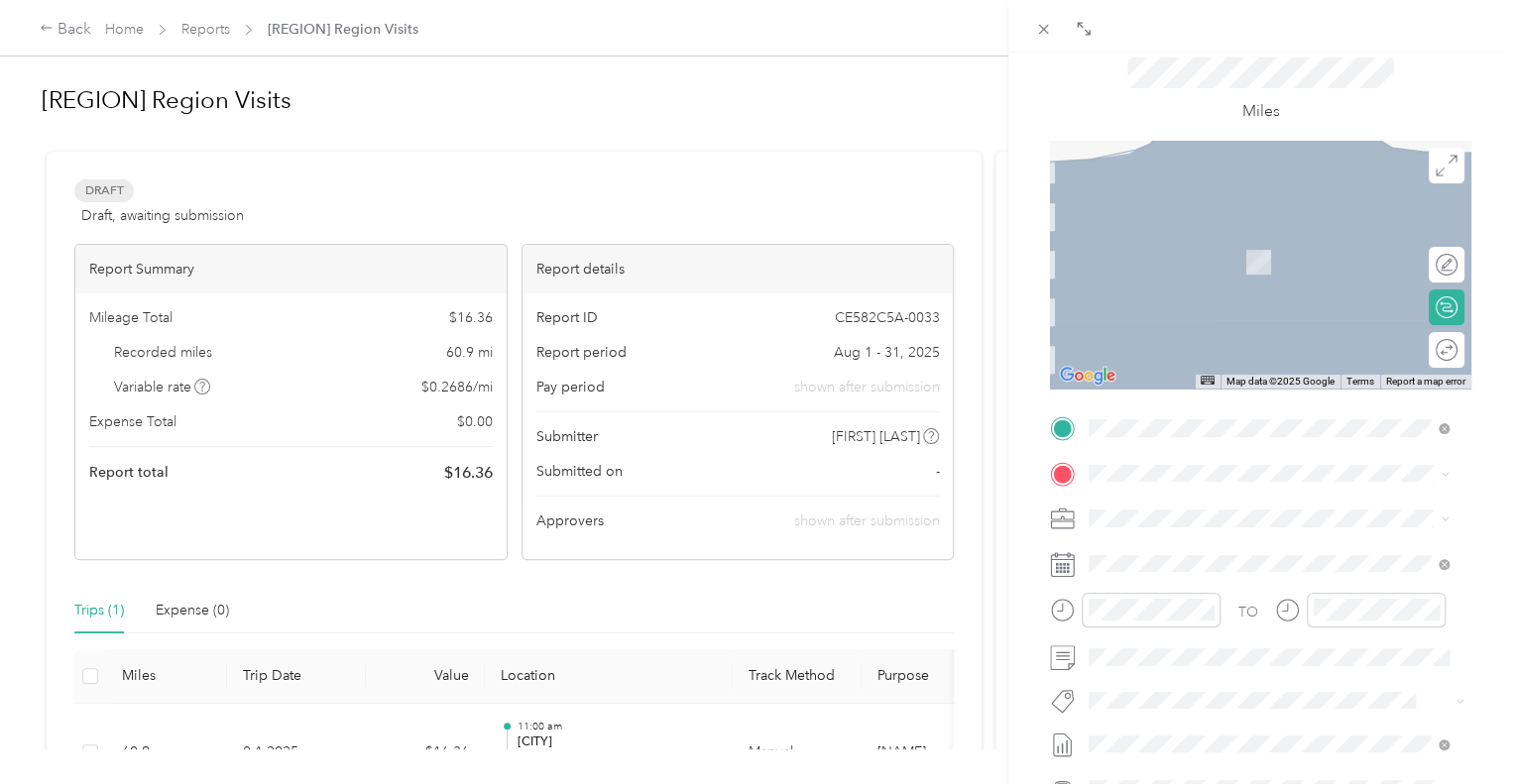click on "[CITY]
[STATE], [COUNTRY]" at bounding box center (1191, 547) 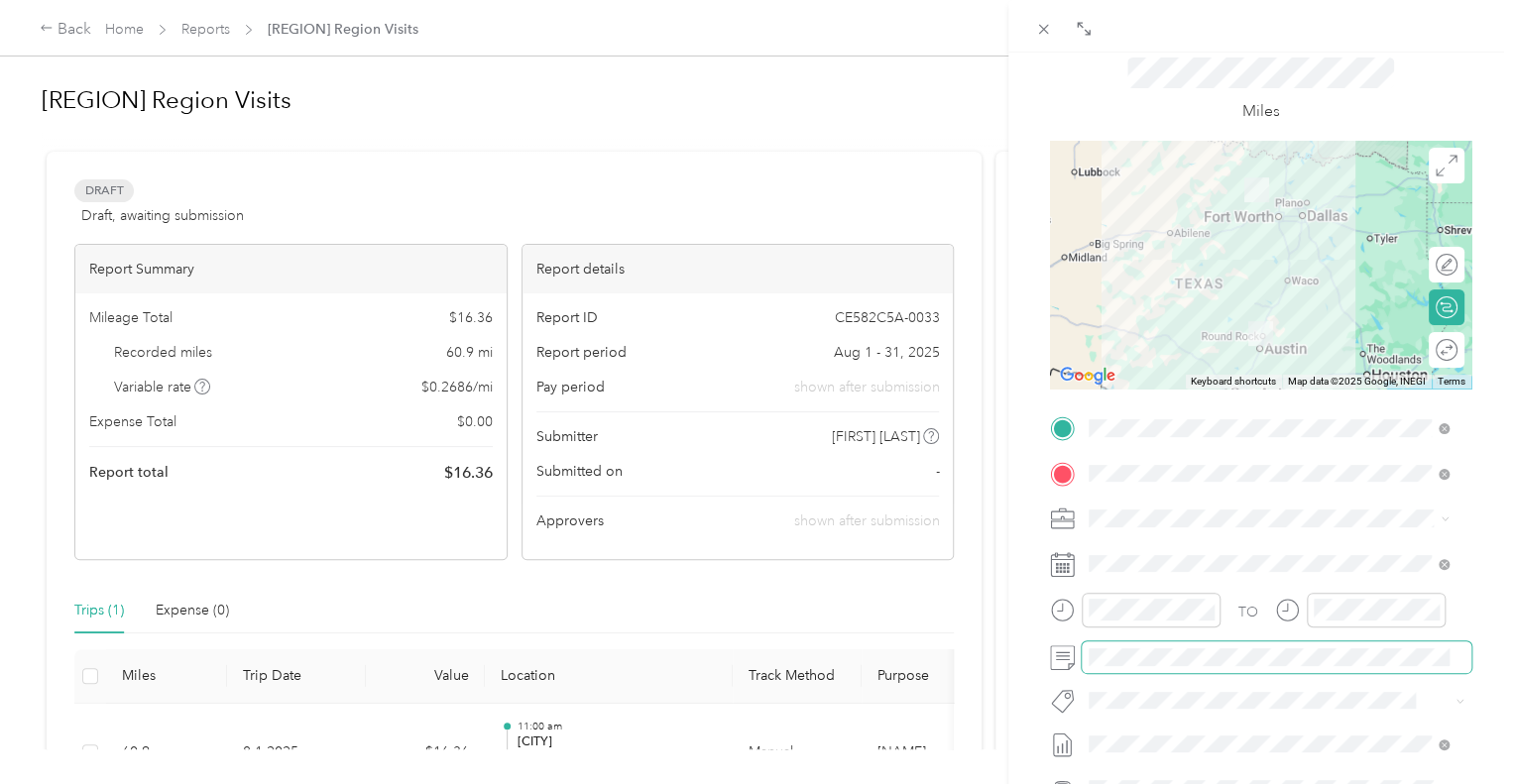 click at bounding box center [1276, 657] 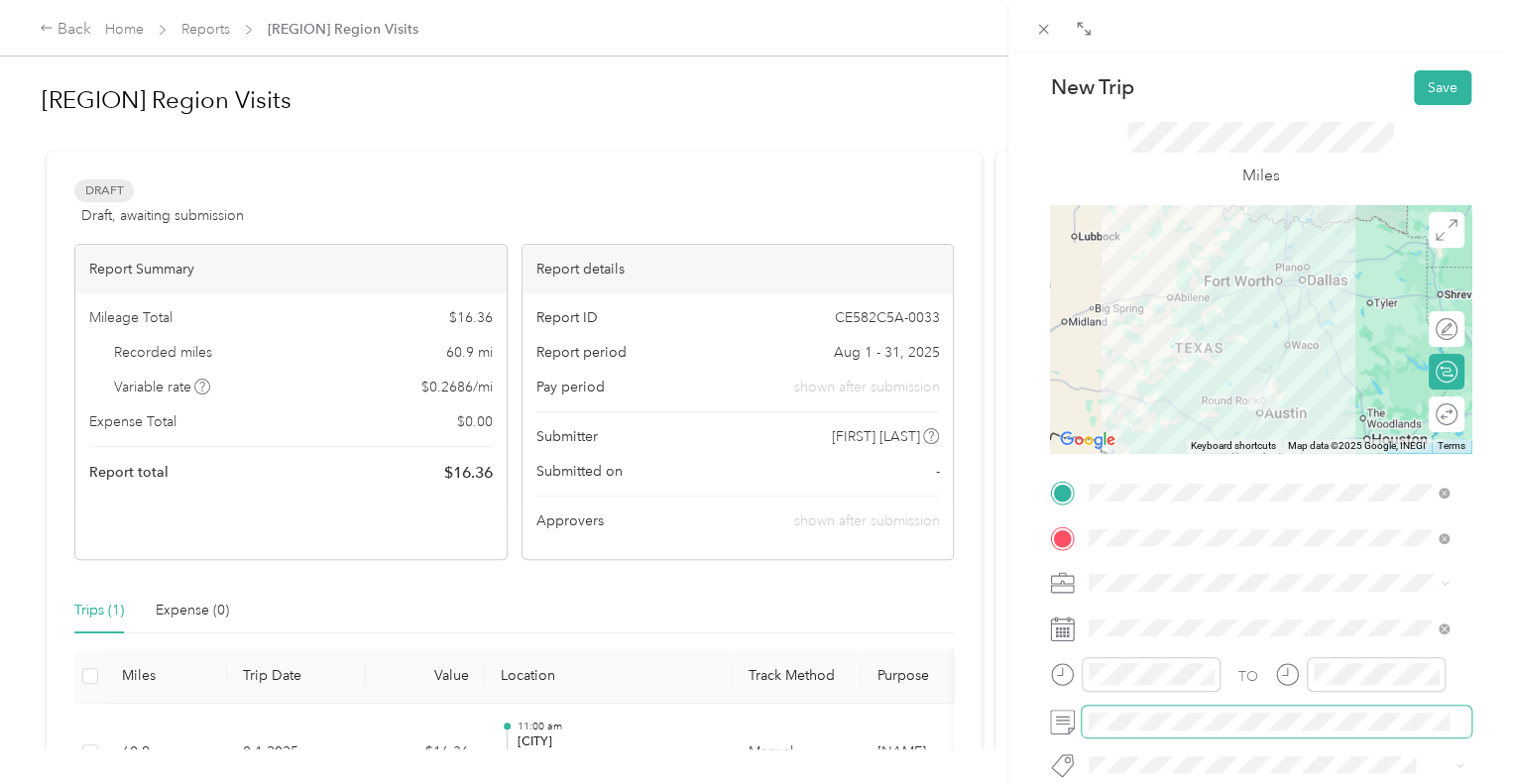 scroll, scrollTop: 0, scrollLeft: 0, axis: both 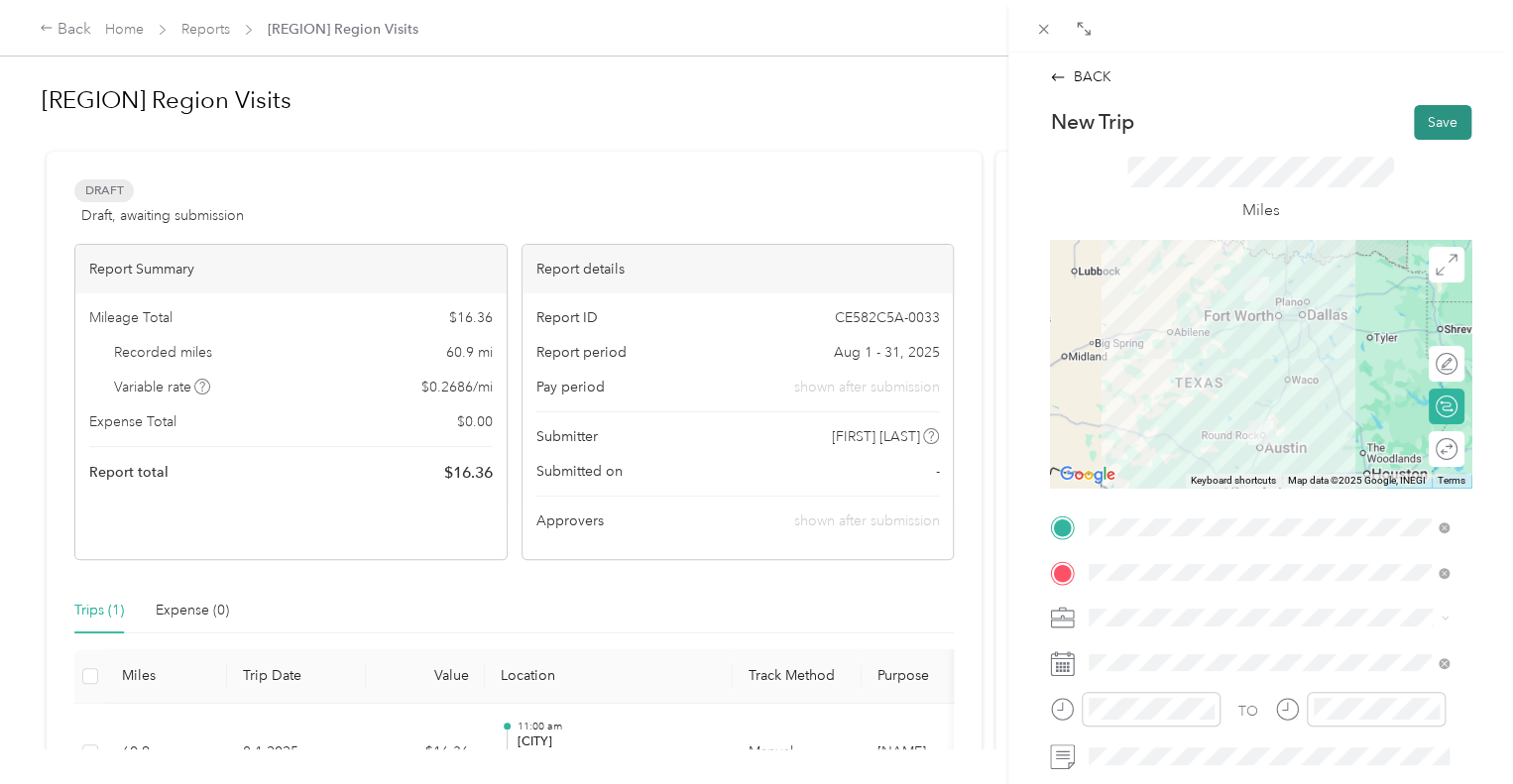 click on "Save" at bounding box center [1443, 122] 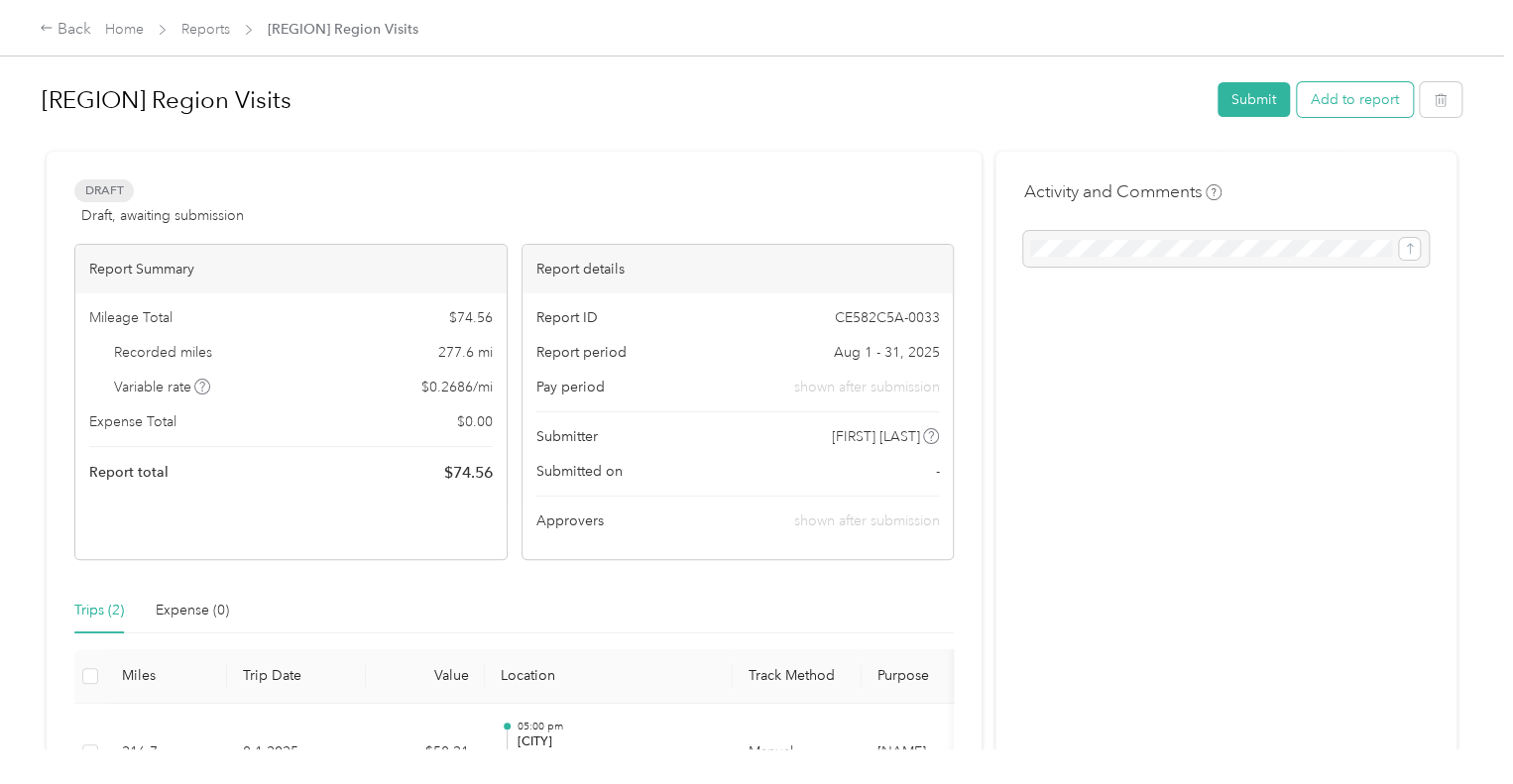 click on "Add to report" at bounding box center (1354, 99) 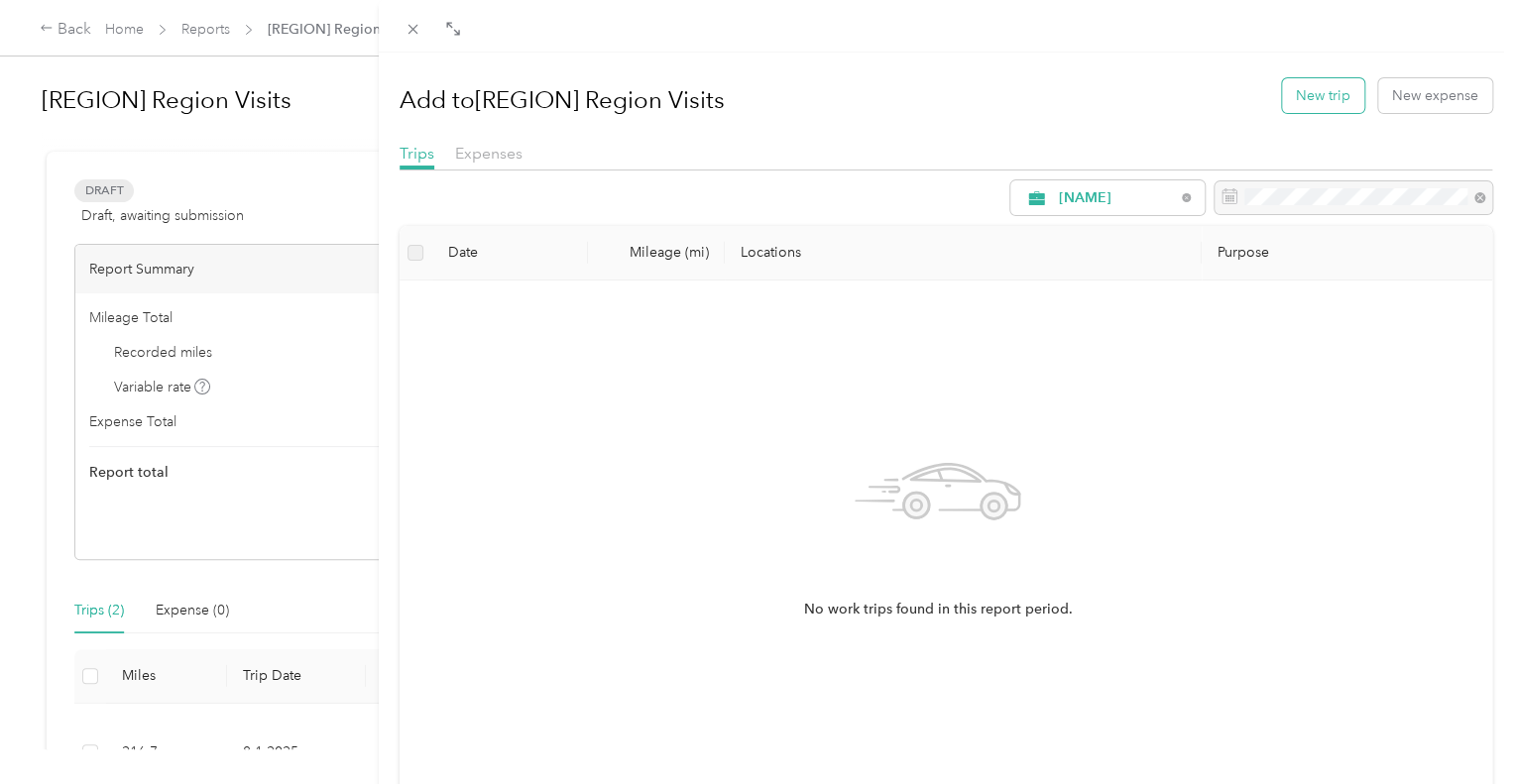 click on "New trip" at bounding box center [1323, 95] 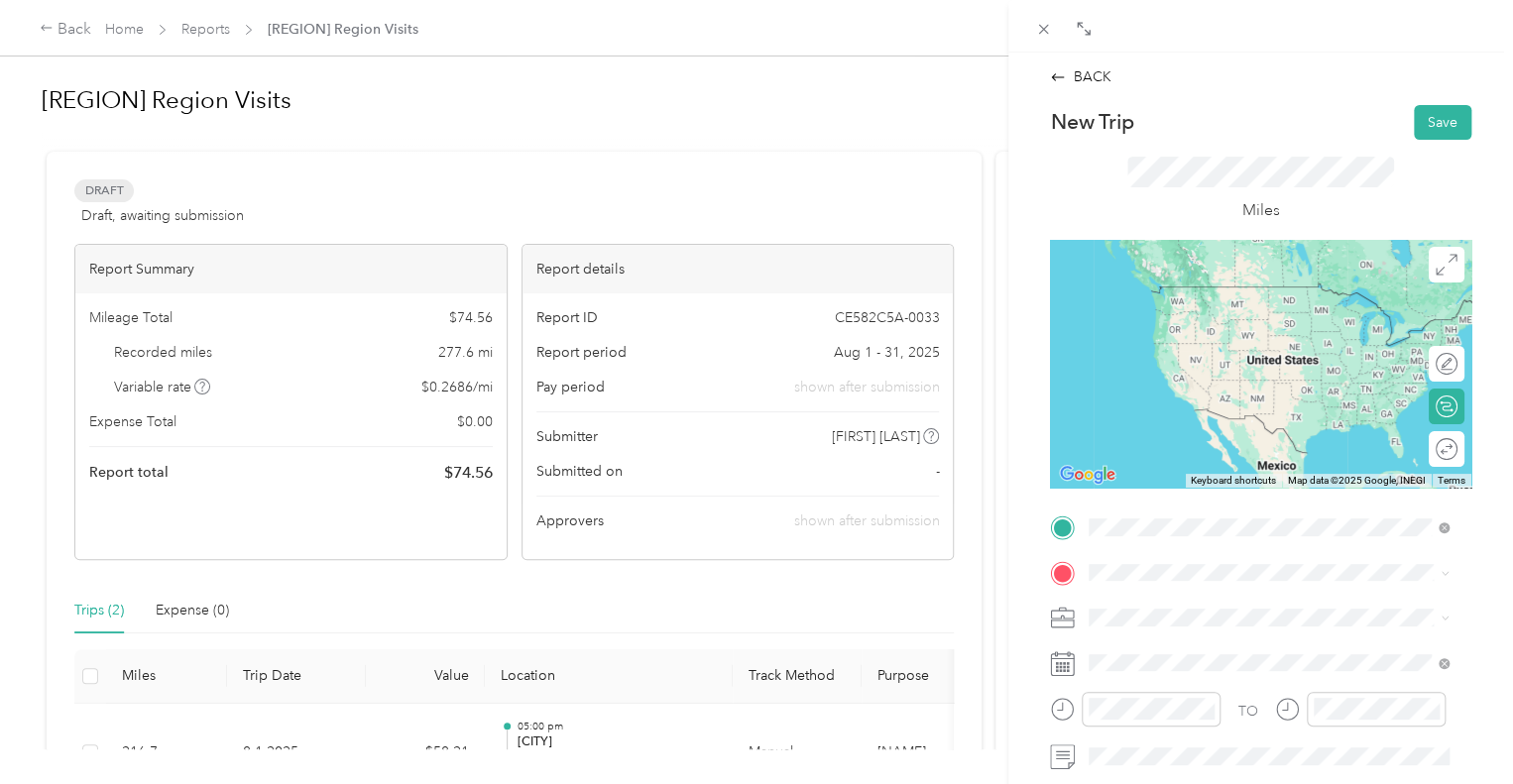 click on "[CITY]
[STATE], [COUNTRY]" at bounding box center (1191, 294) 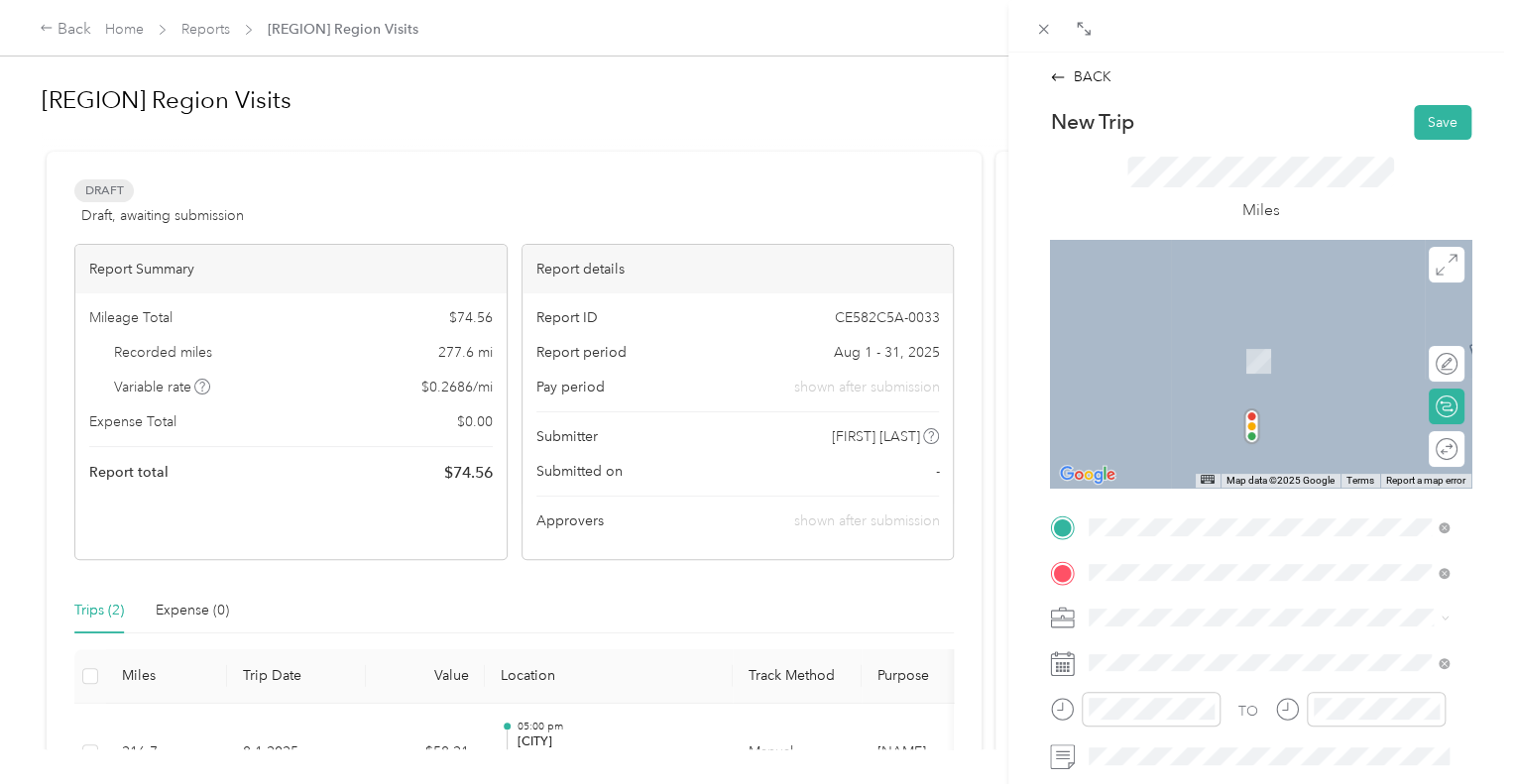 click on "[CITY] ([COMPANY])" at bounding box center (1263, 481) 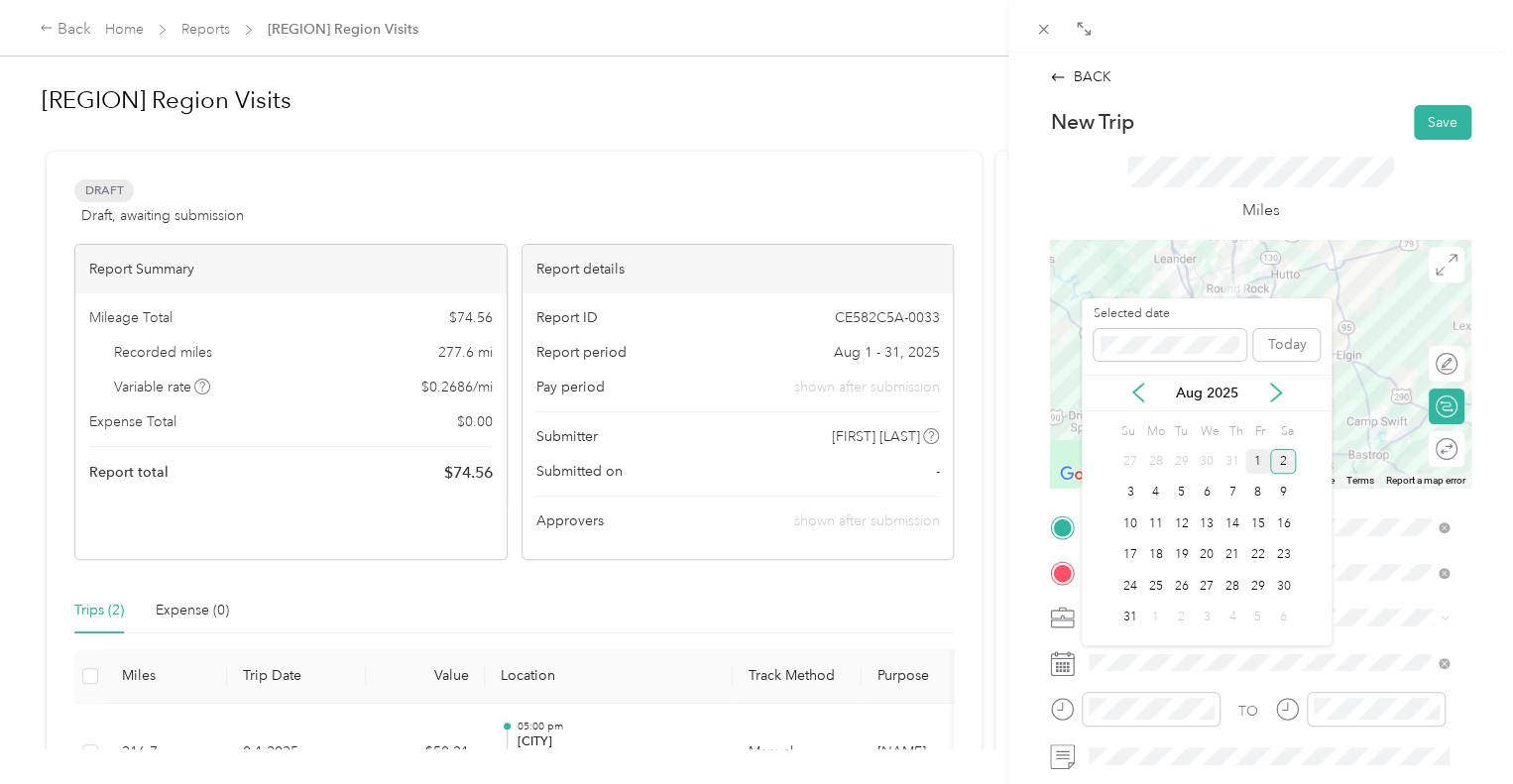 click on "1" at bounding box center (1258, 461) 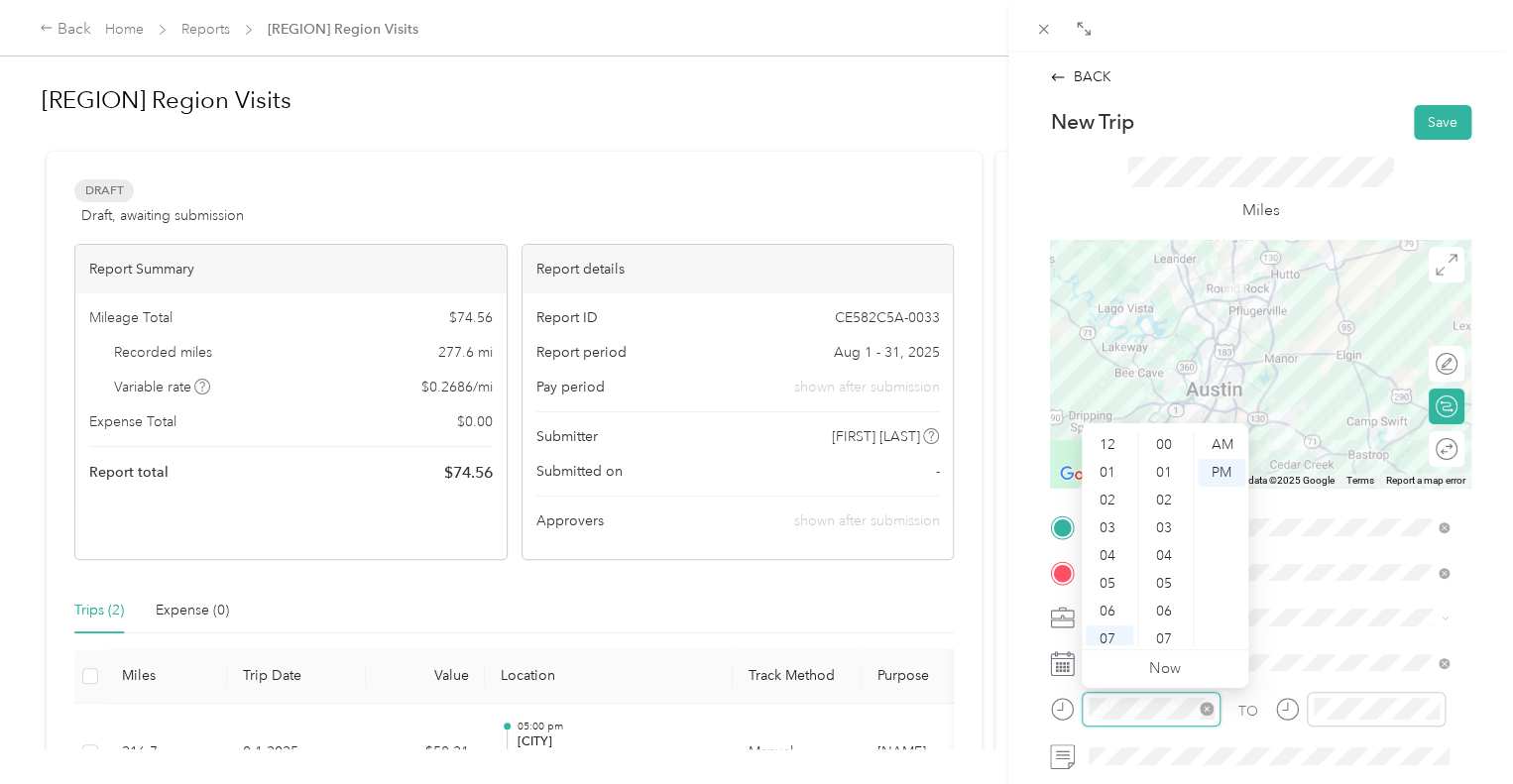 scroll, scrollTop: 119, scrollLeft: 0, axis: vertical 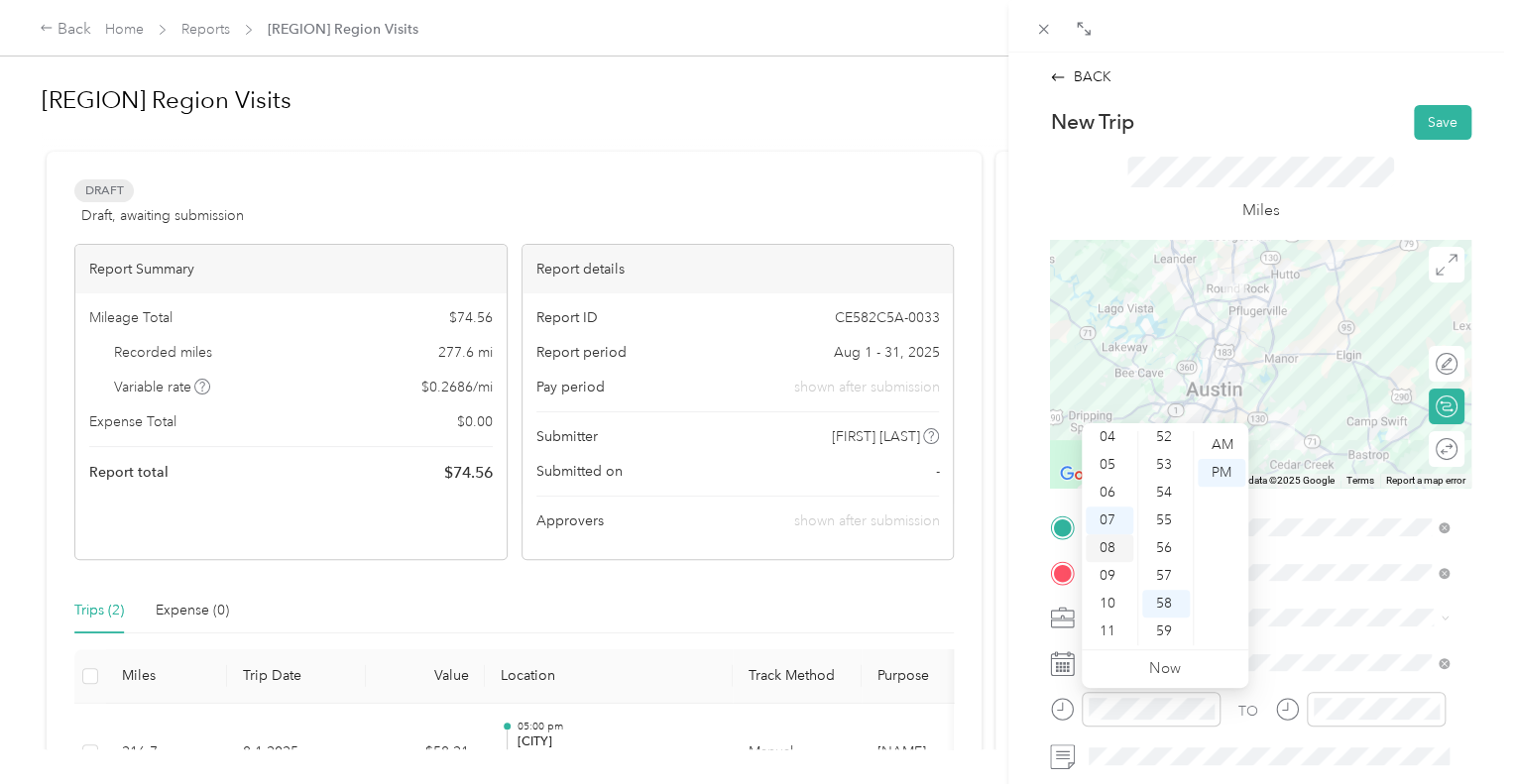 click on "08" at bounding box center (1109, 548) 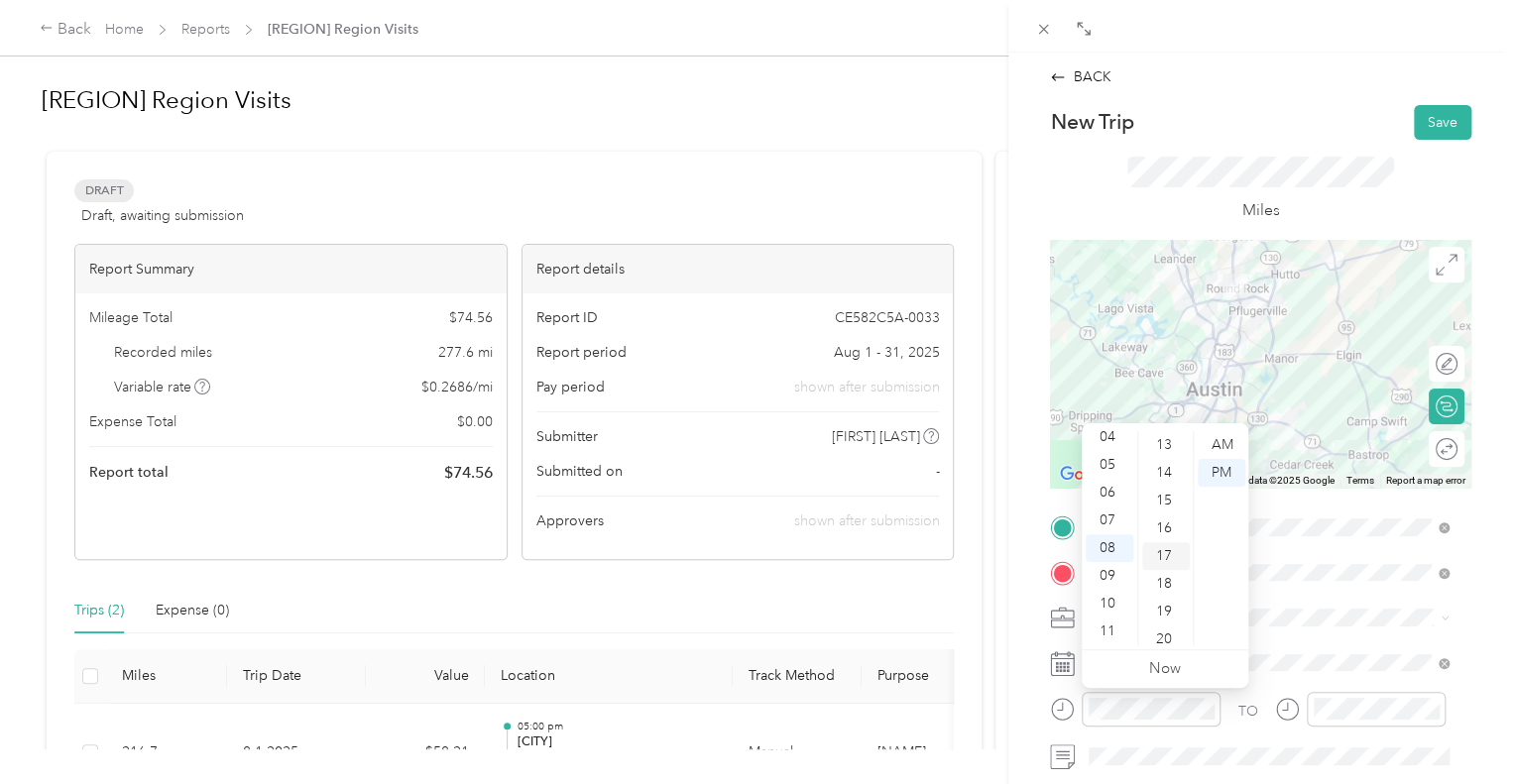 scroll, scrollTop: 0, scrollLeft: 0, axis: both 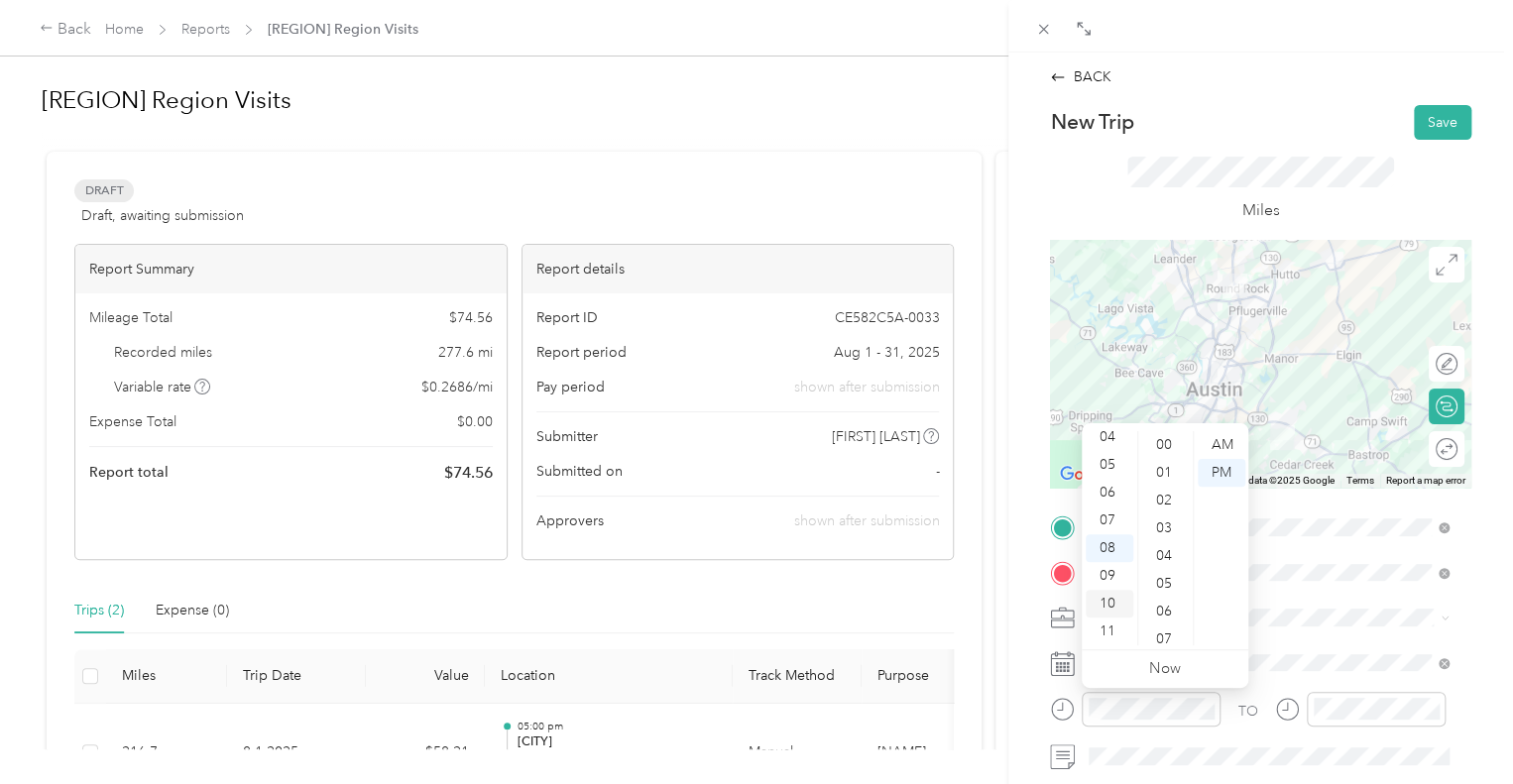 click on "10" at bounding box center [1109, 604] 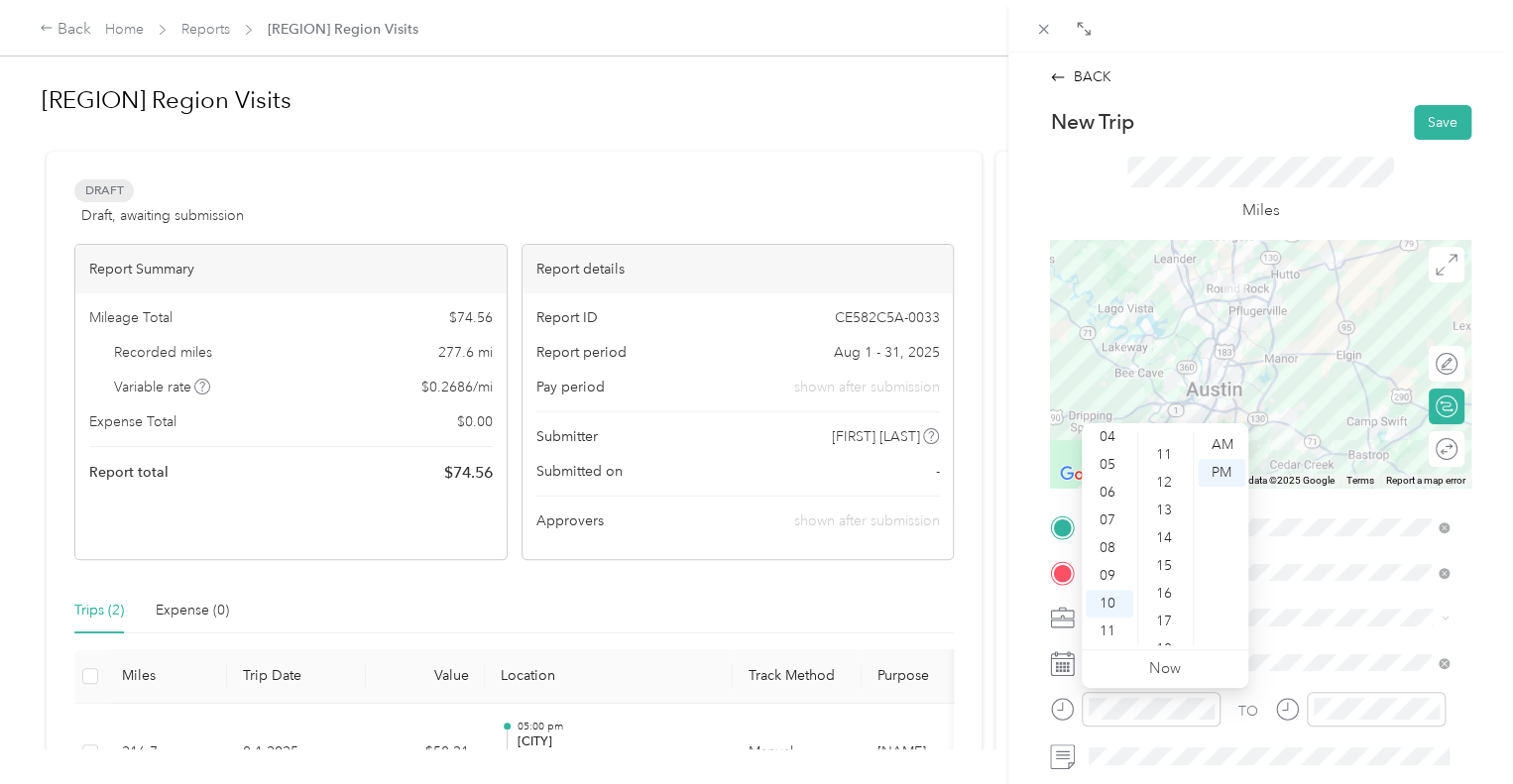 scroll, scrollTop: 0, scrollLeft: 0, axis: both 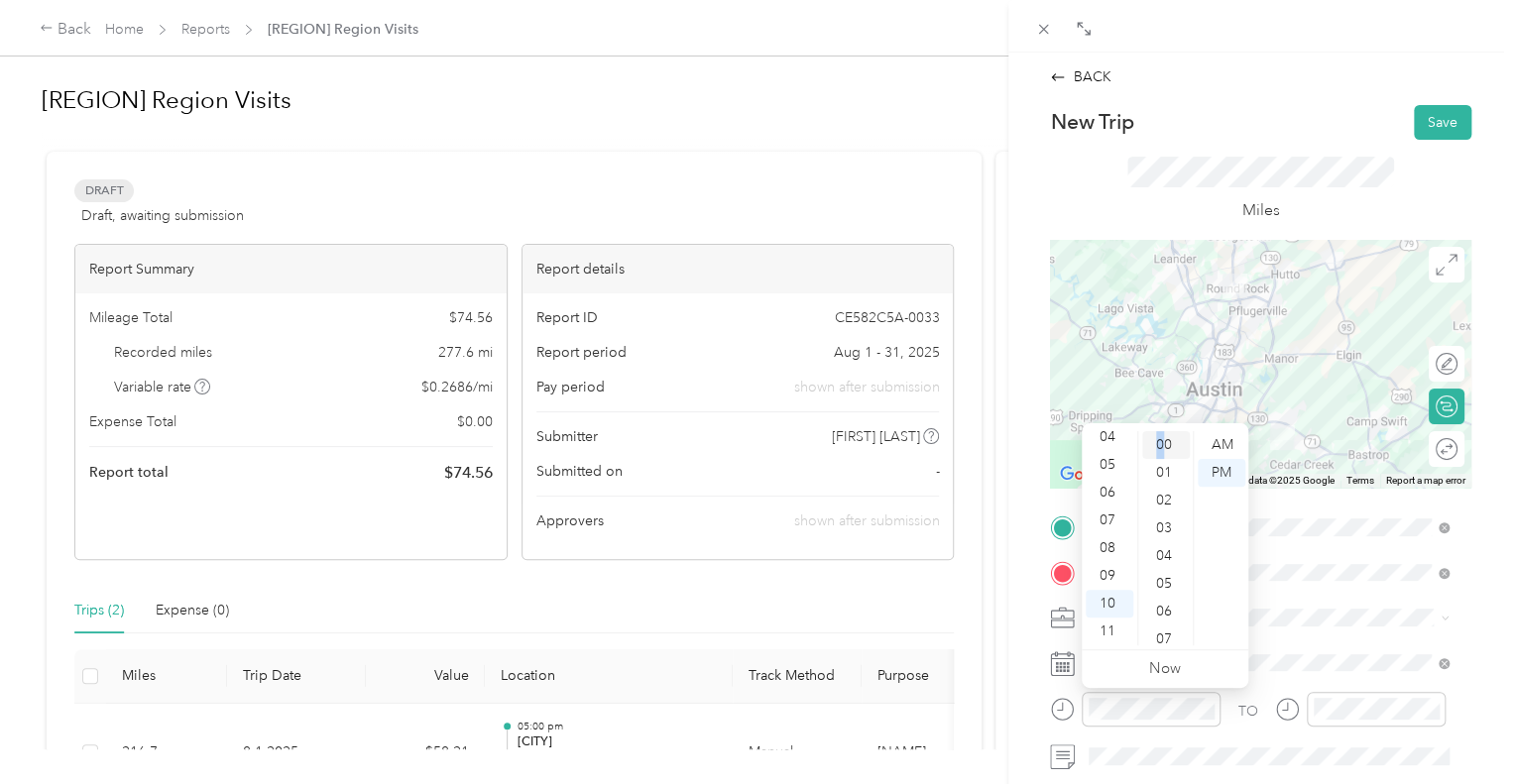 drag, startPoint x: 1160, startPoint y: 455, endPoint x: 1180, endPoint y: 452, distance: 20.22375 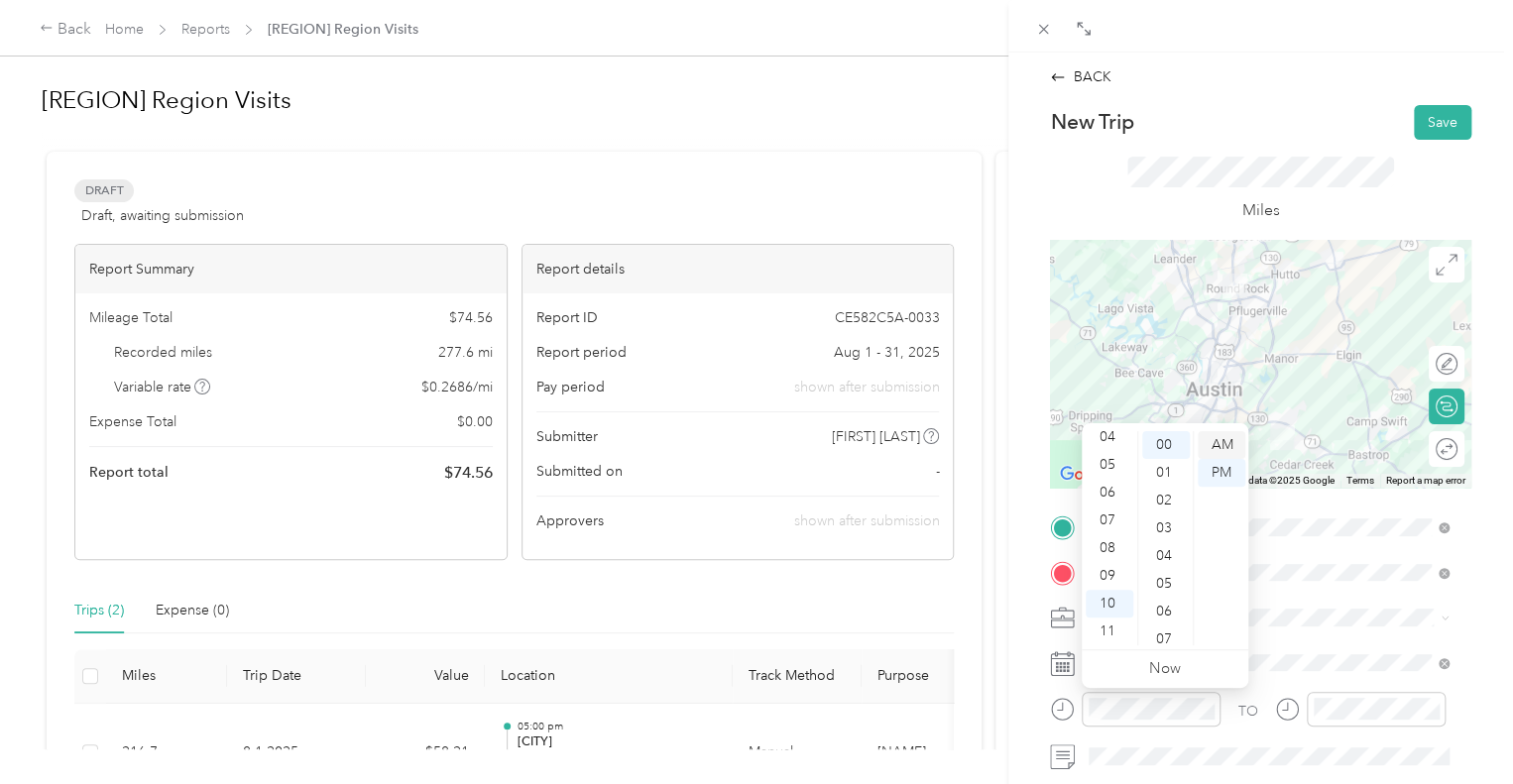 click on "AM" at bounding box center [1222, 445] 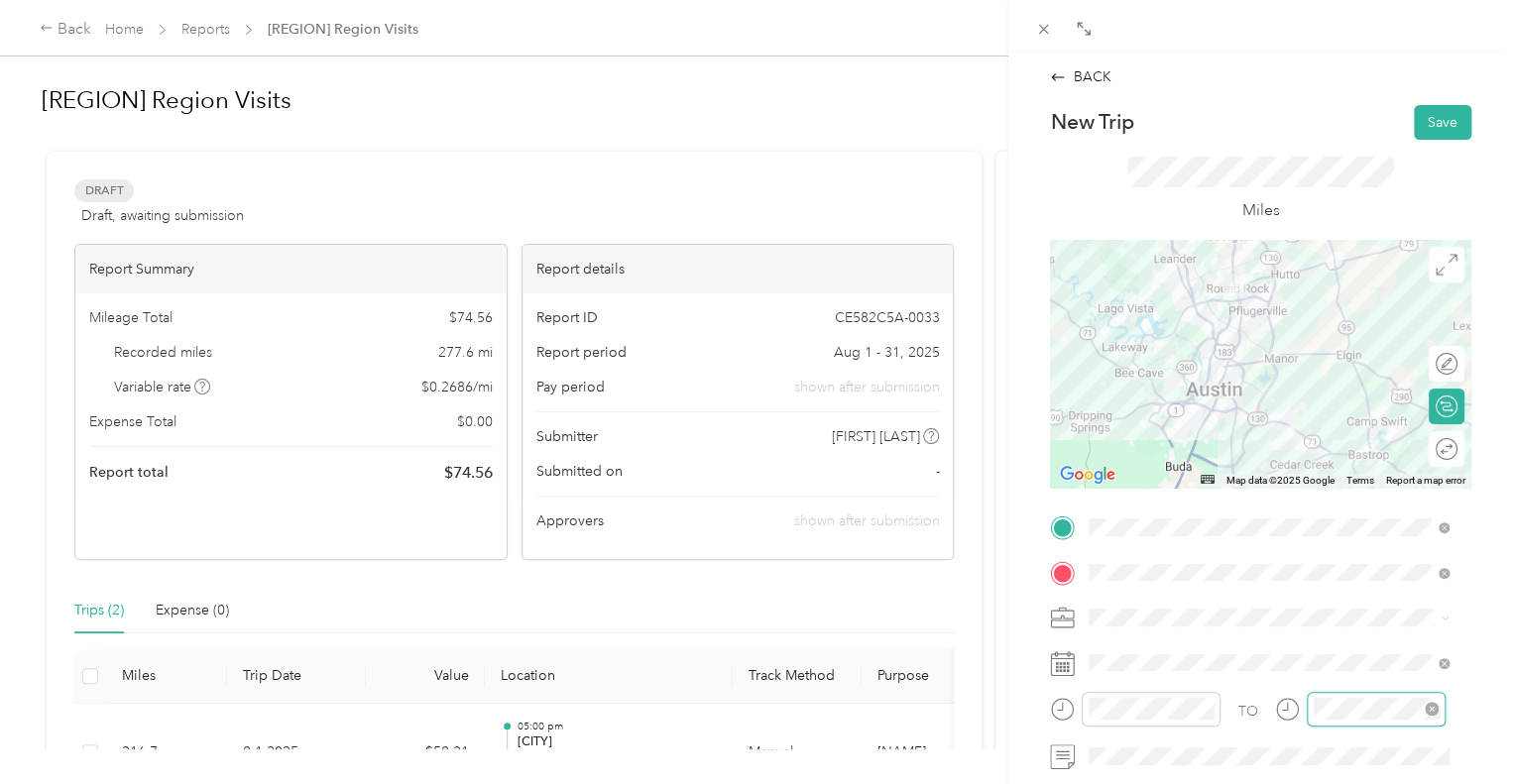 scroll, scrollTop: 119, scrollLeft: 0, axis: vertical 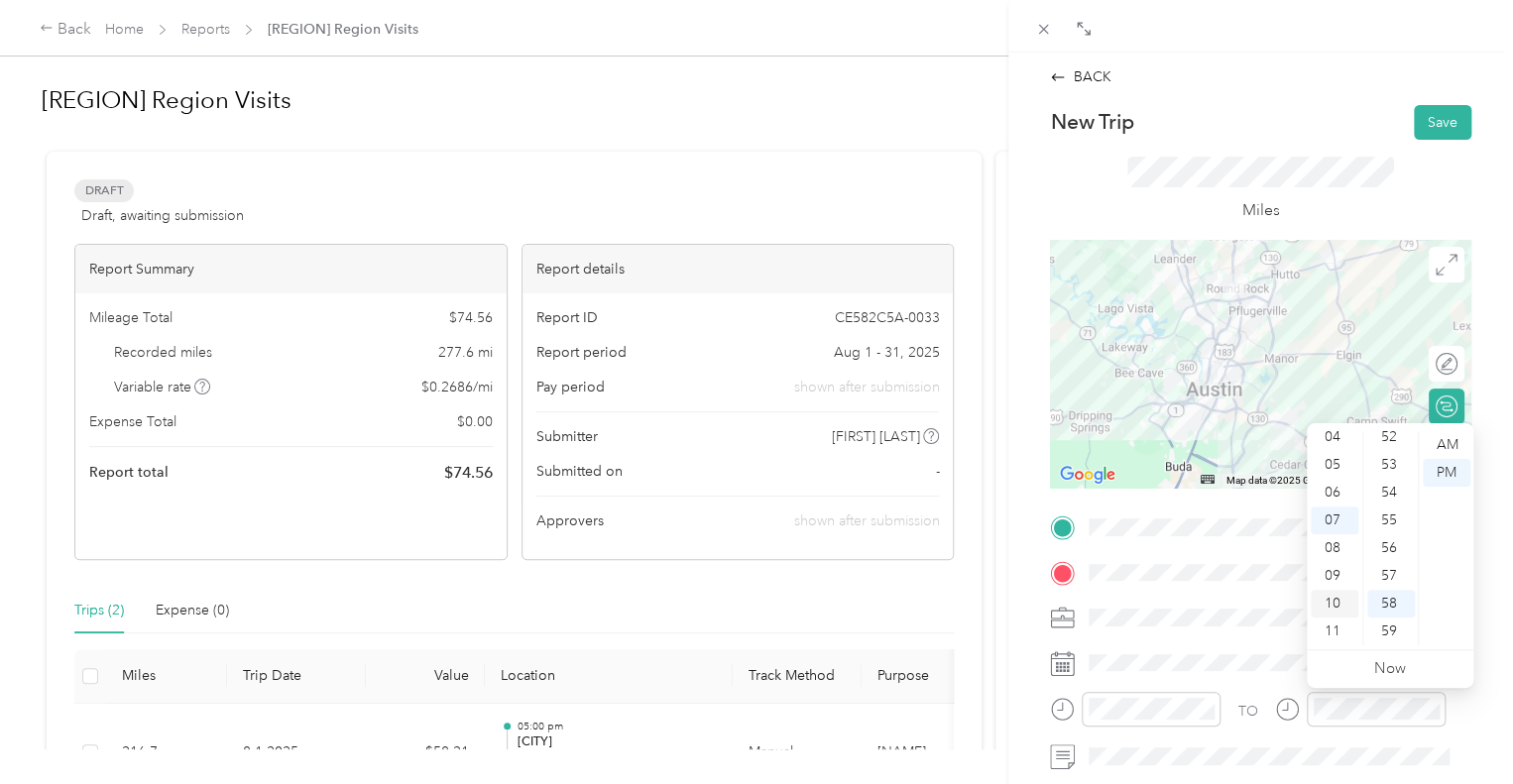 drag, startPoint x: 1328, startPoint y: 629, endPoint x: 1321, endPoint y: 595, distance: 34.71311 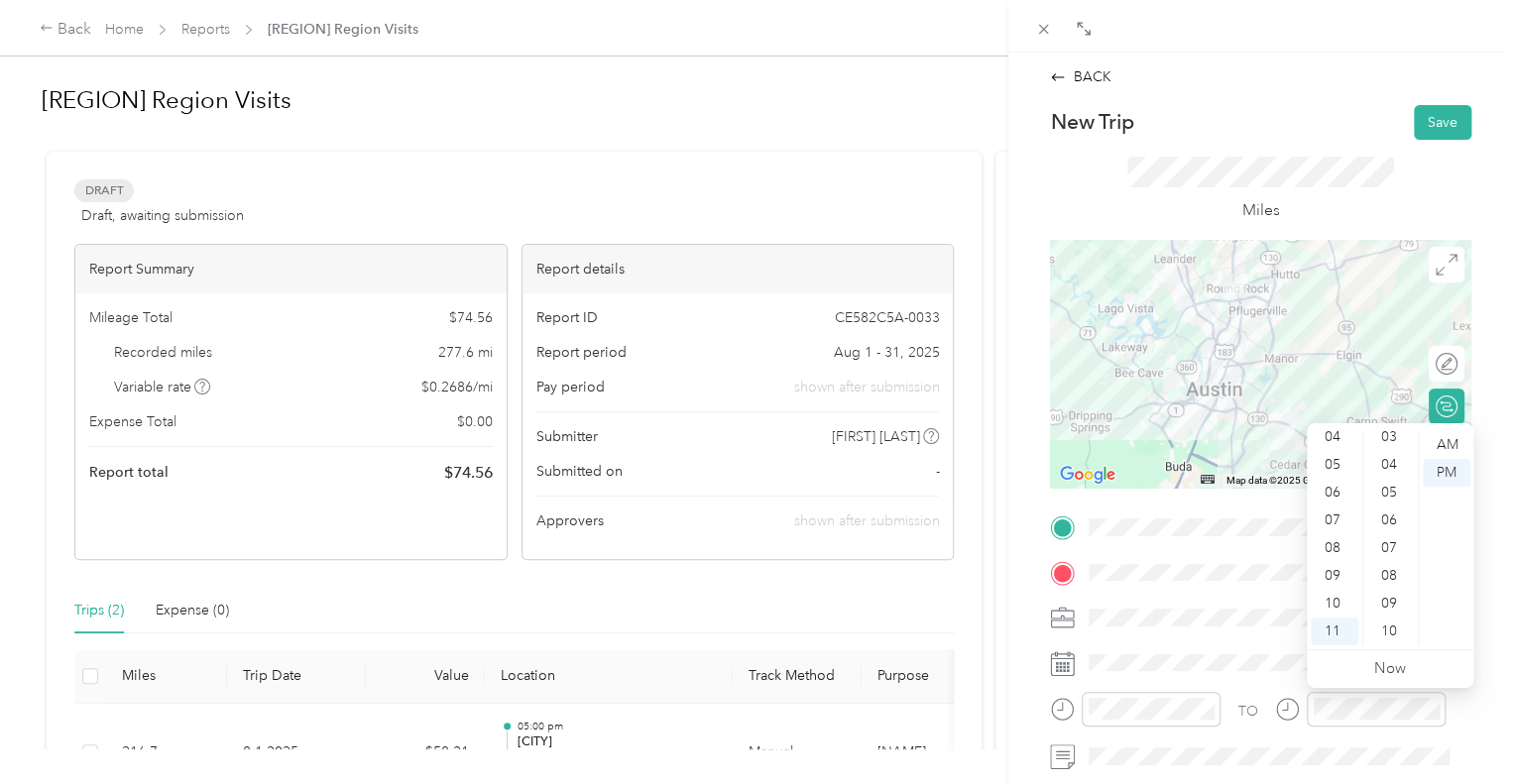 scroll, scrollTop: 0, scrollLeft: 0, axis: both 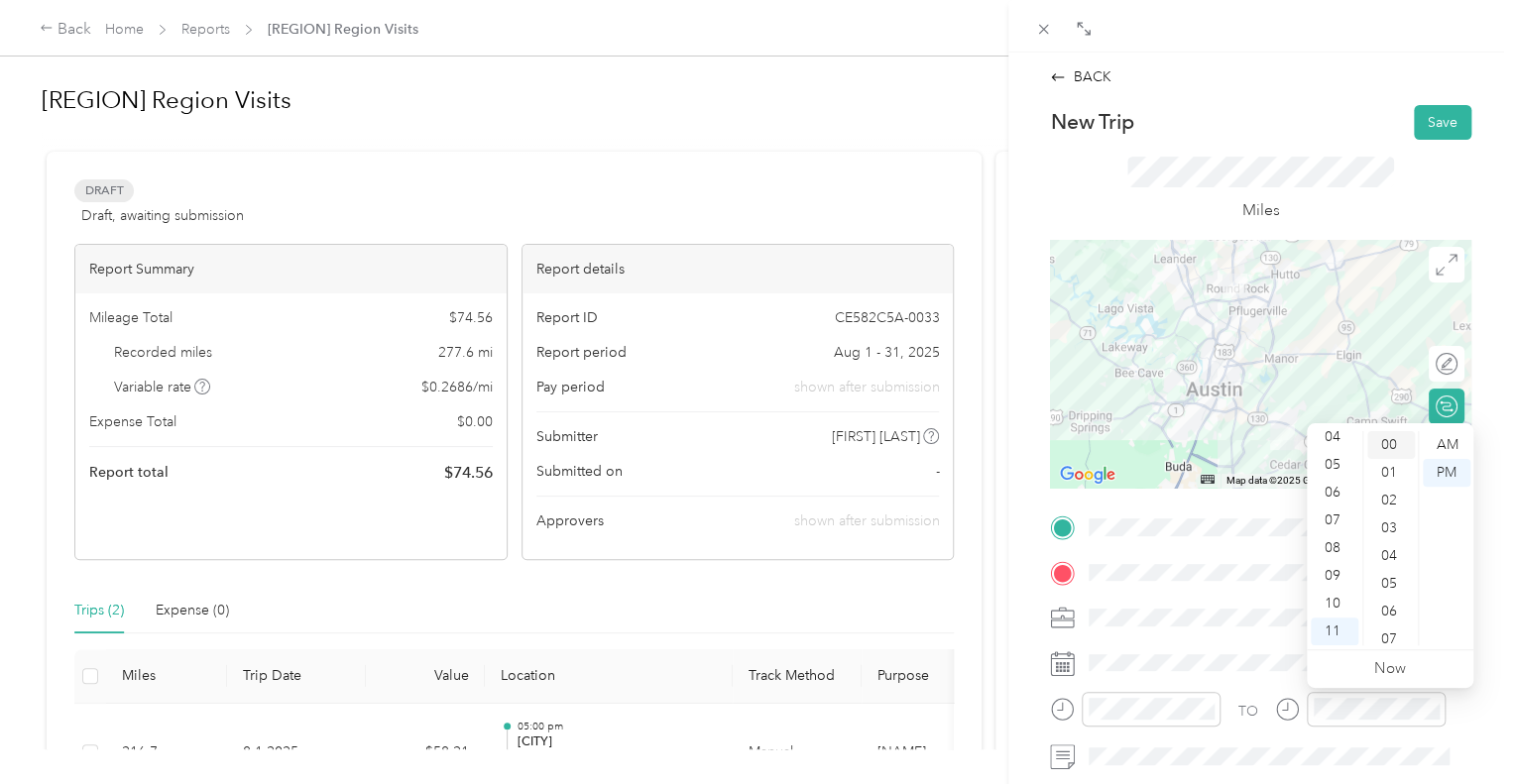 drag, startPoint x: 1380, startPoint y: 444, endPoint x: 1404, endPoint y: 446, distance: 24.083189 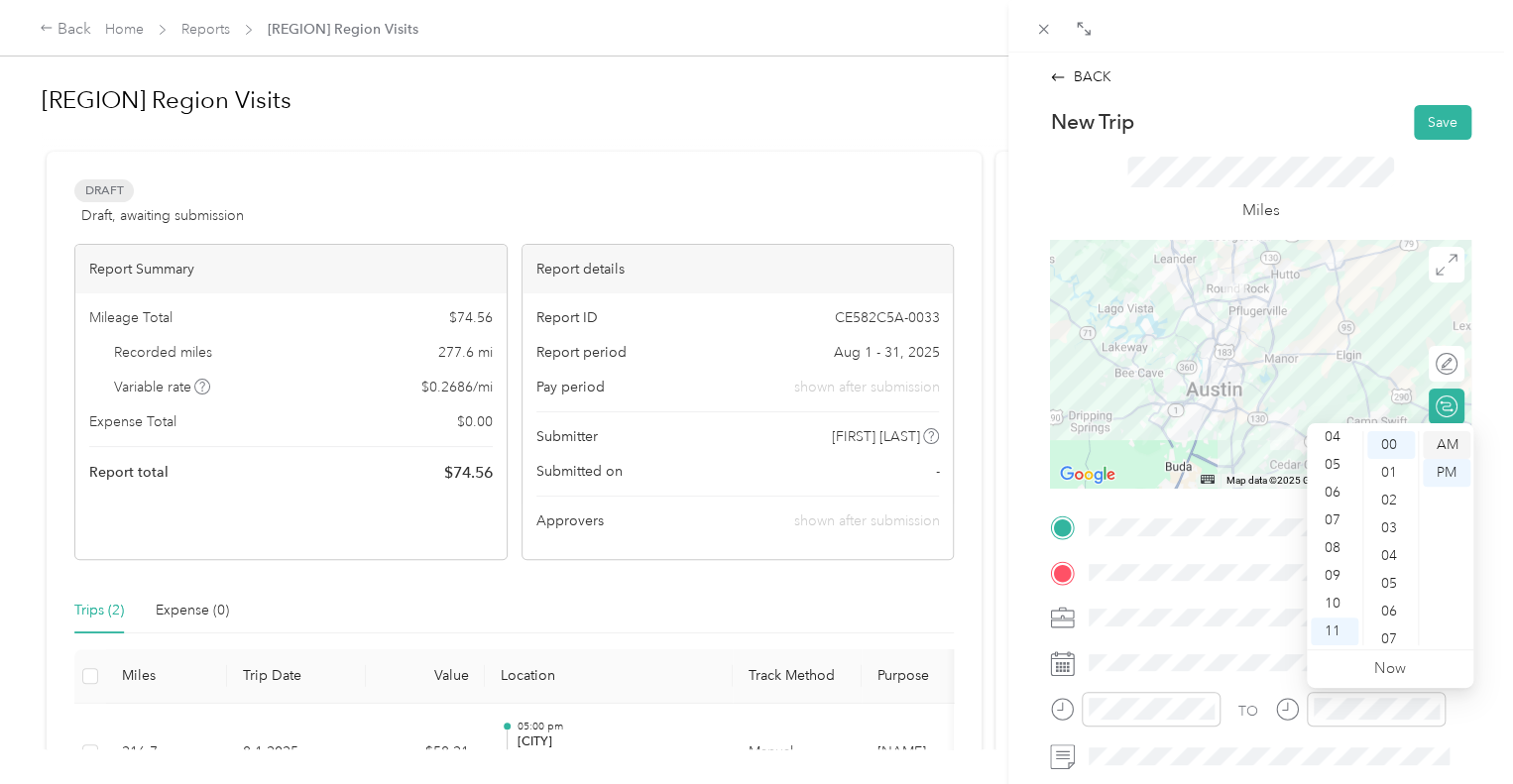 click on "AM" at bounding box center [1447, 445] 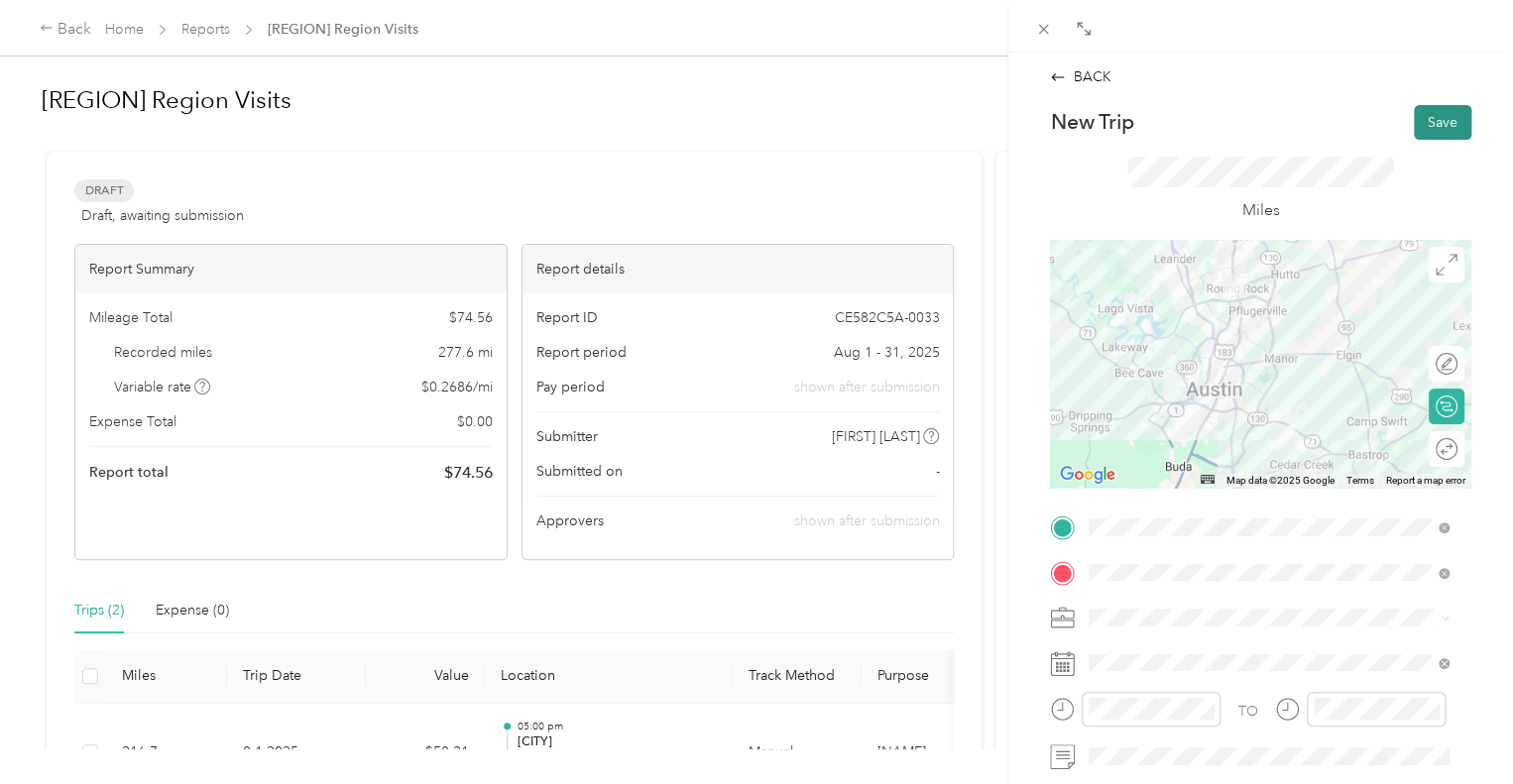 click on "Save" at bounding box center [1443, 122] 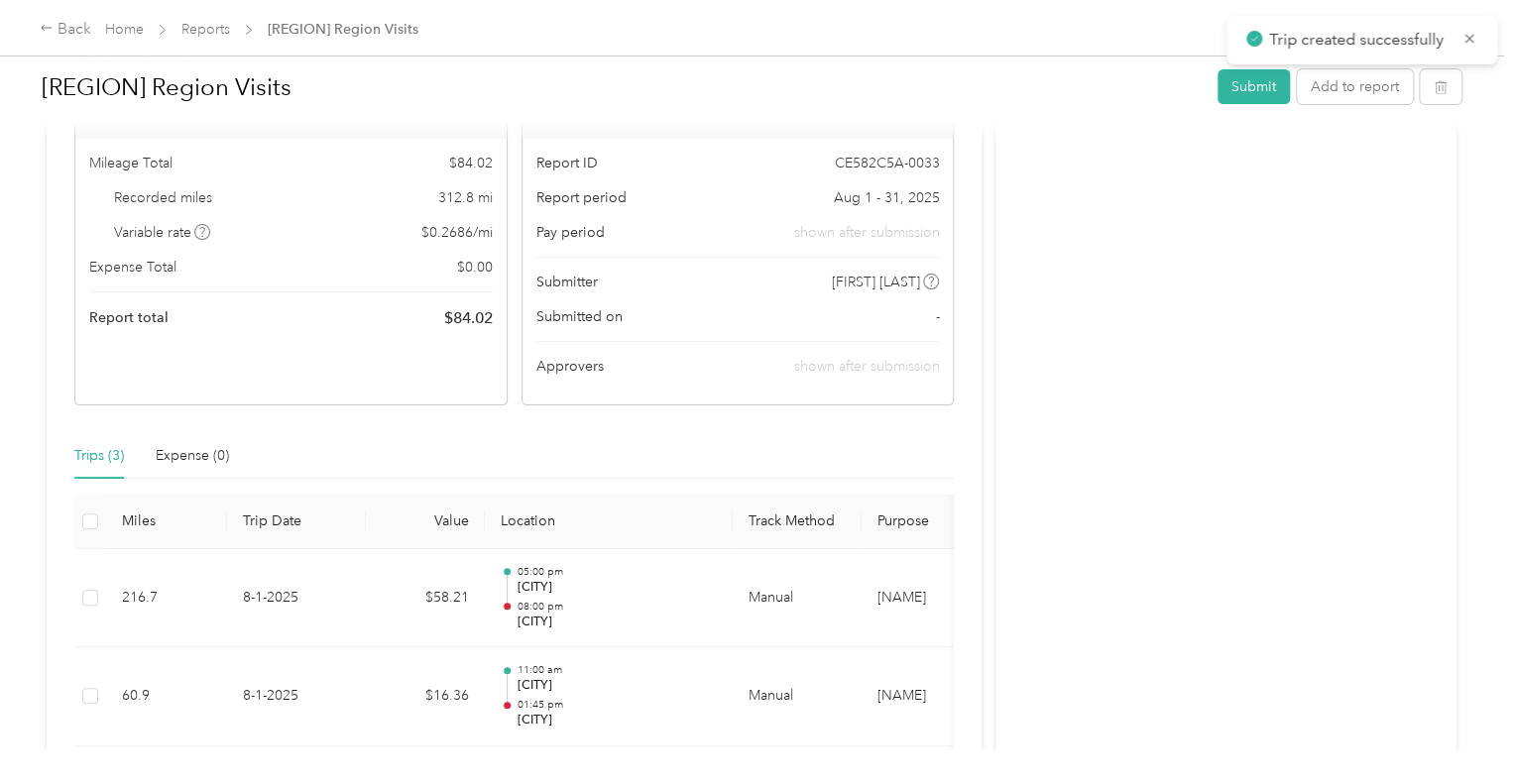scroll, scrollTop: 396, scrollLeft: 0, axis: vertical 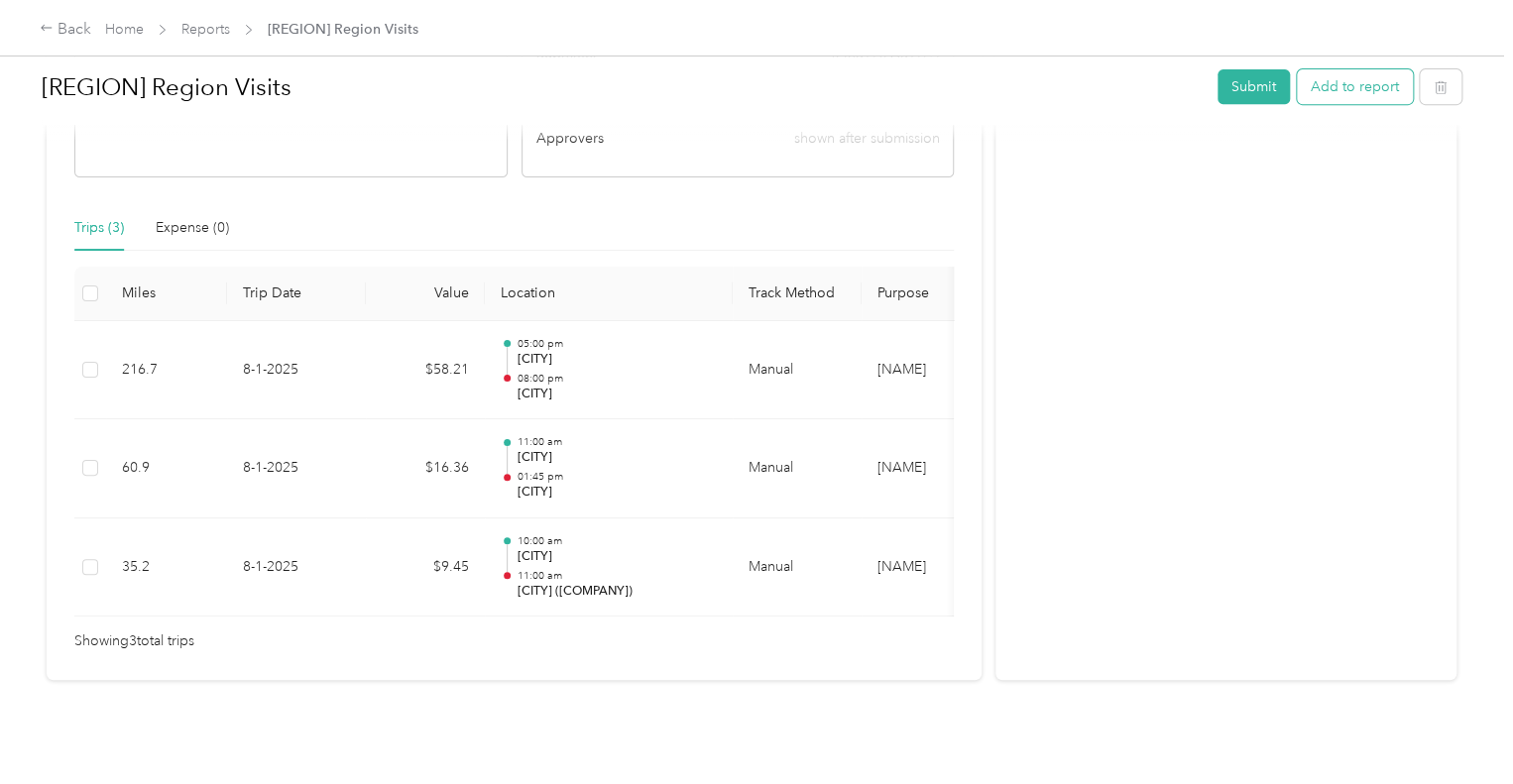 click on "Add to report" at bounding box center (1354, 86) 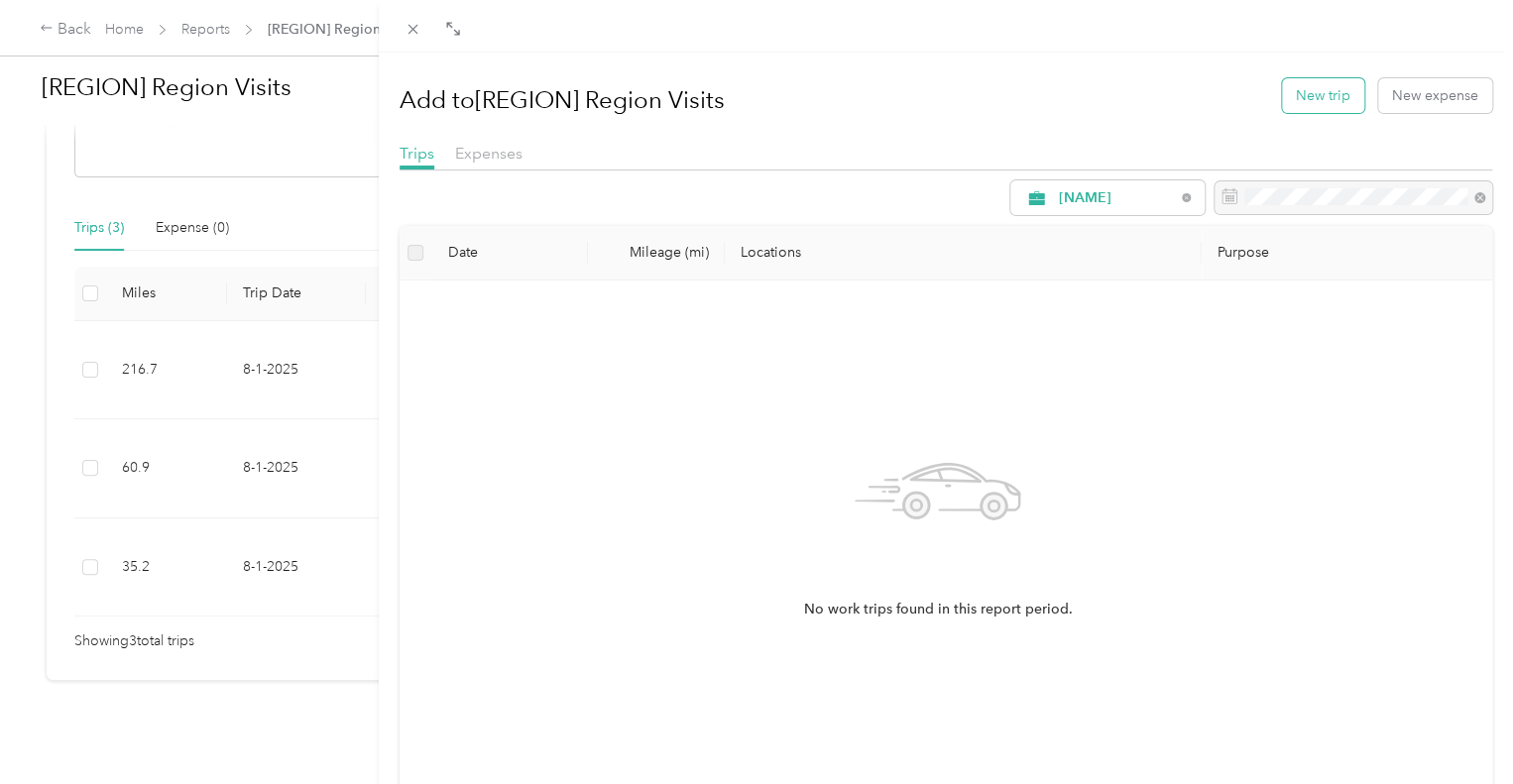 click on "New trip" at bounding box center [1323, 95] 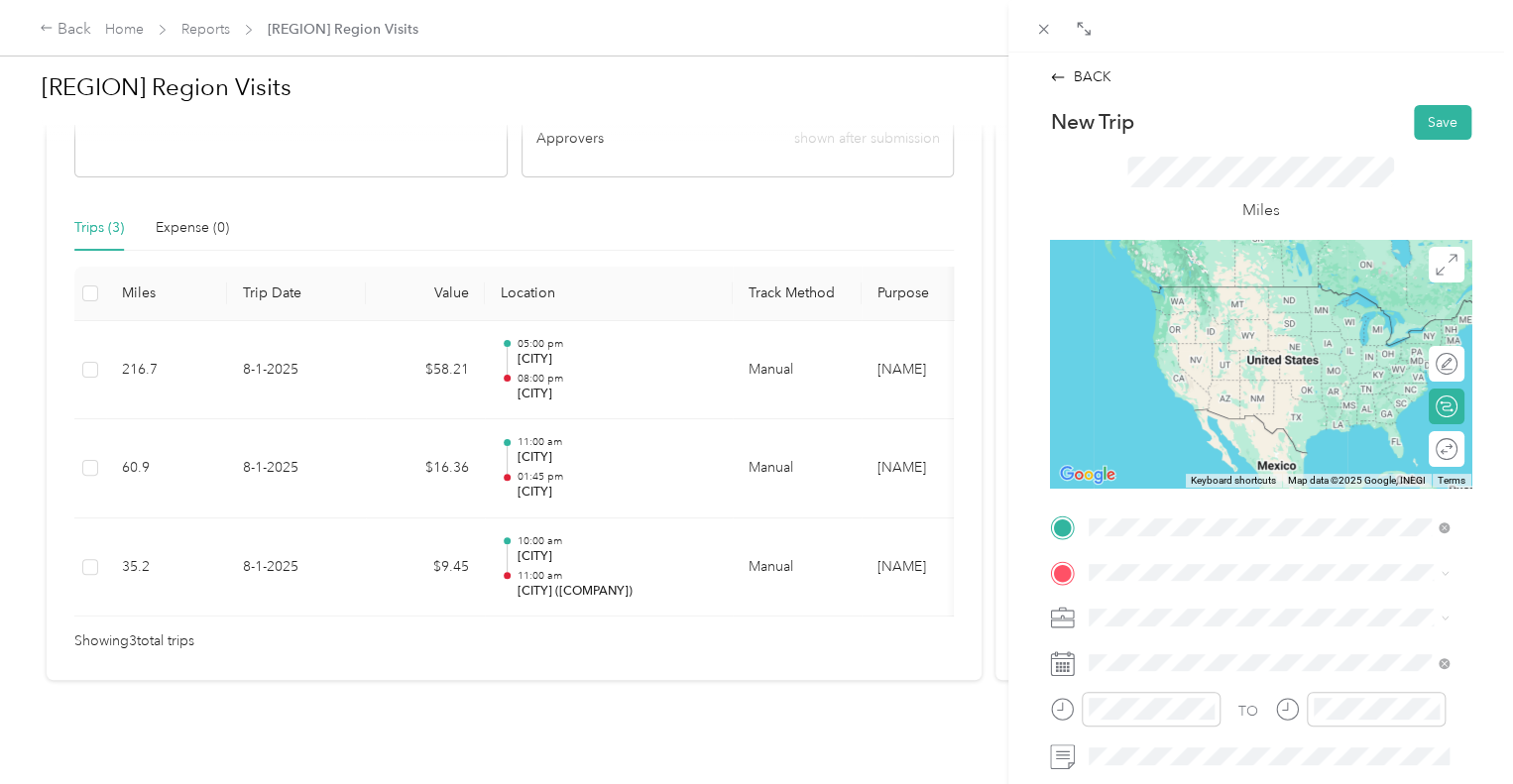 click on "TEAM [CITY] ([COMPANY]) [NUMBER] [STREET], [CITY], [STATE]" at bounding box center (1239, 447) 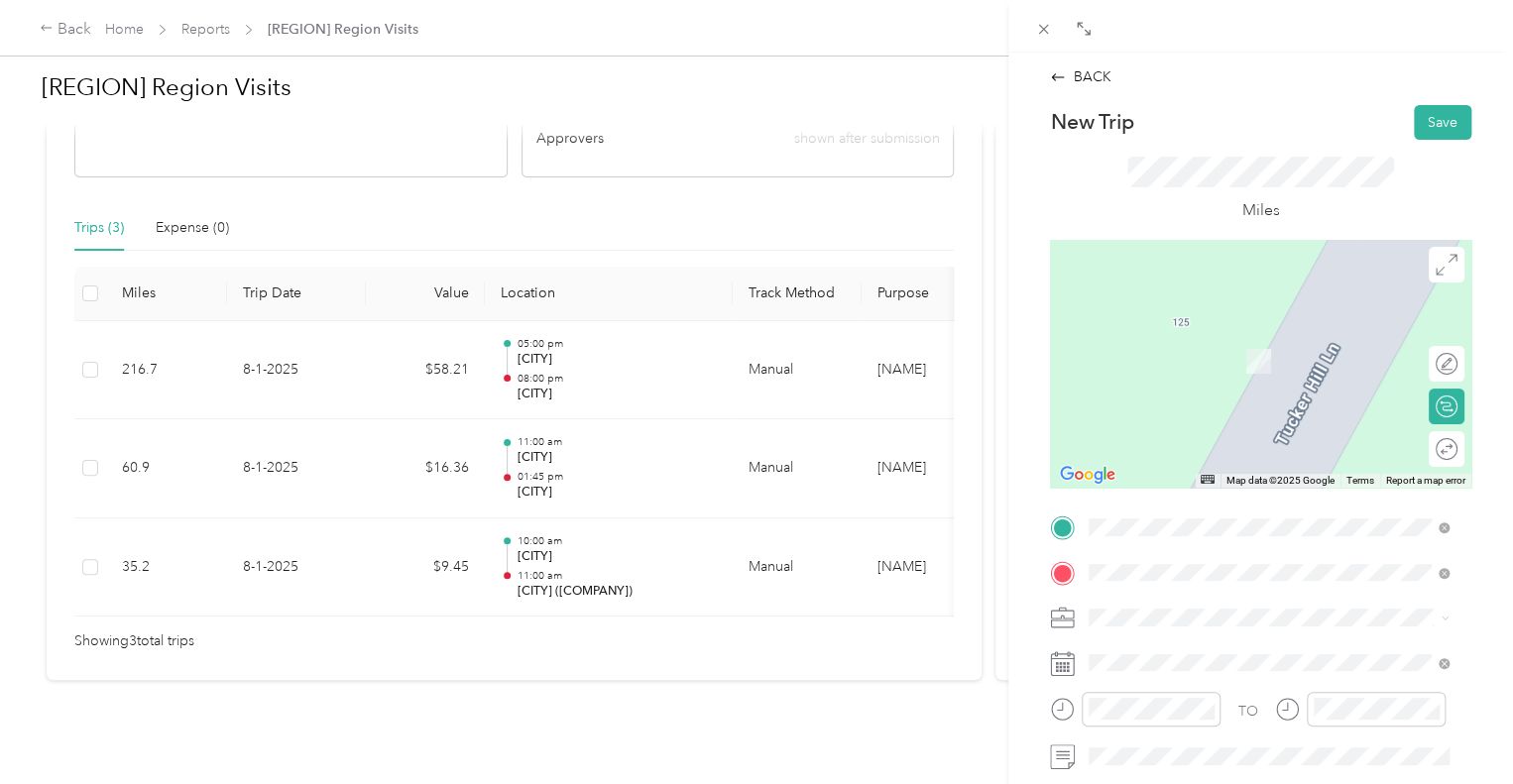 click on "[COMPANY] [CITY]" at bounding box center (1190, 338) 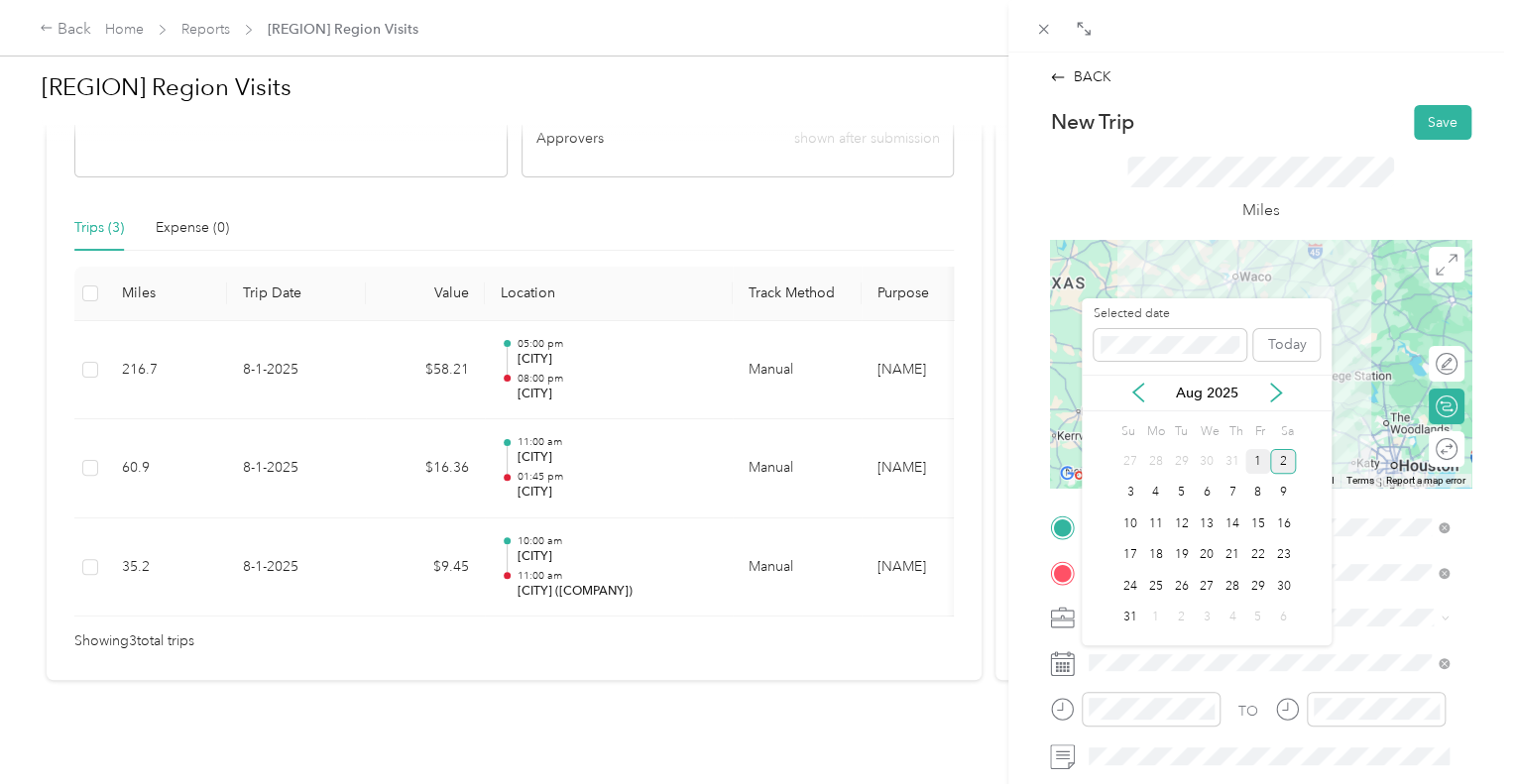 click on "1" at bounding box center (1258, 461) 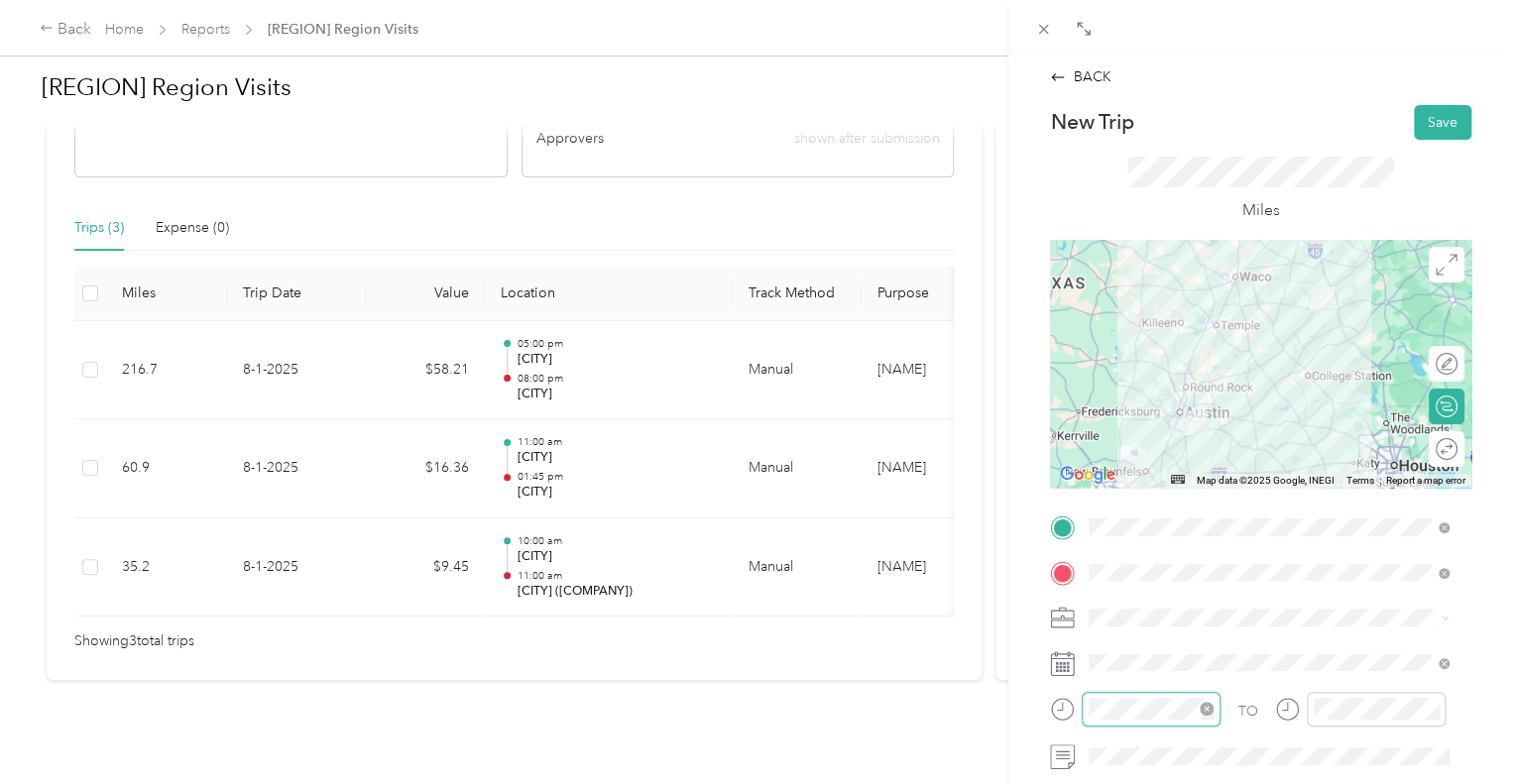scroll, scrollTop: 119, scrollLeft: 0, axis: vertical 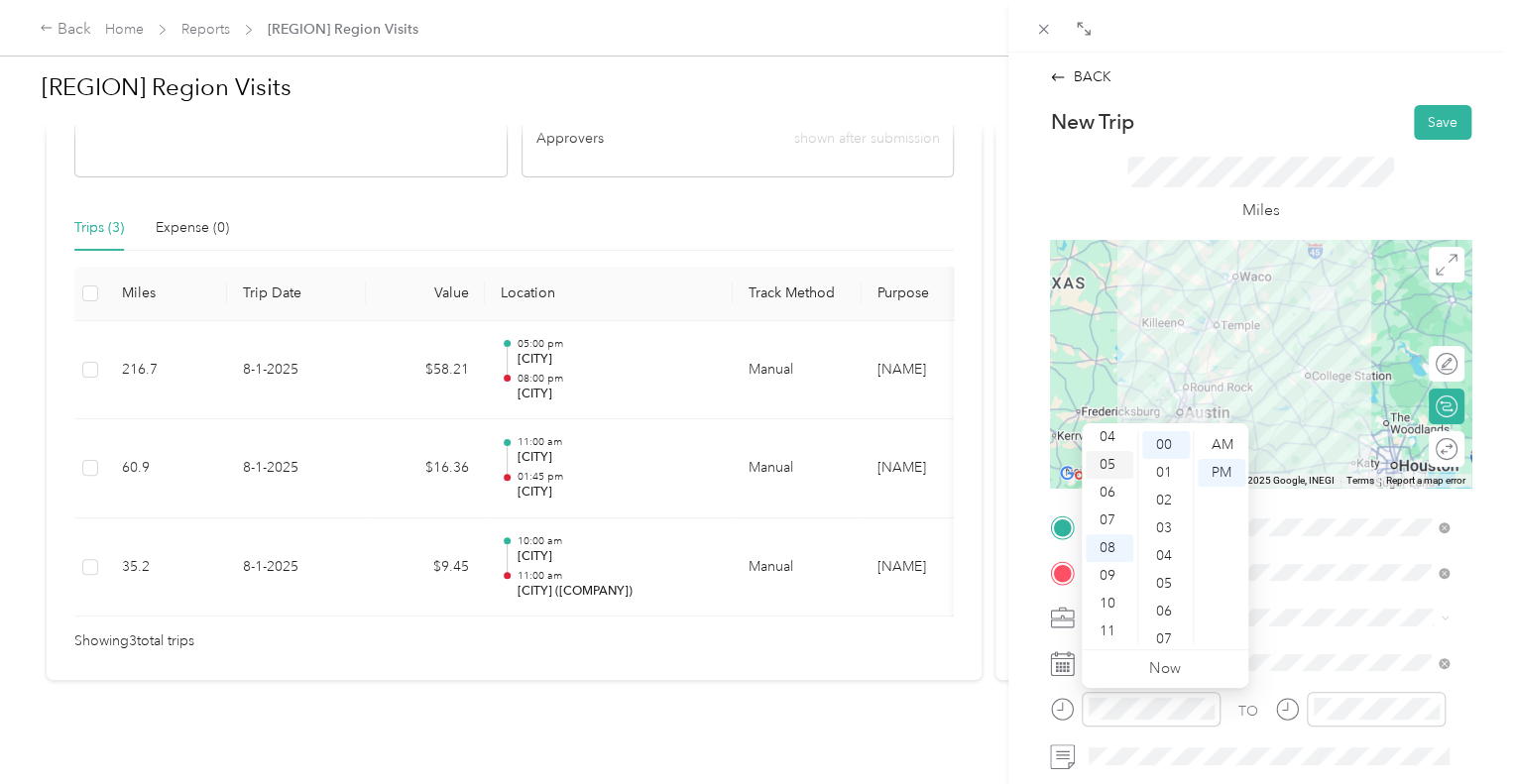 click on "05" at bounding box center (1109, 465) 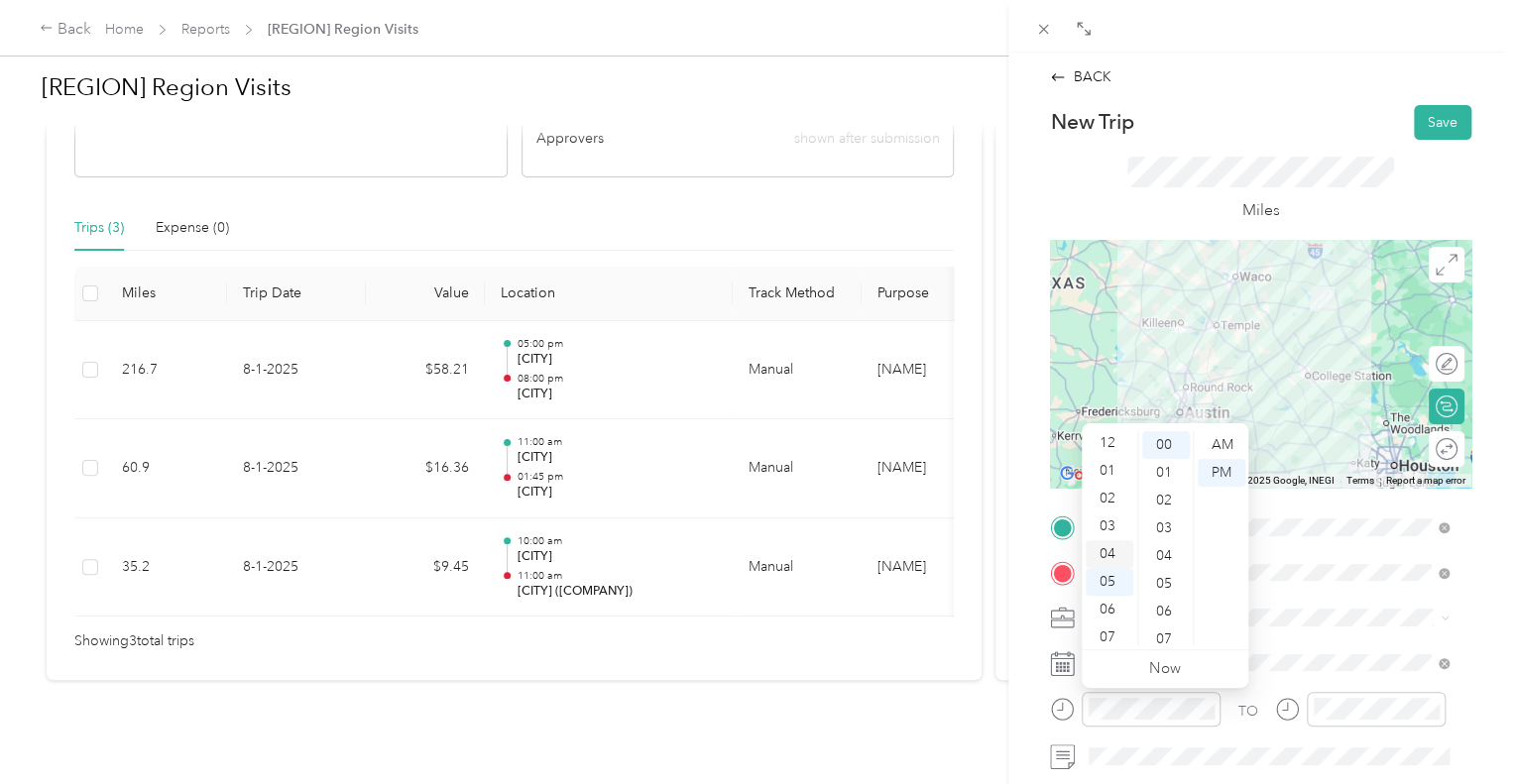 scroll, scrollTop: 0, scrollLeft: 0, axis: both 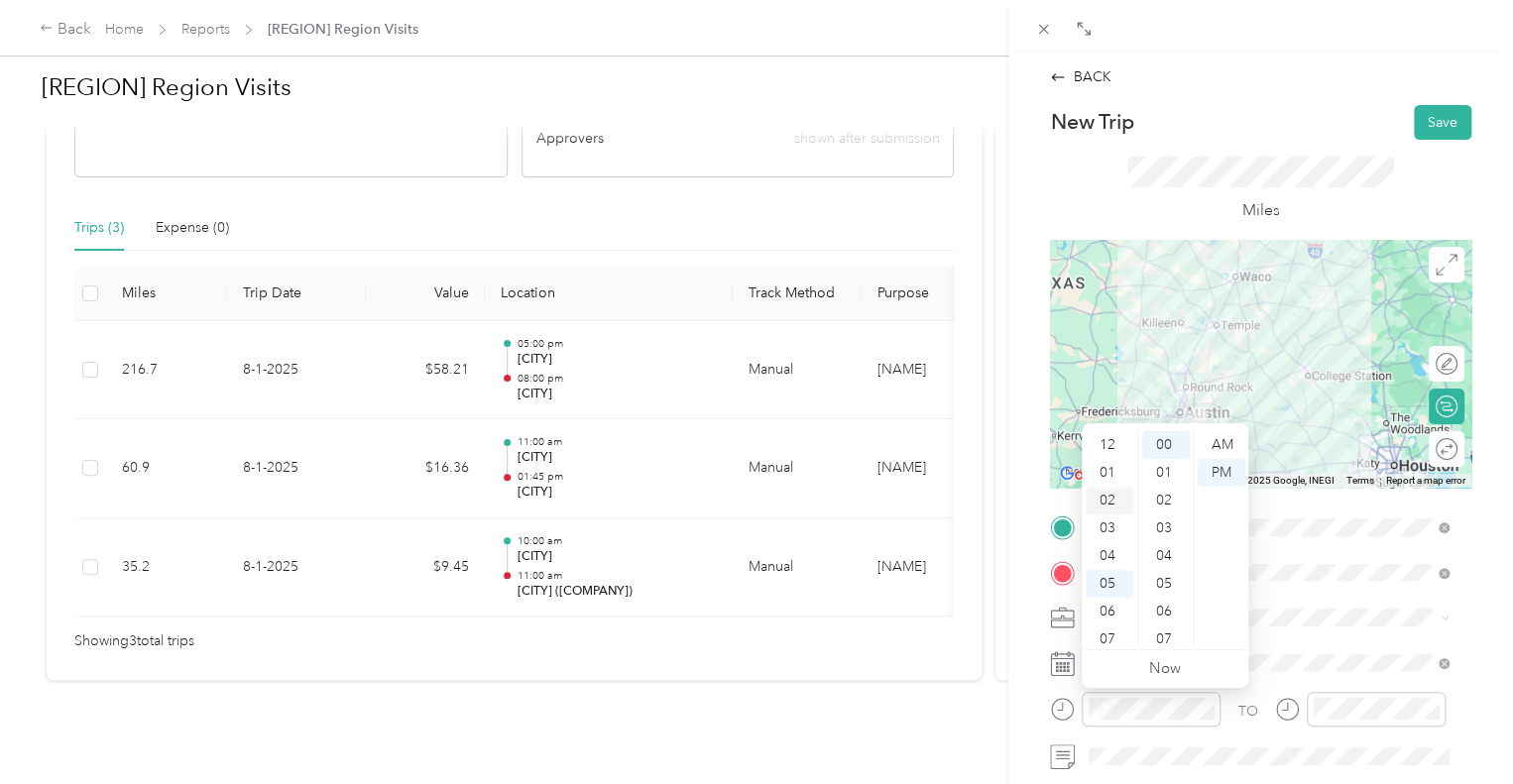 click on "02" at bounding box center (1109, 501) 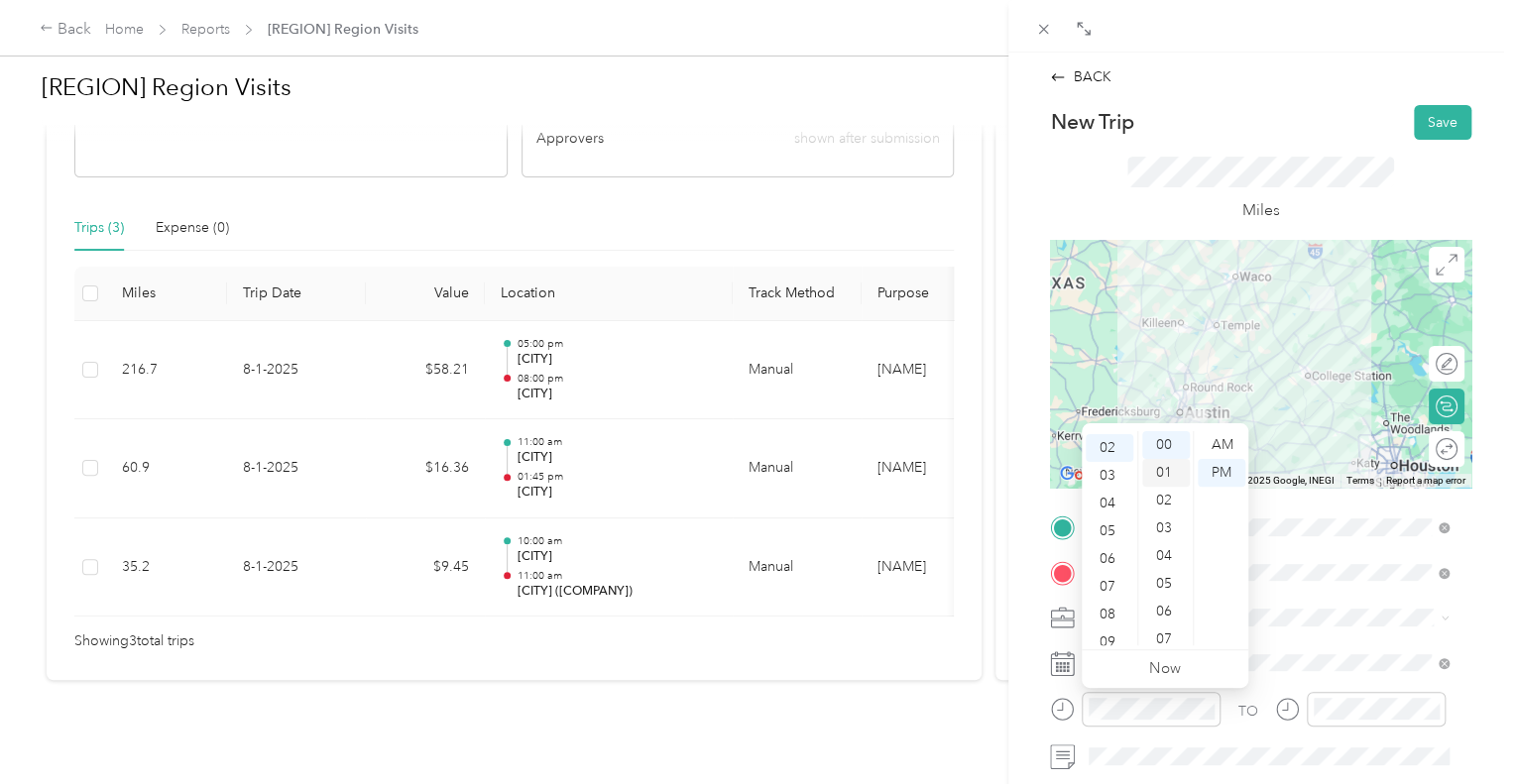 scroll, scrollTop: 56, scrollLeft: 0, axis: vertical 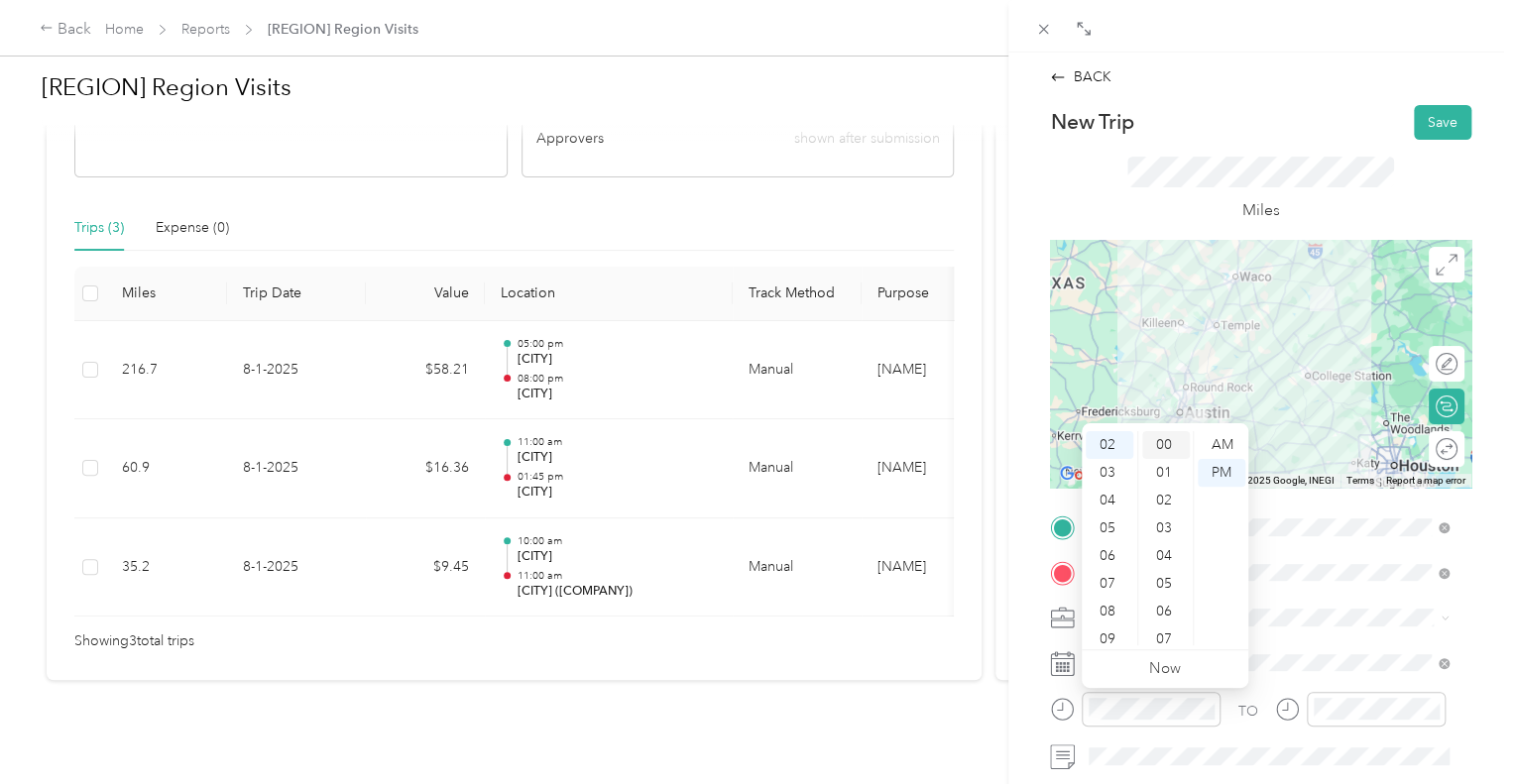 click on "00" at bounding box center (1166, 445) 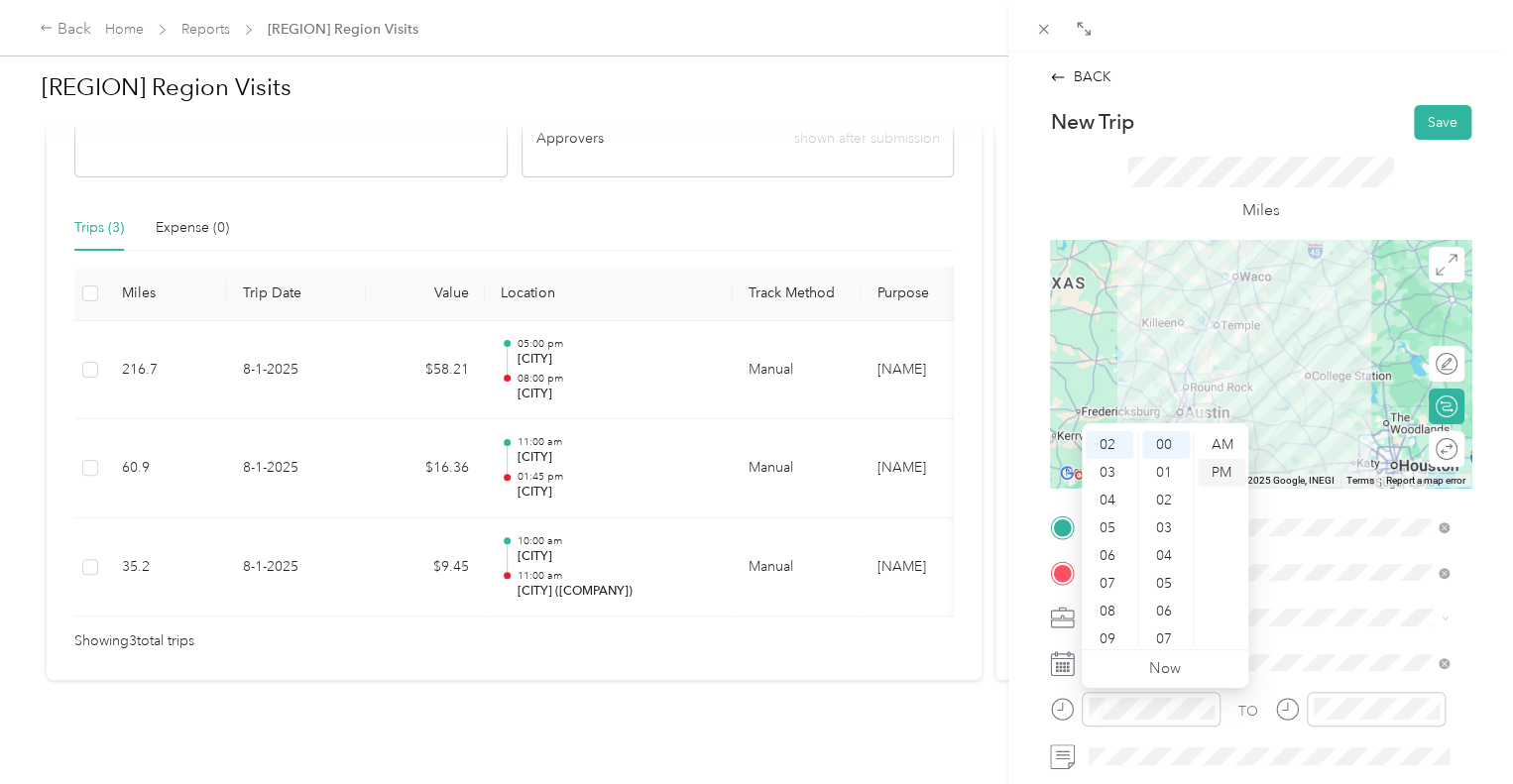 click on "PM" at bounding box center [1222, 473] 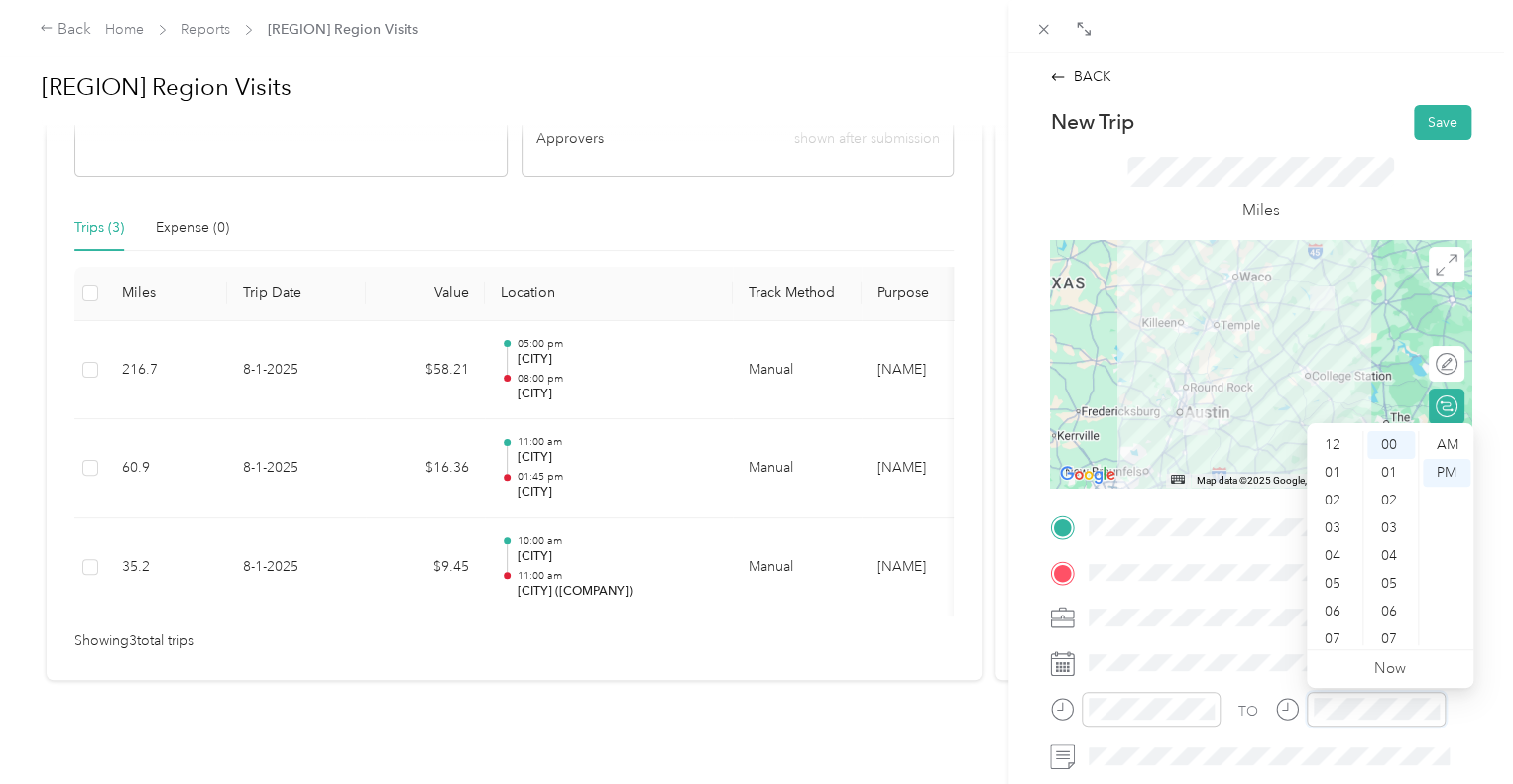 scroll, scrollTop: 119, scrollLeft: 0, axis: vertical 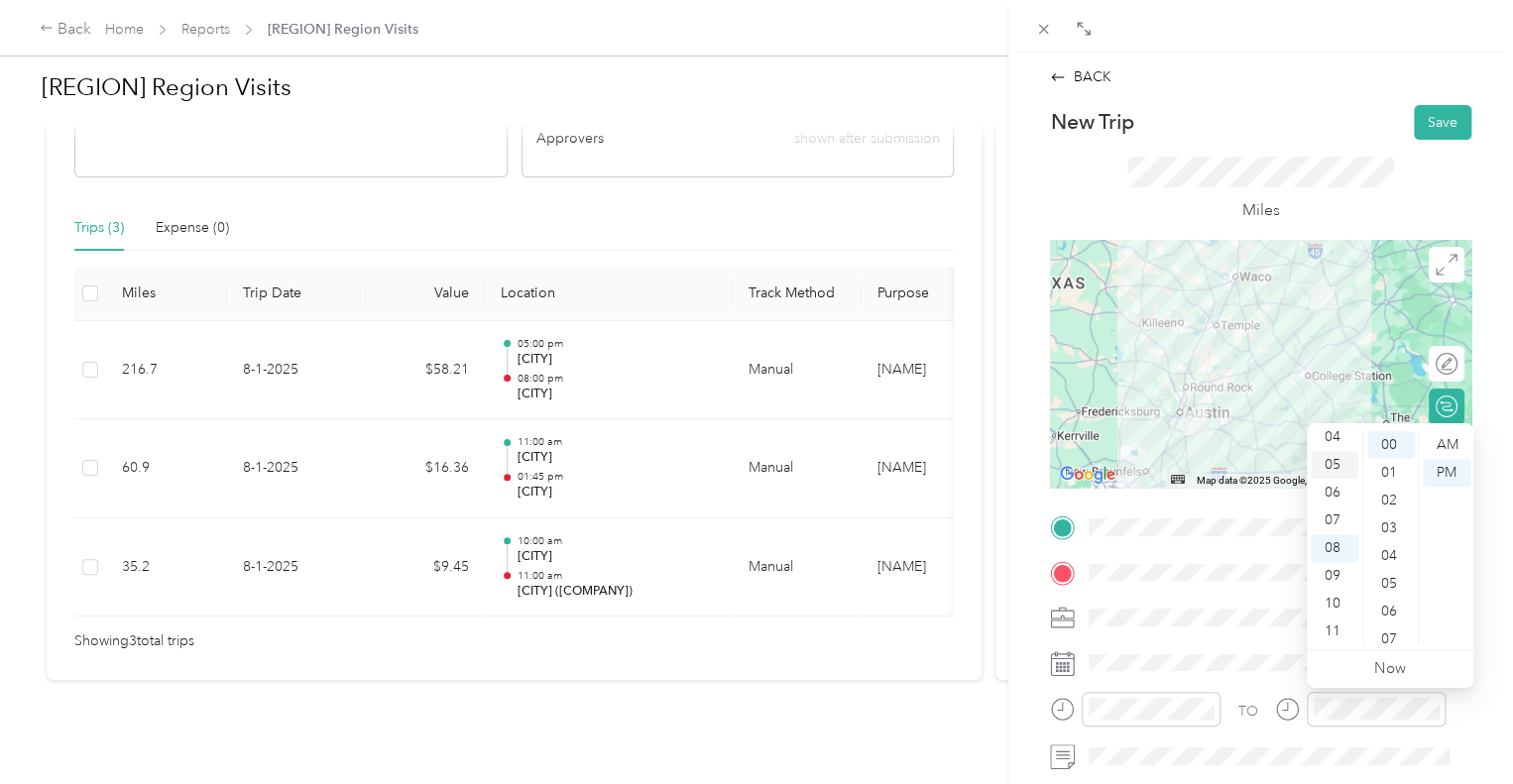 click on "05" at bounding box center (1335, 465) 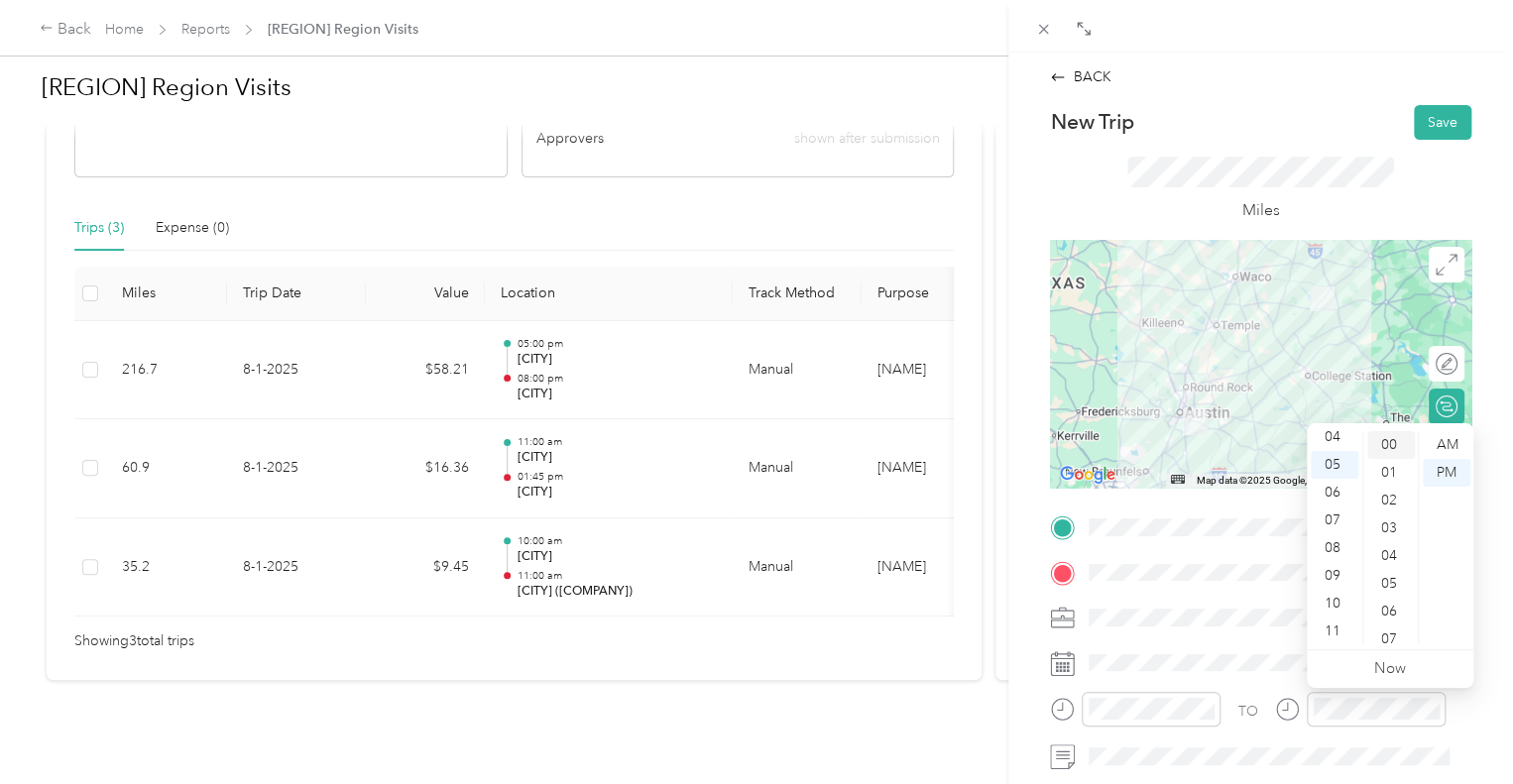 click on "00" at bounding box center (1391, 445) 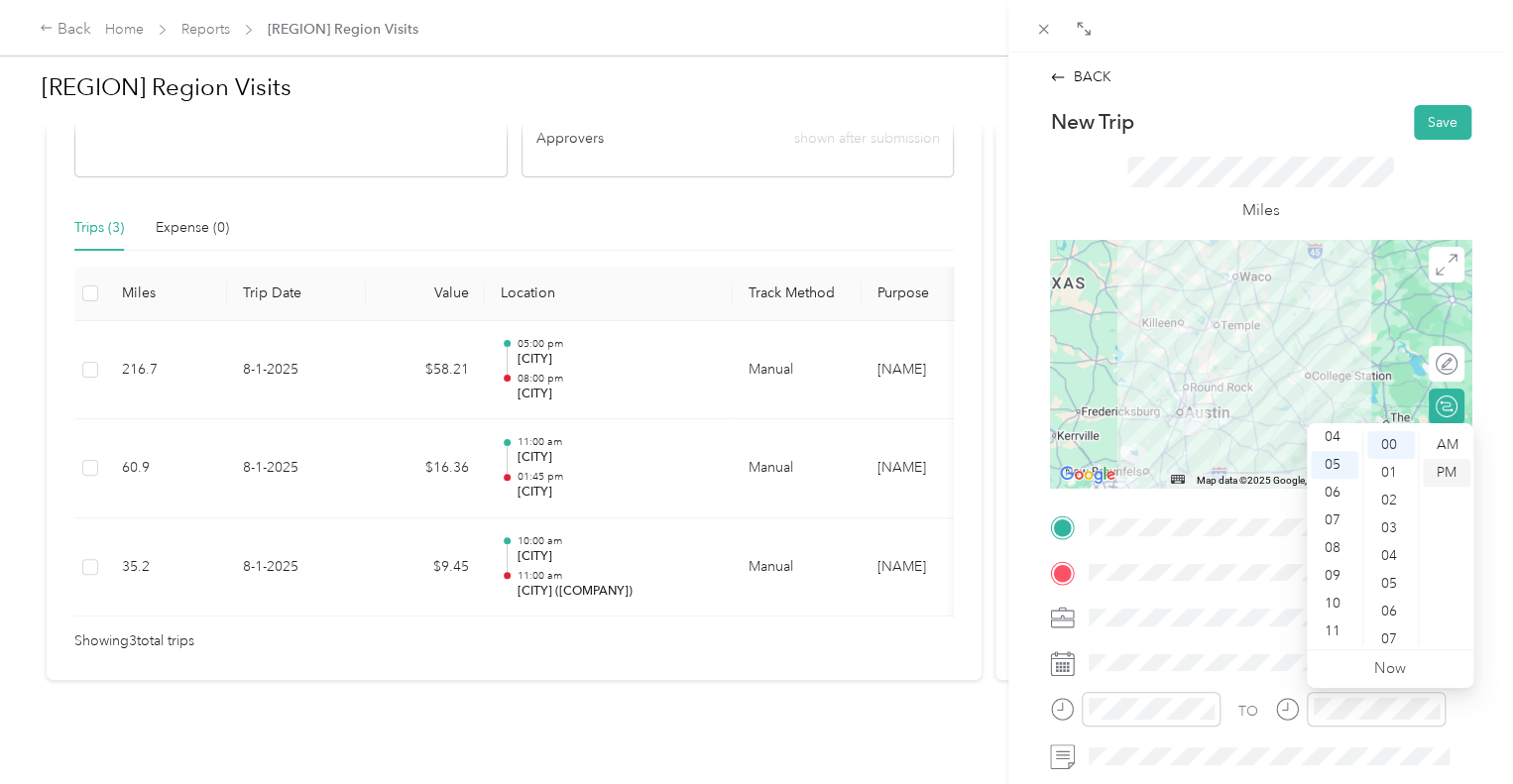 click on "PM" at bounding box center (1447, 473) 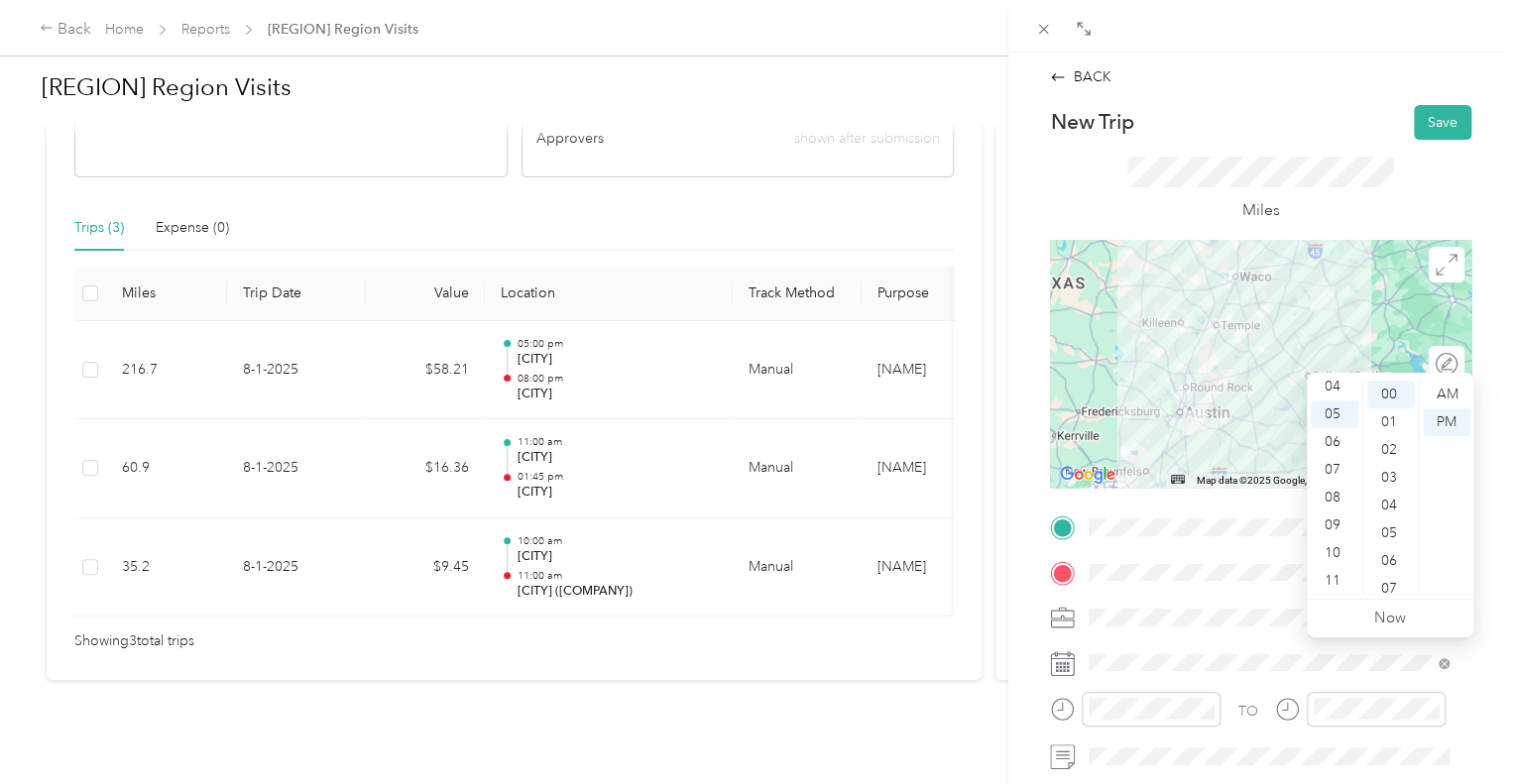 scroll, scrollTop: 99, scrollLeft: 0, axis: vertical 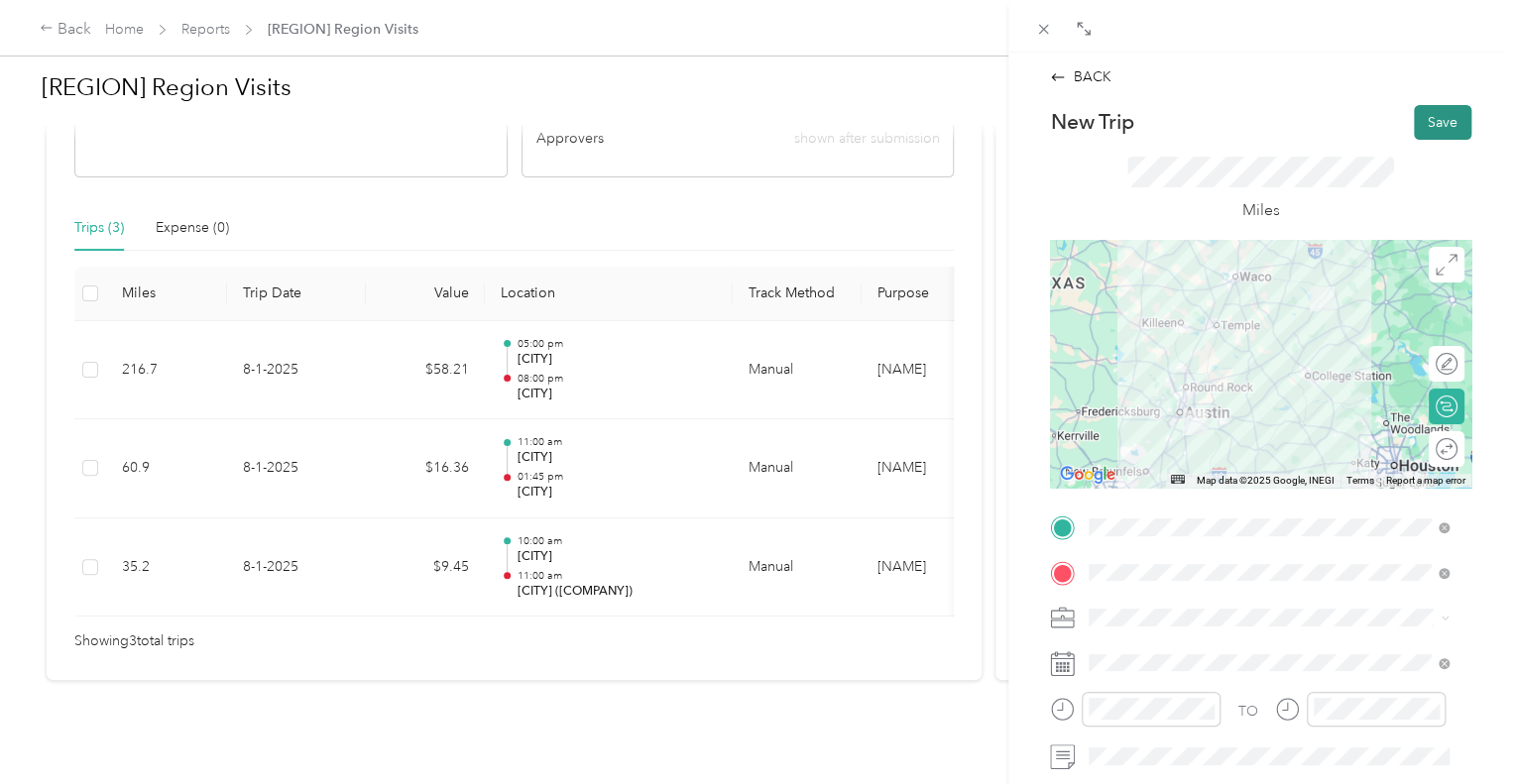 click on "Save" at bounding box center (1443, 122) 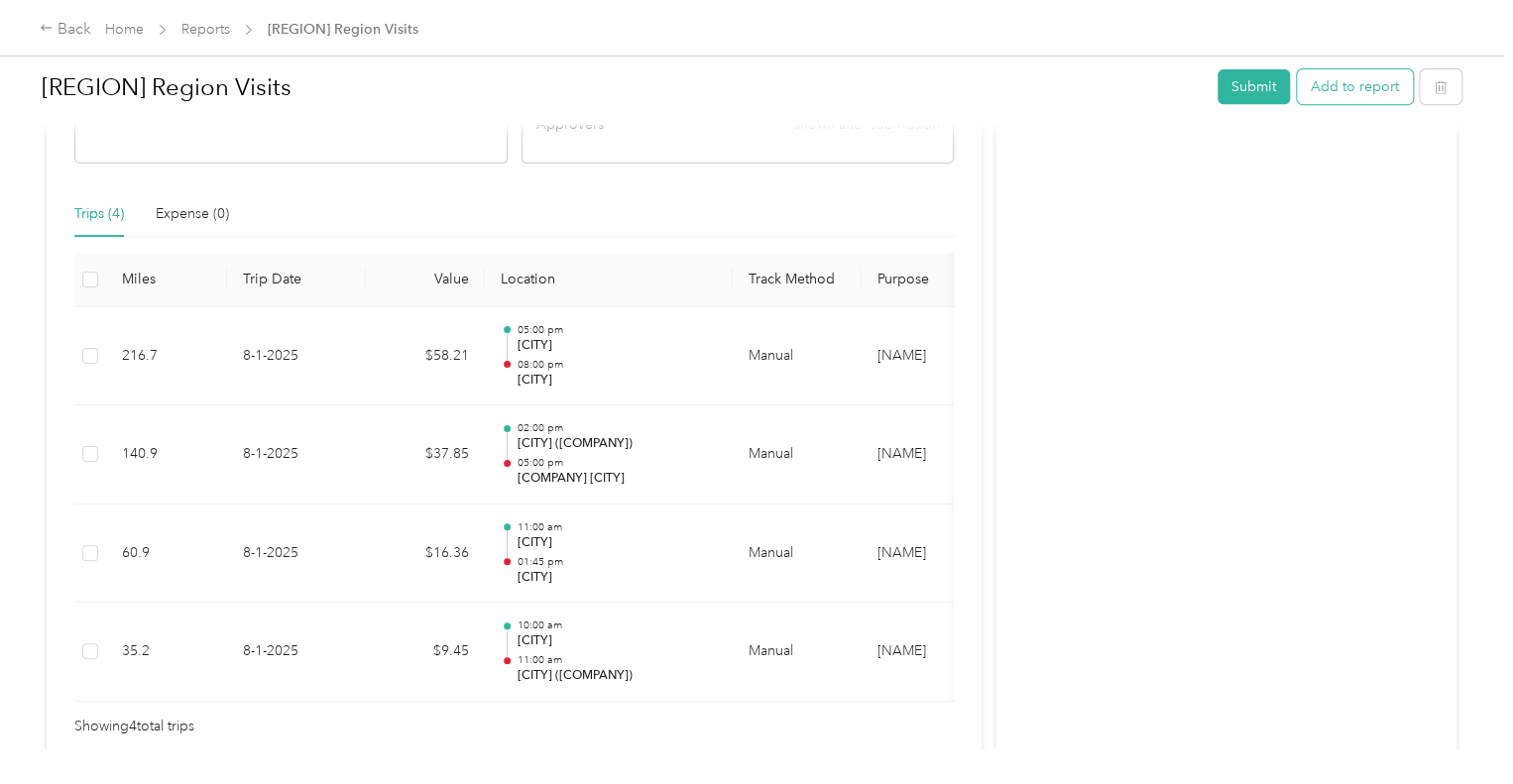 click on "Add to report" at bounding box center (1354, 86) 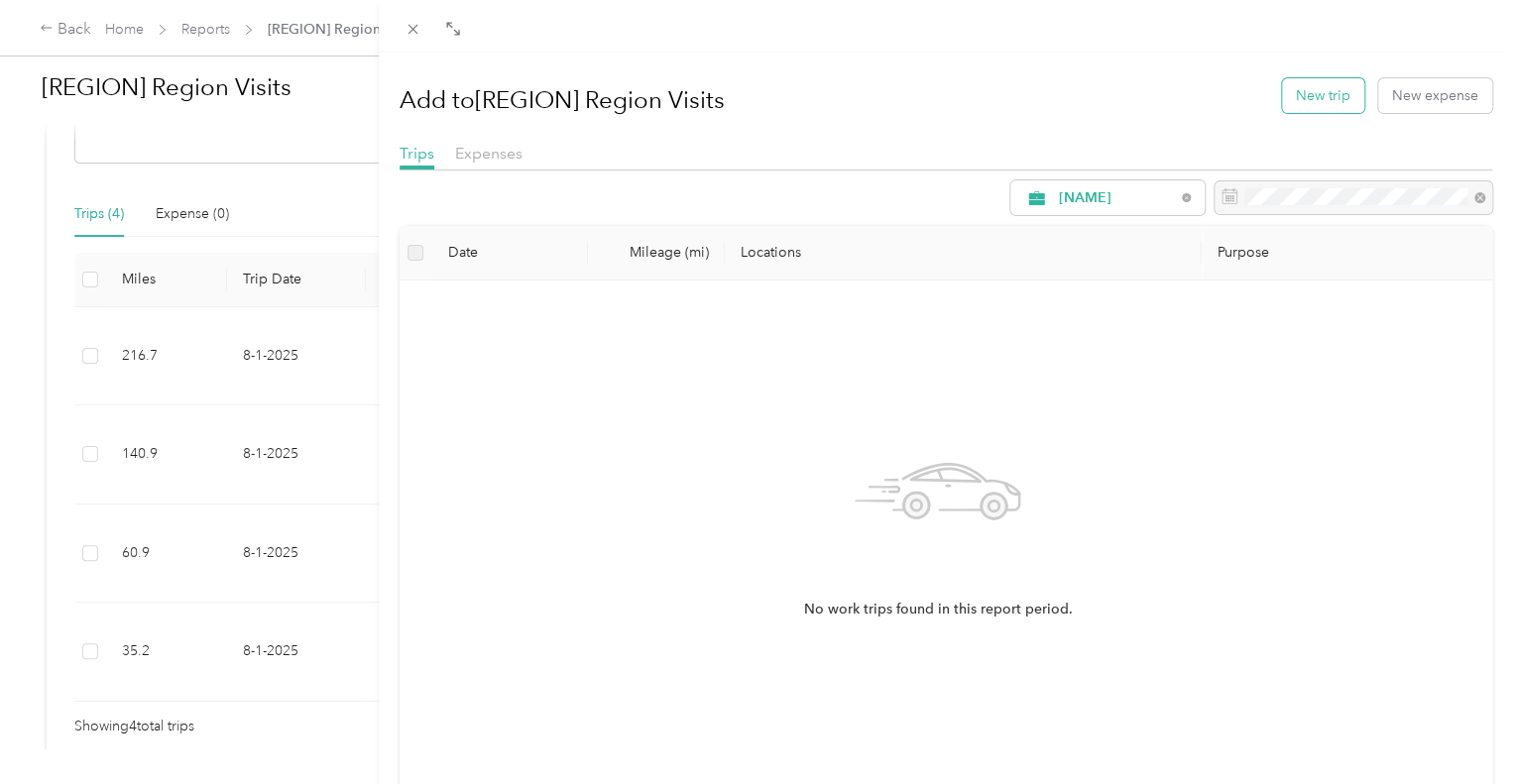 click on "New trip" at bounding box center (1323, 95) 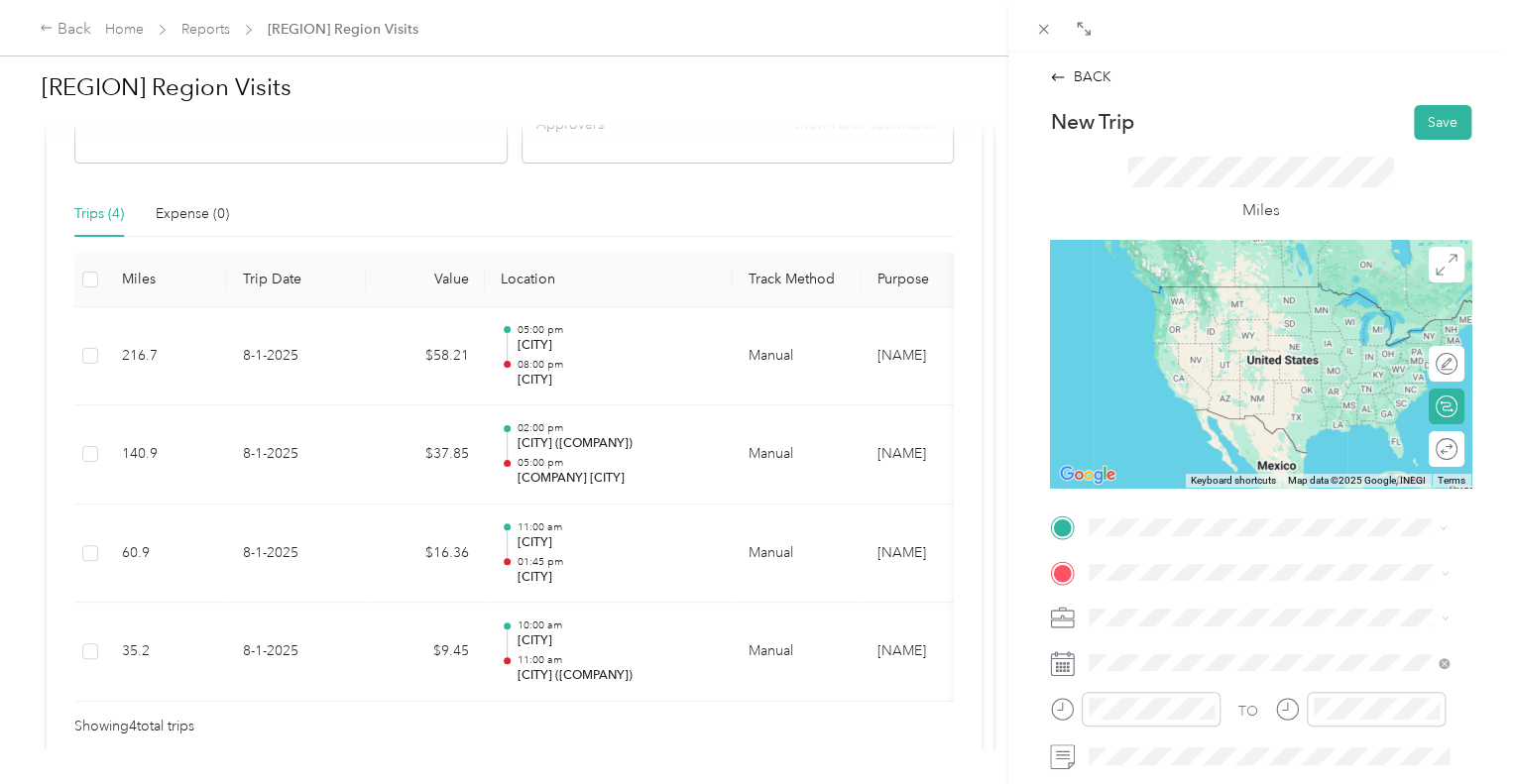 click on "[NUMBER] [STREET], [CITY], [STATE], [COUNTRY]" at bounding box center [1280, 315] 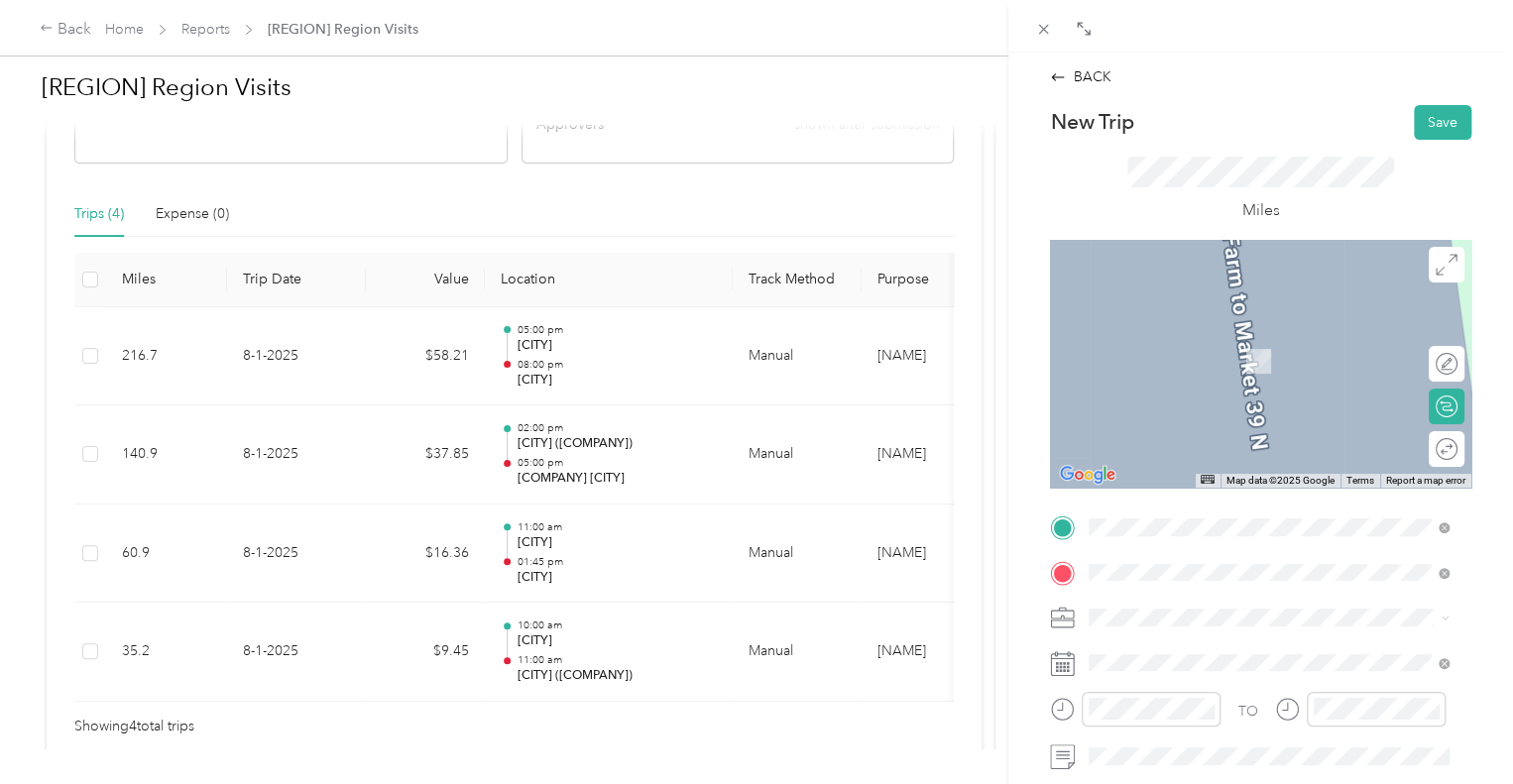 click on "Home [NUMBER] [STREET], [CITY], [STATE]" at bounding box center [1280, 350] 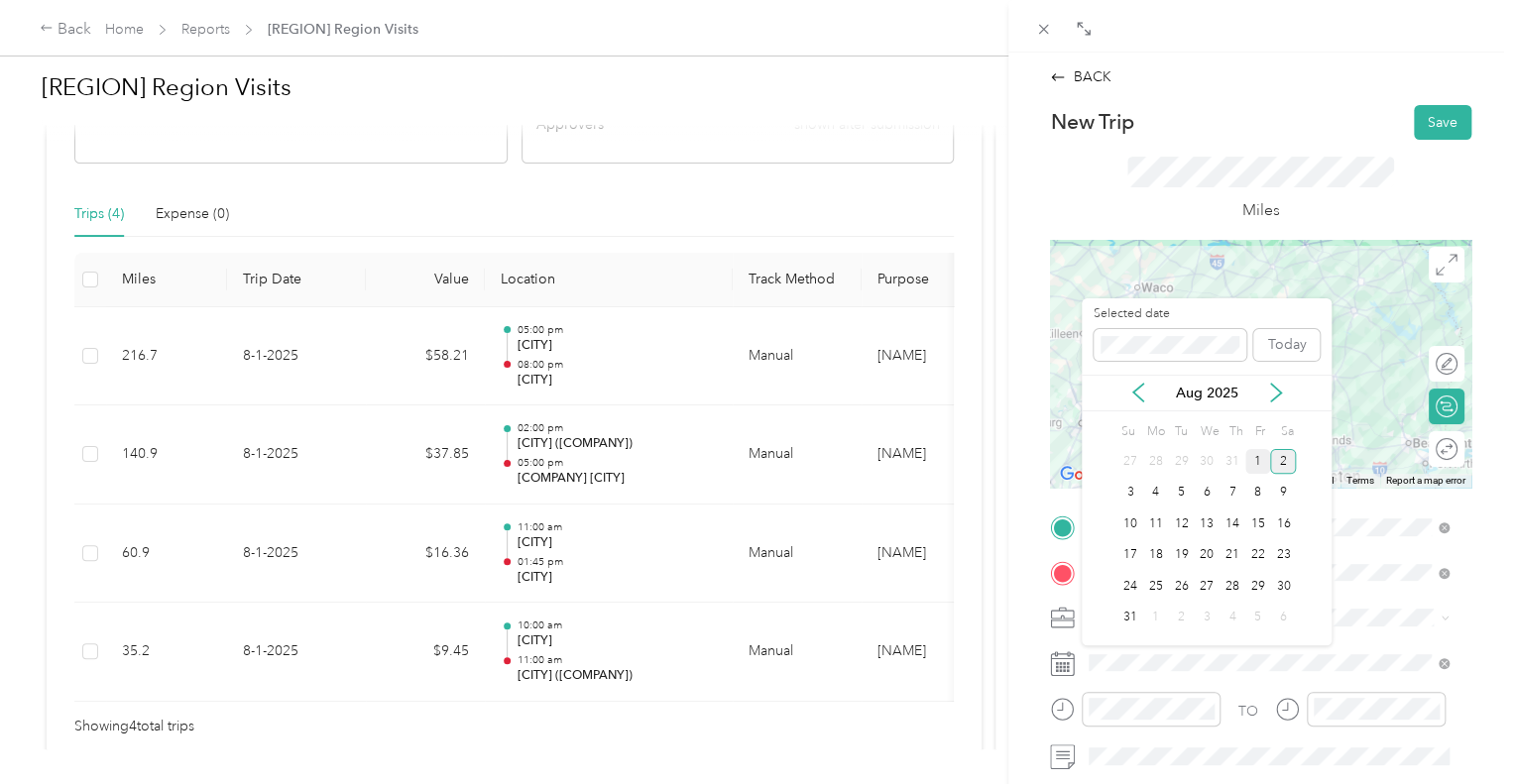 click on "1" at bounding box center (1258, 461) 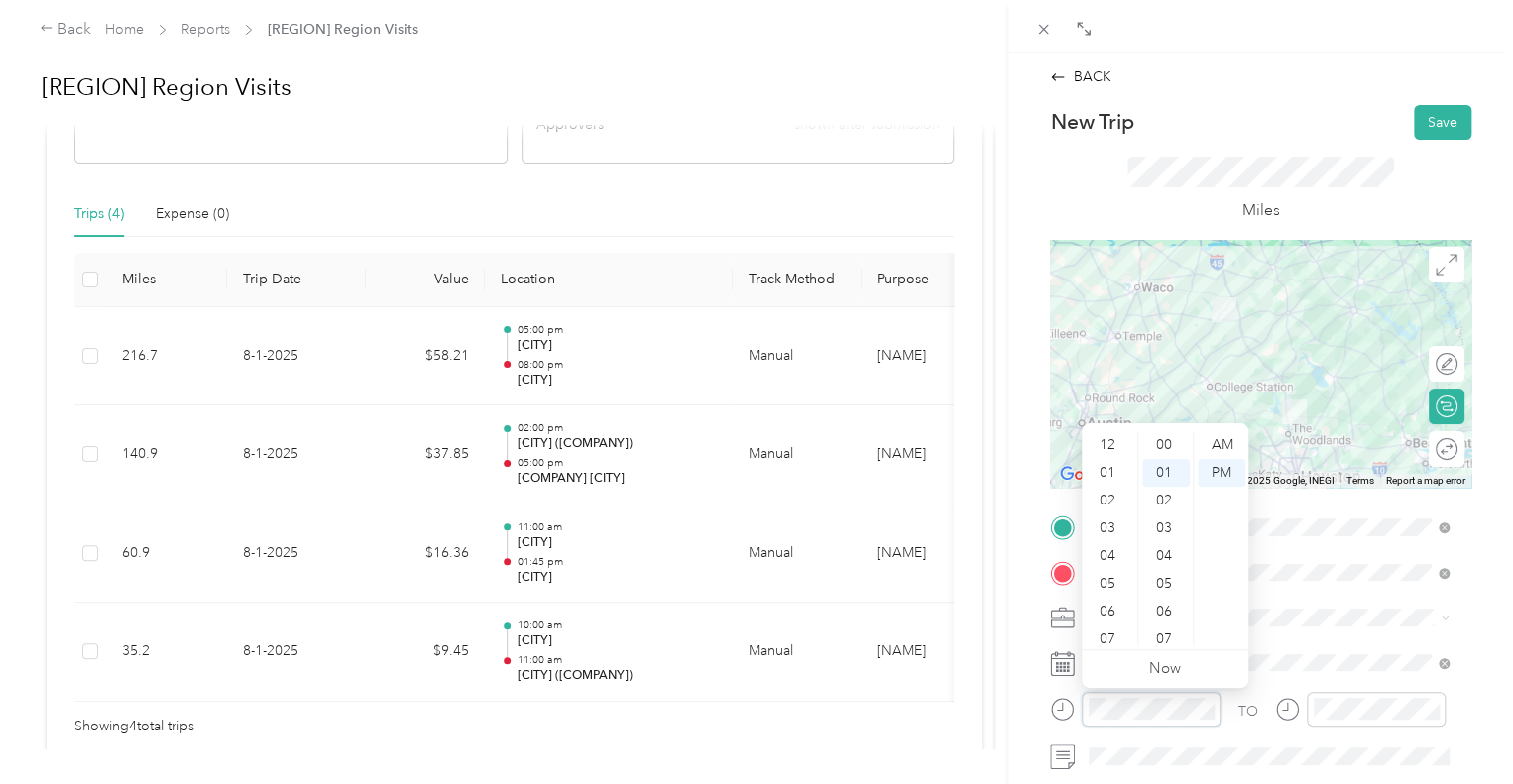 scroll, scrollTop: 119, scrollLeft: 0, axis: vertical 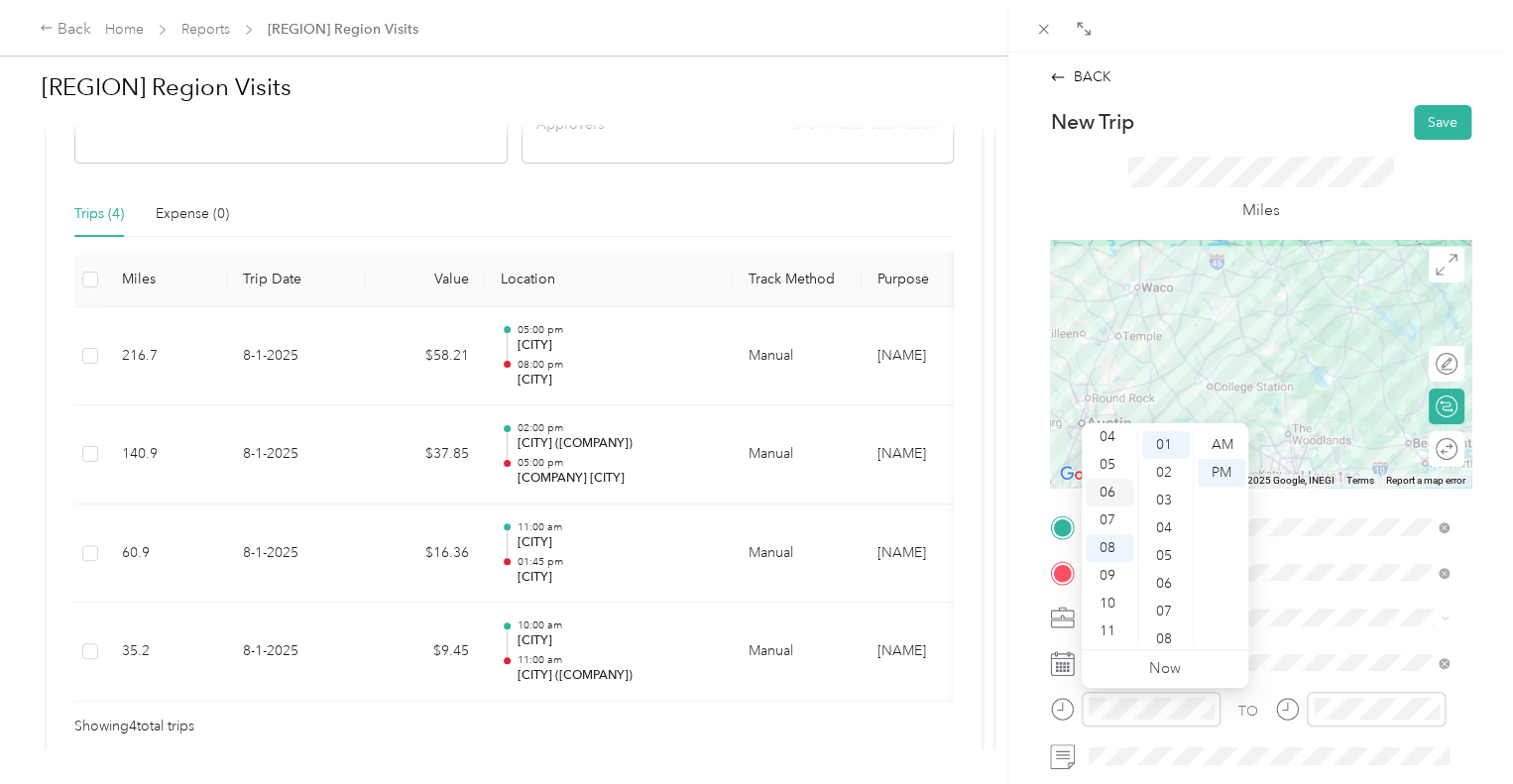 click on "06" at bounding box center (1109, 493) 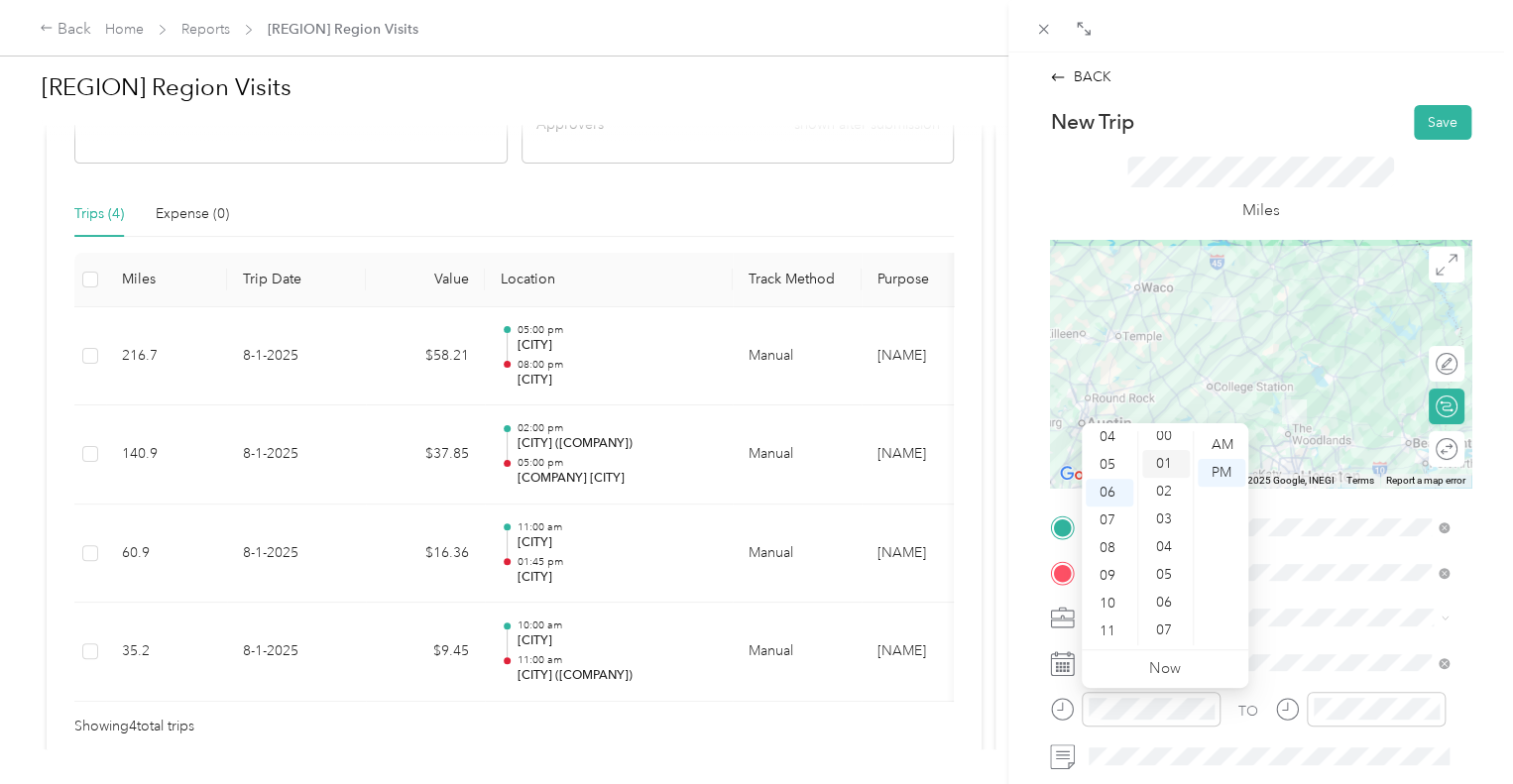 scroll, scrollTop: 0, scrollLeft: 0, axis: both 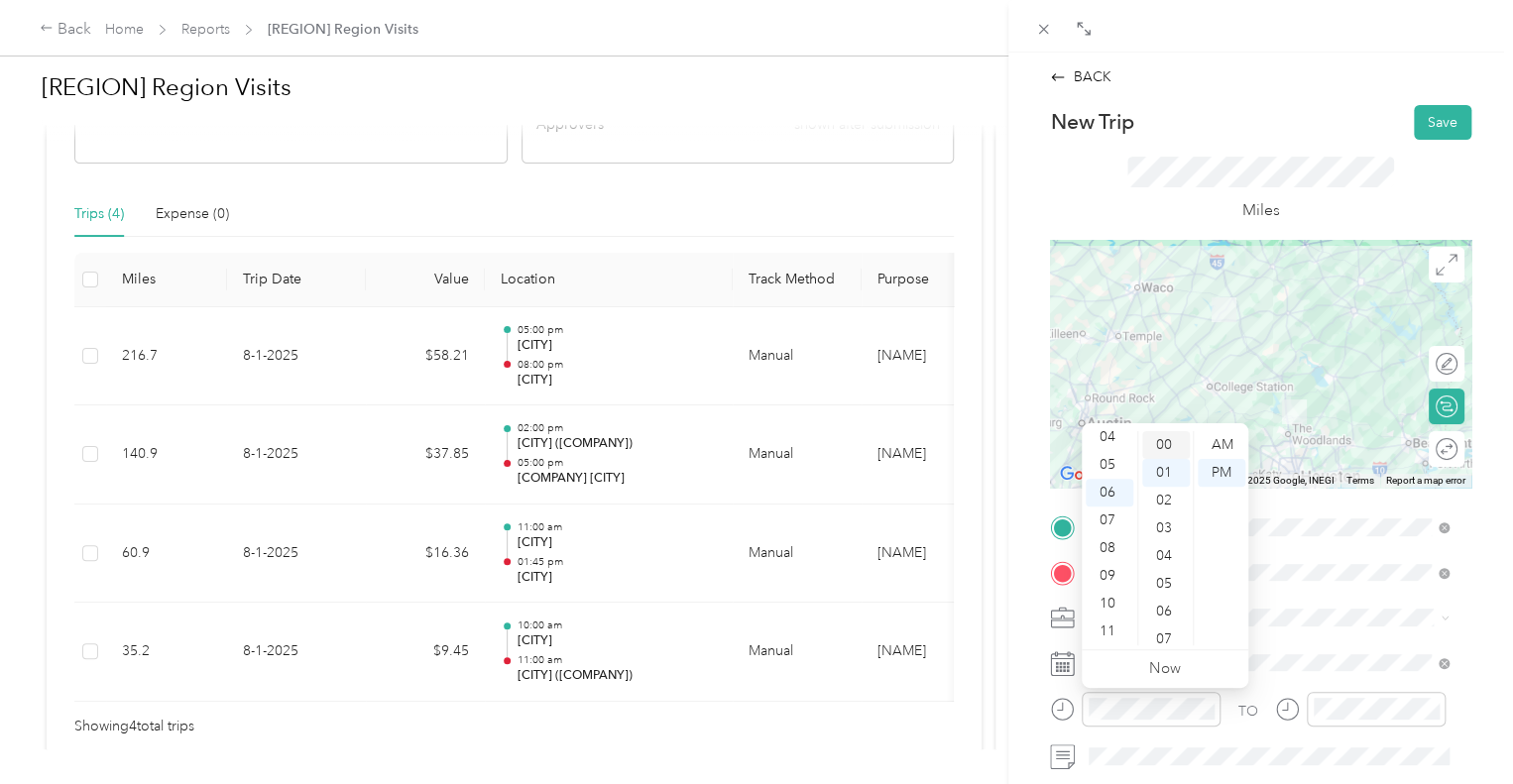 click on "00" at bounding box center [1166, 445] 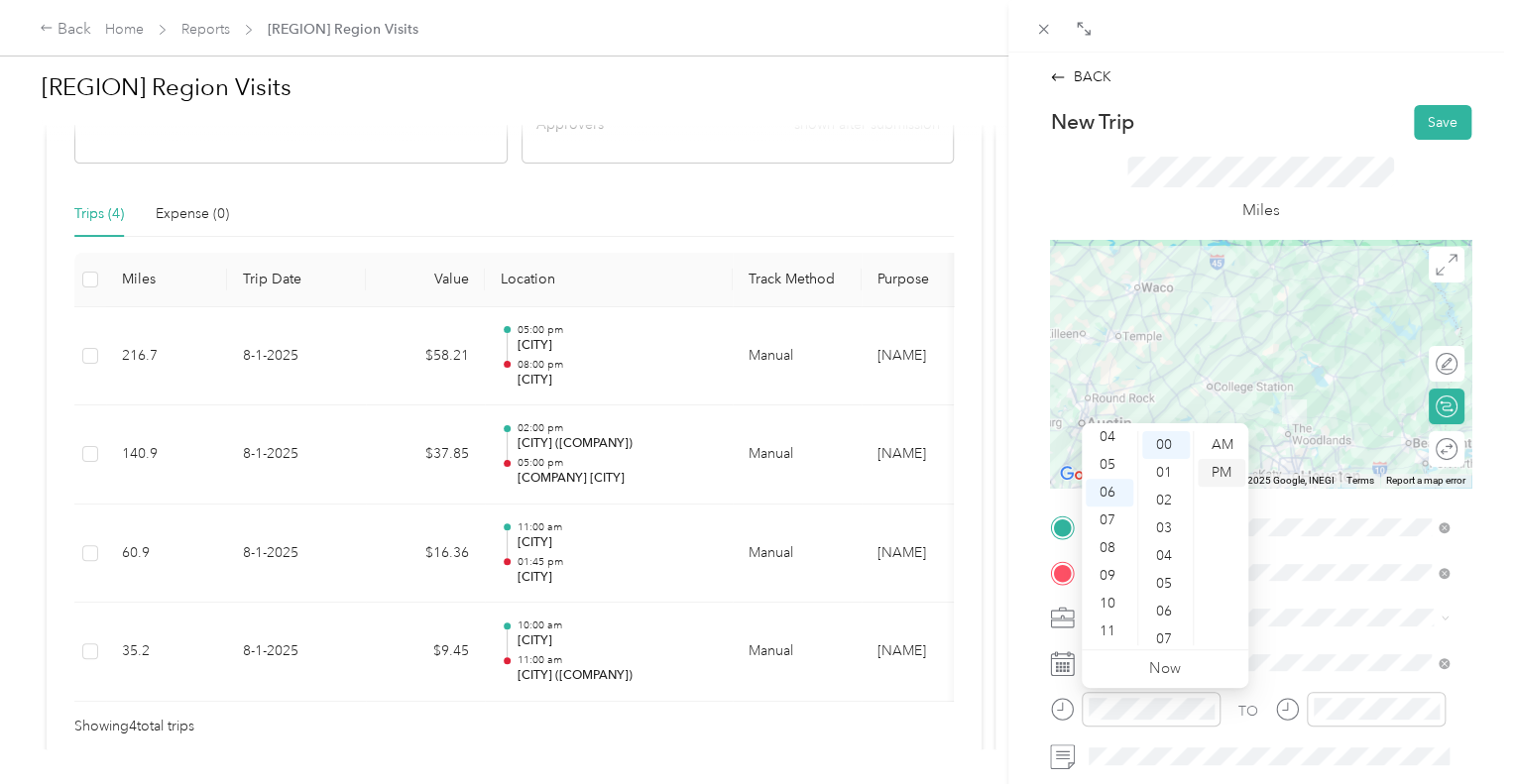 click on "PM" at bounding box center (1222, 473) 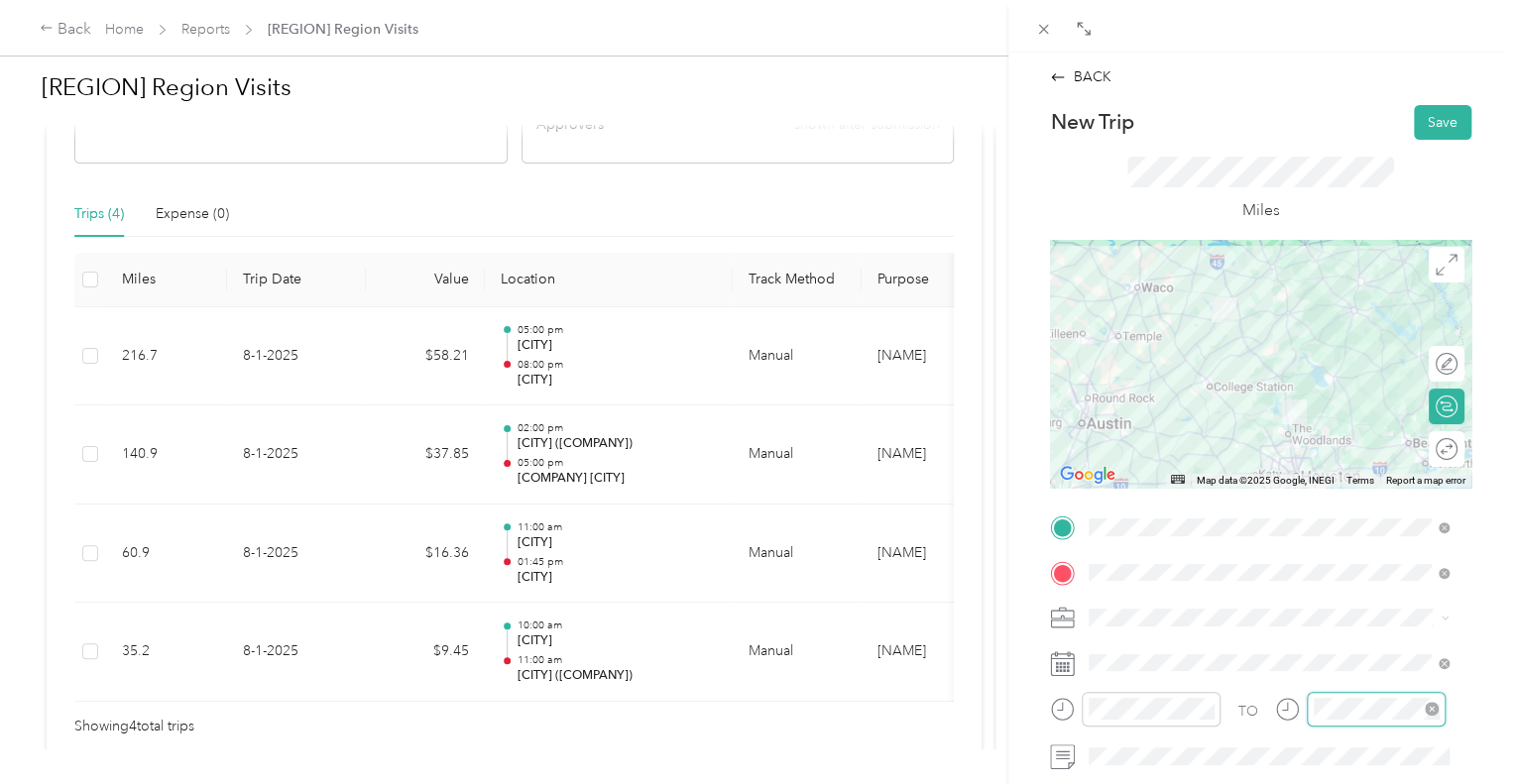 scroll, scrollTop: 119, scrollLeft: 0, axis: vertical 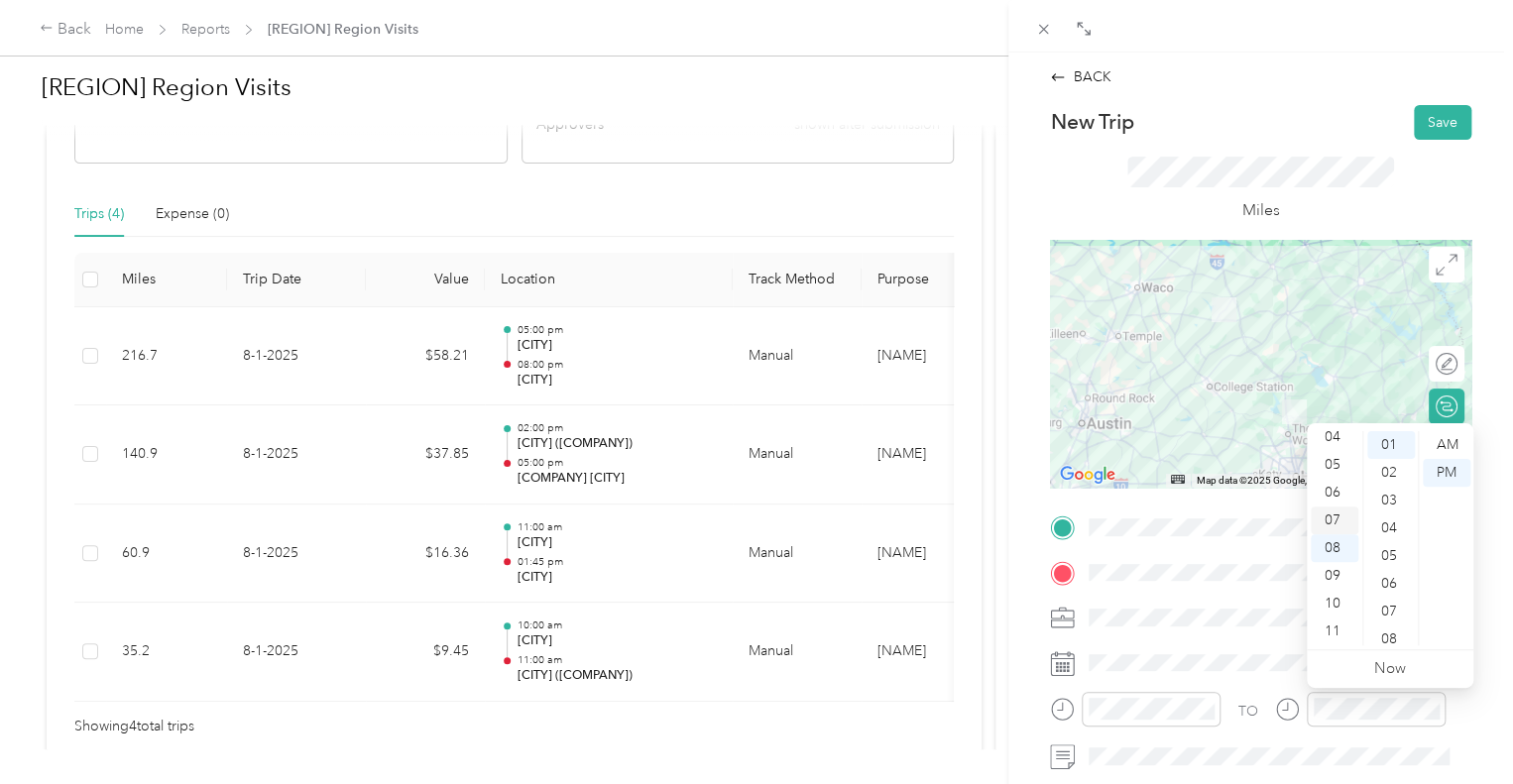 click on "07" at bounding box center [1335, 520] 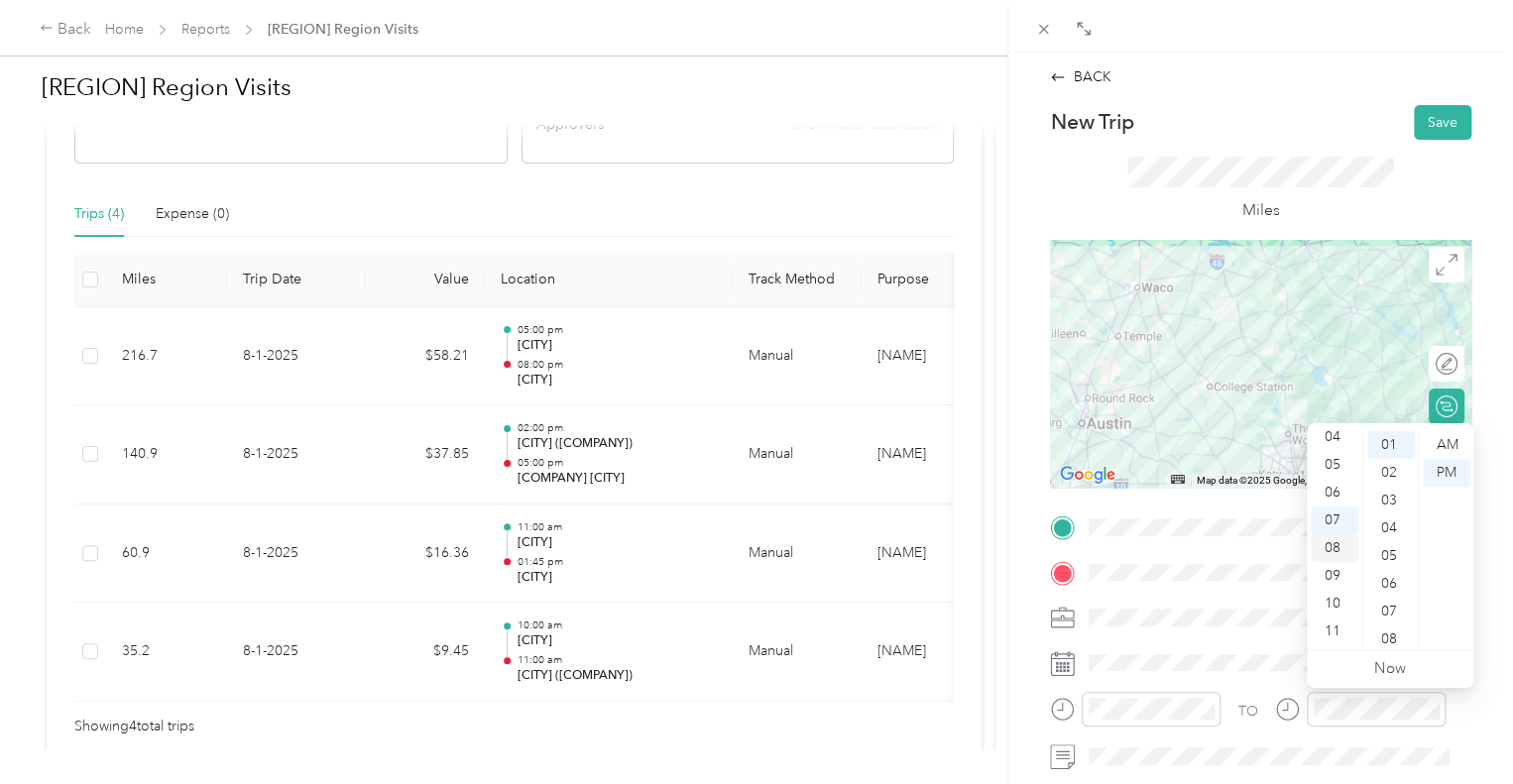 click on "08" at bounding box center [1335, 548] 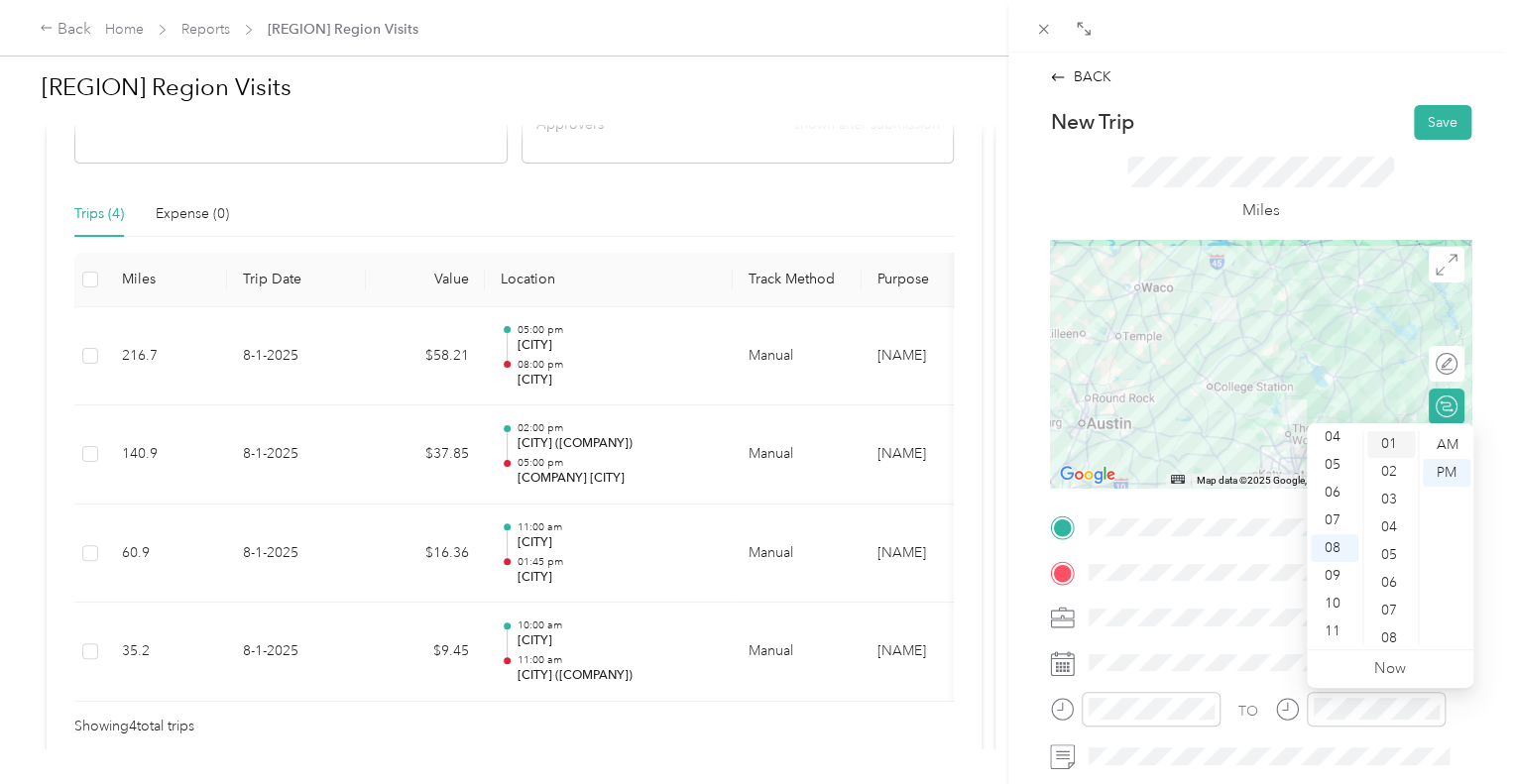 scroll, scrollTop: 0, scrollLeft: 0, axis: both 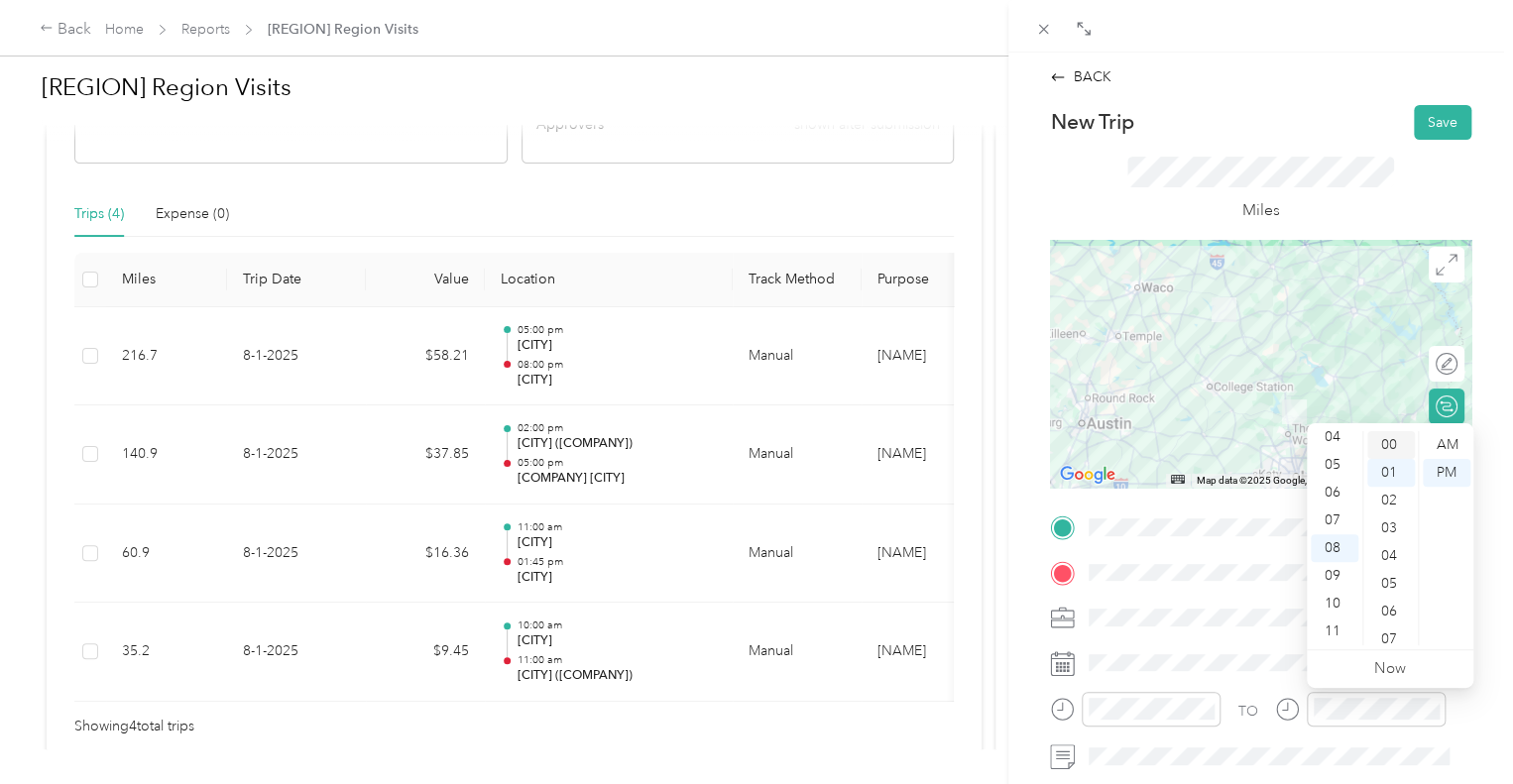 click on "00" at bounding box center [1391, 445] 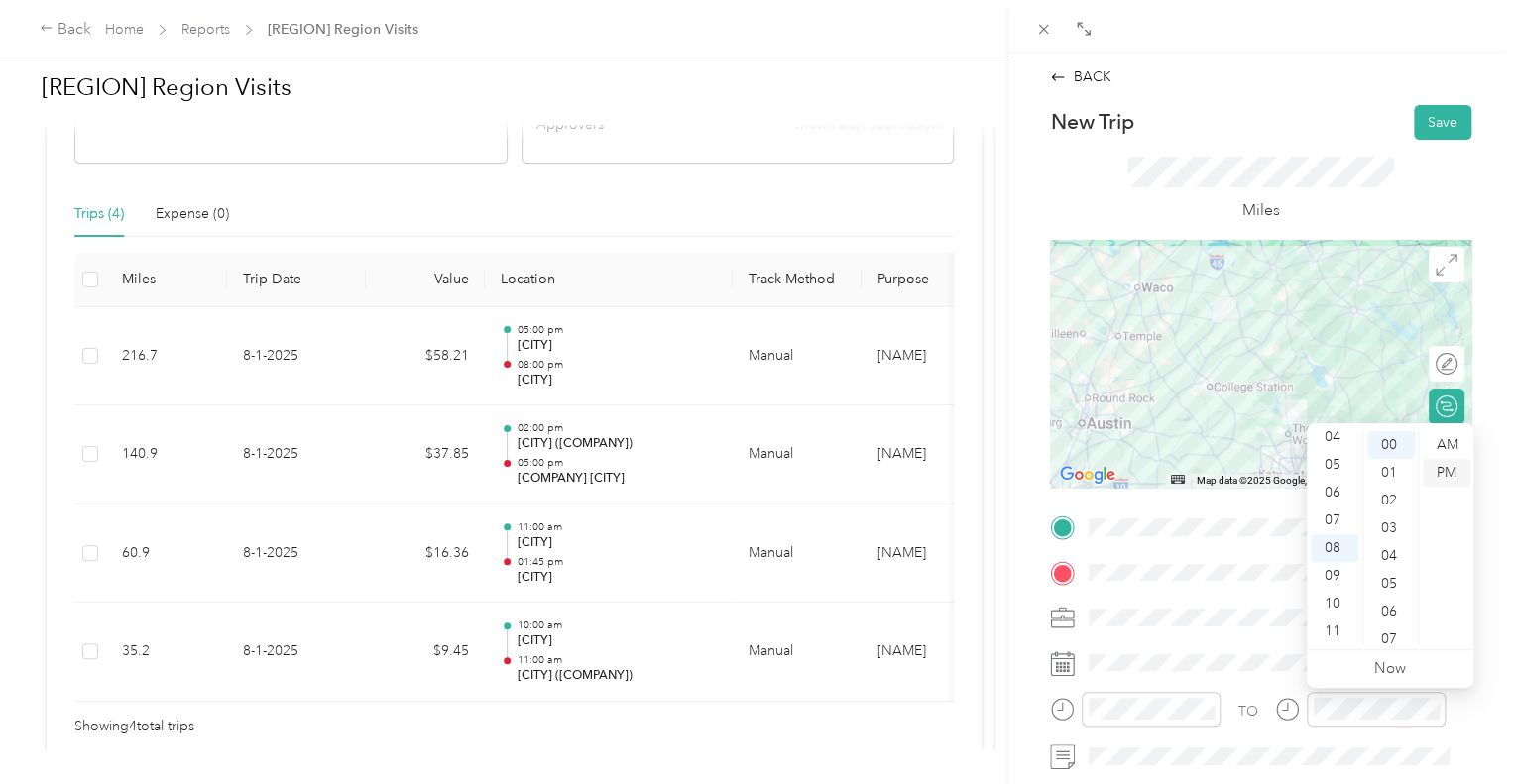 click on "PM" at bounding box center [1447, 473] 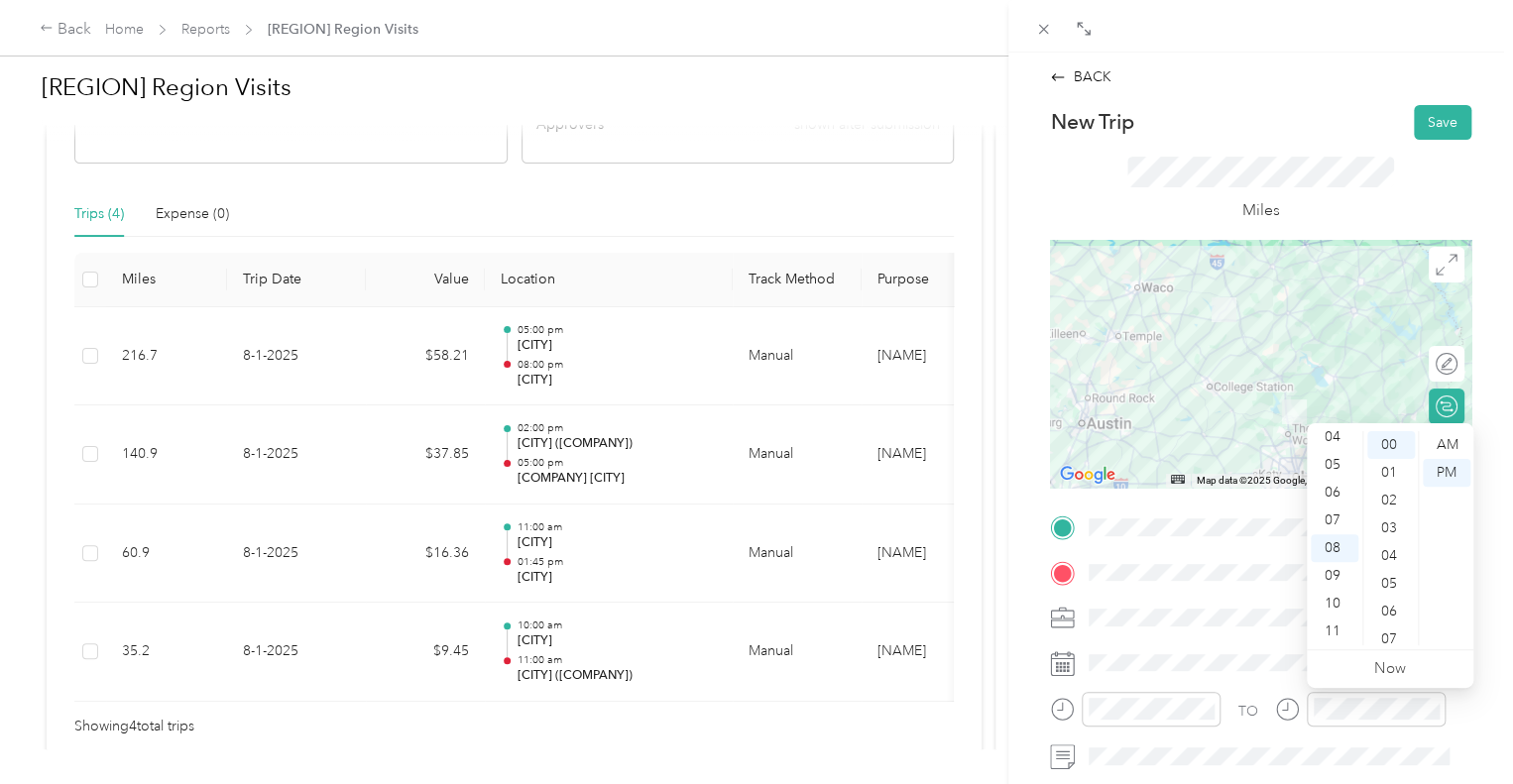 scroll, scrollTop: 99, scrollLeft: 0, axis: vertical 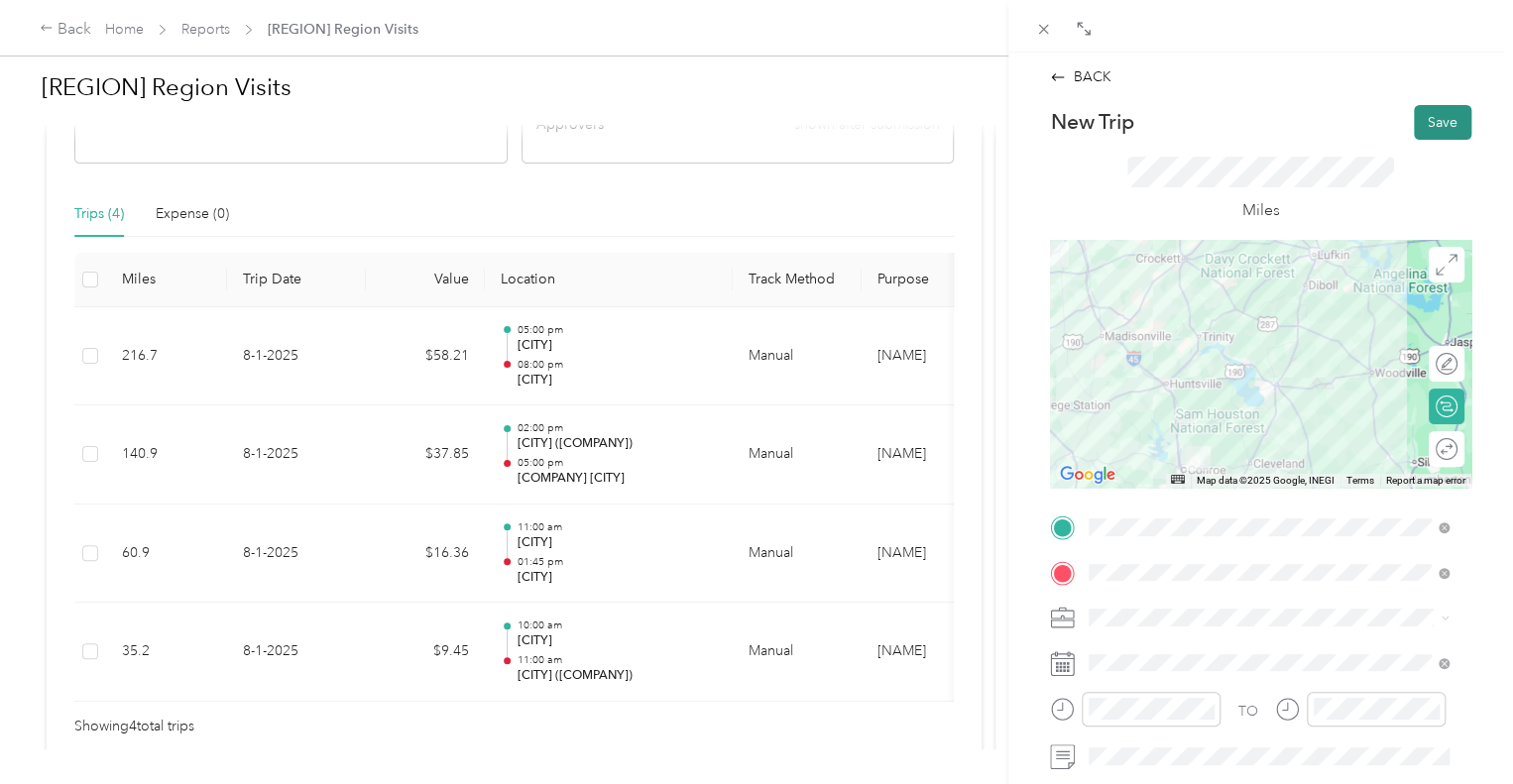 click on "Save" at bounding box center [1443, 122] 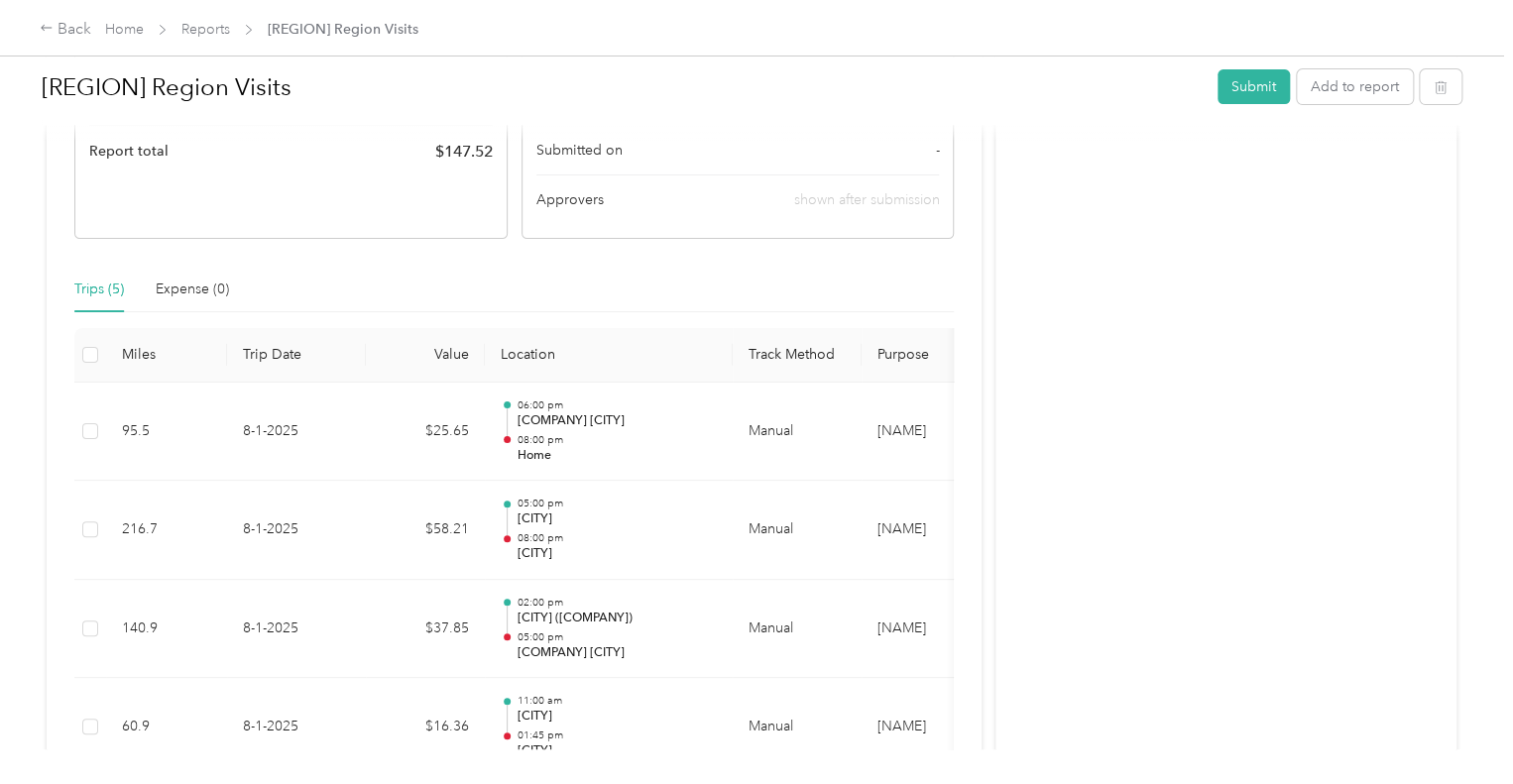 scroll, scrollTop: 0, scrollLeft: 0, axis: both 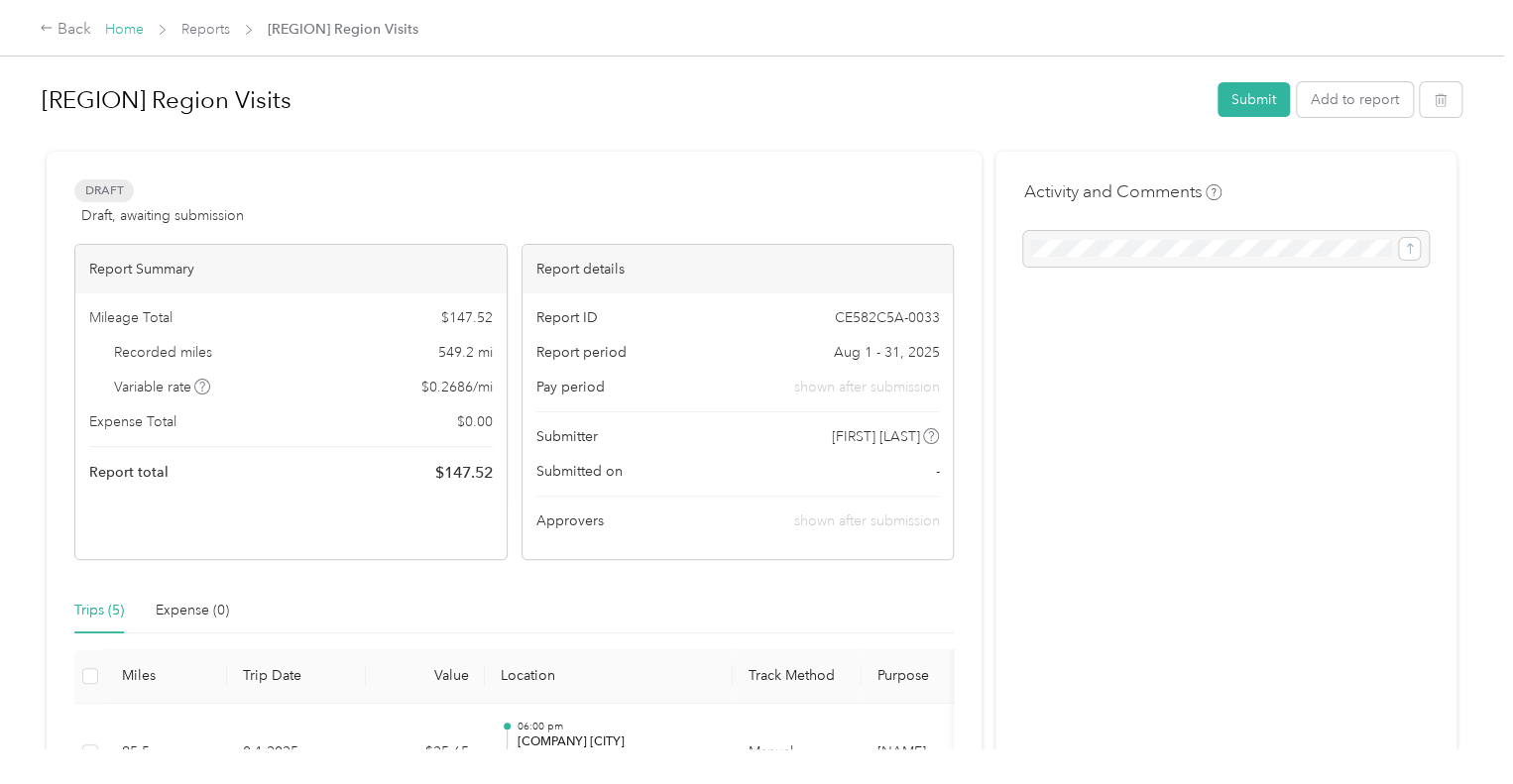 click on "Home" at bounding box center (124, 29) 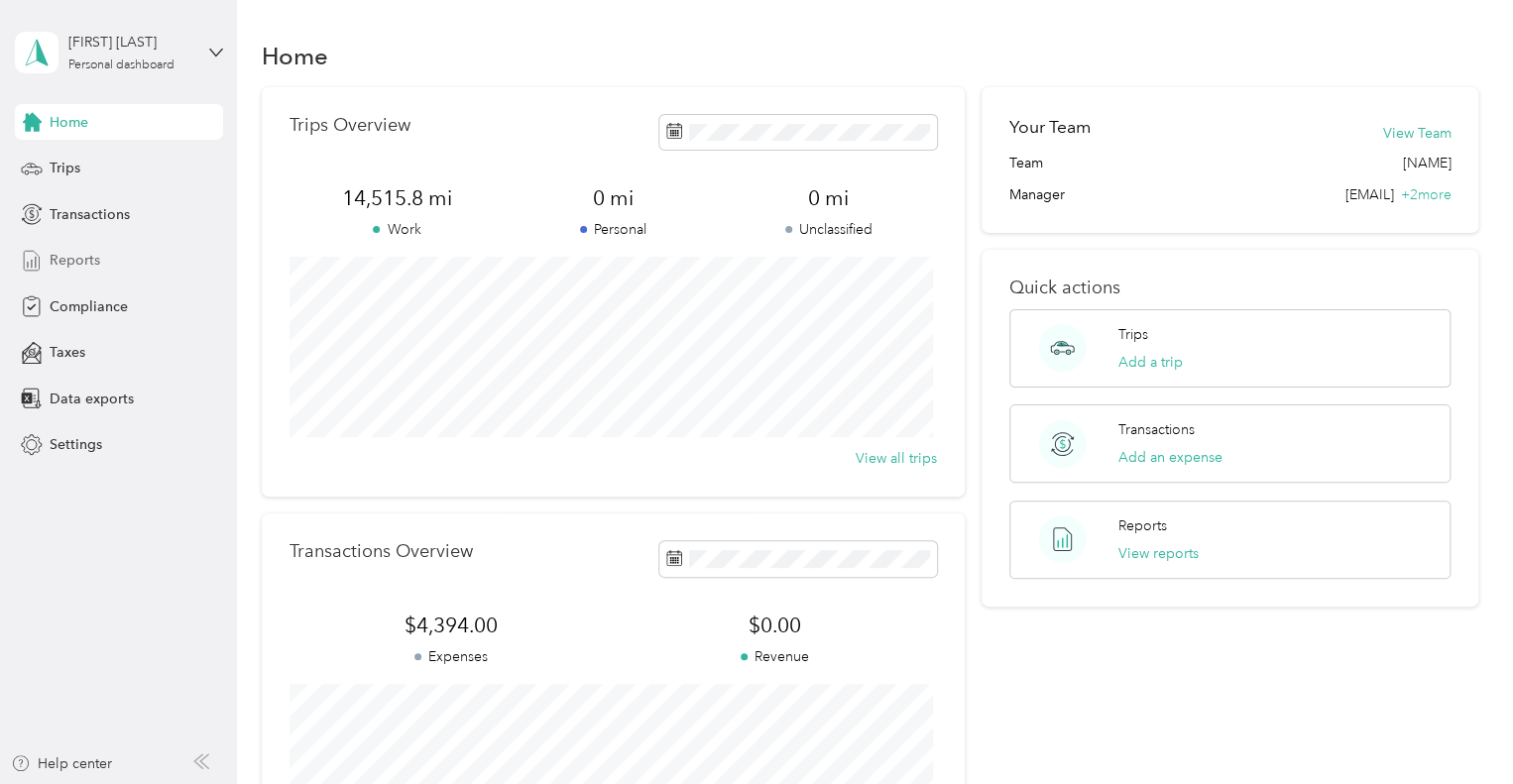 drag, startPoint x: 83, startPoint y: 253, endPoint x: 98, endPoint y: 252, distance: 15.033296 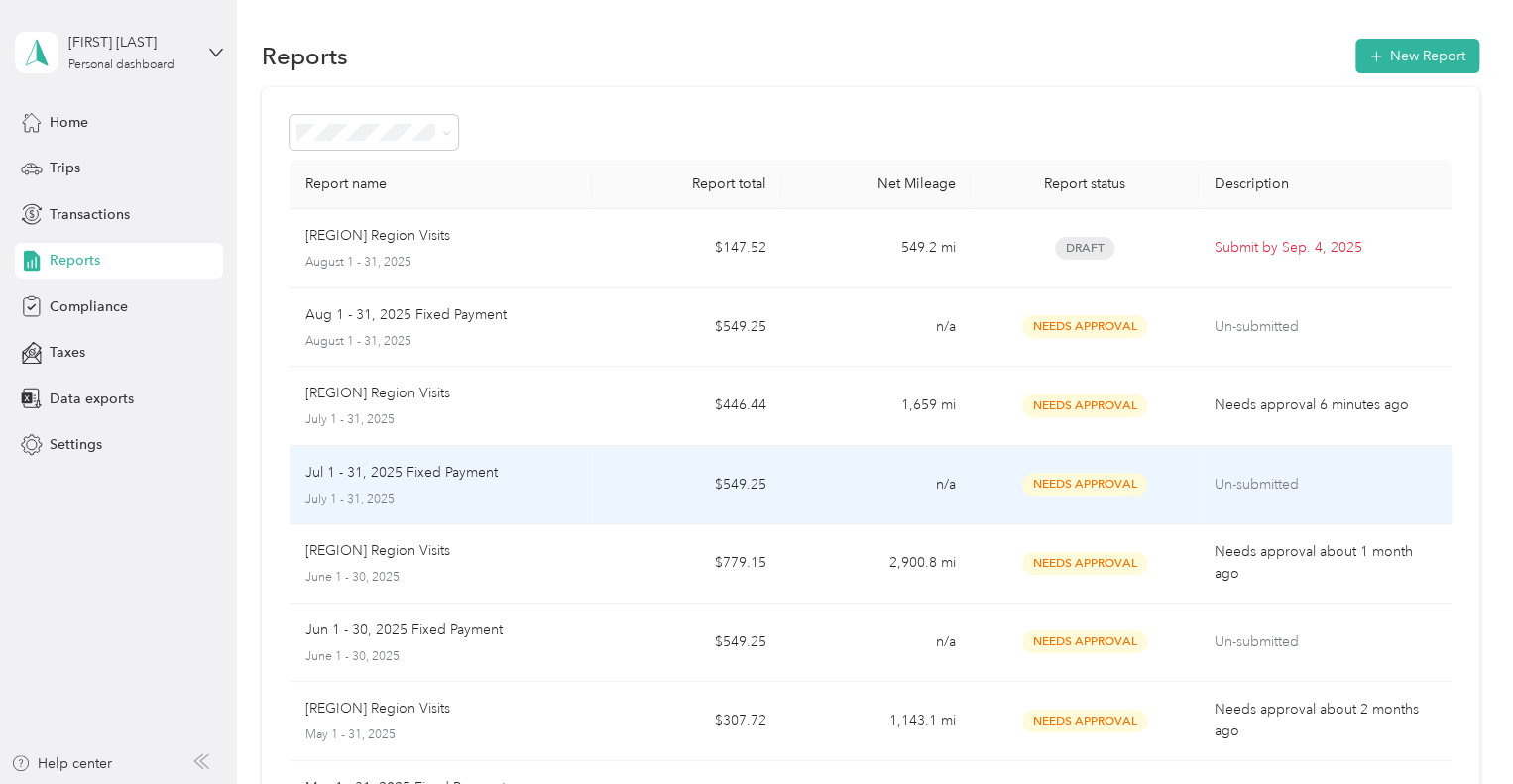 click on "July 1 - 31, 2025" at bounding box center (441, 500) 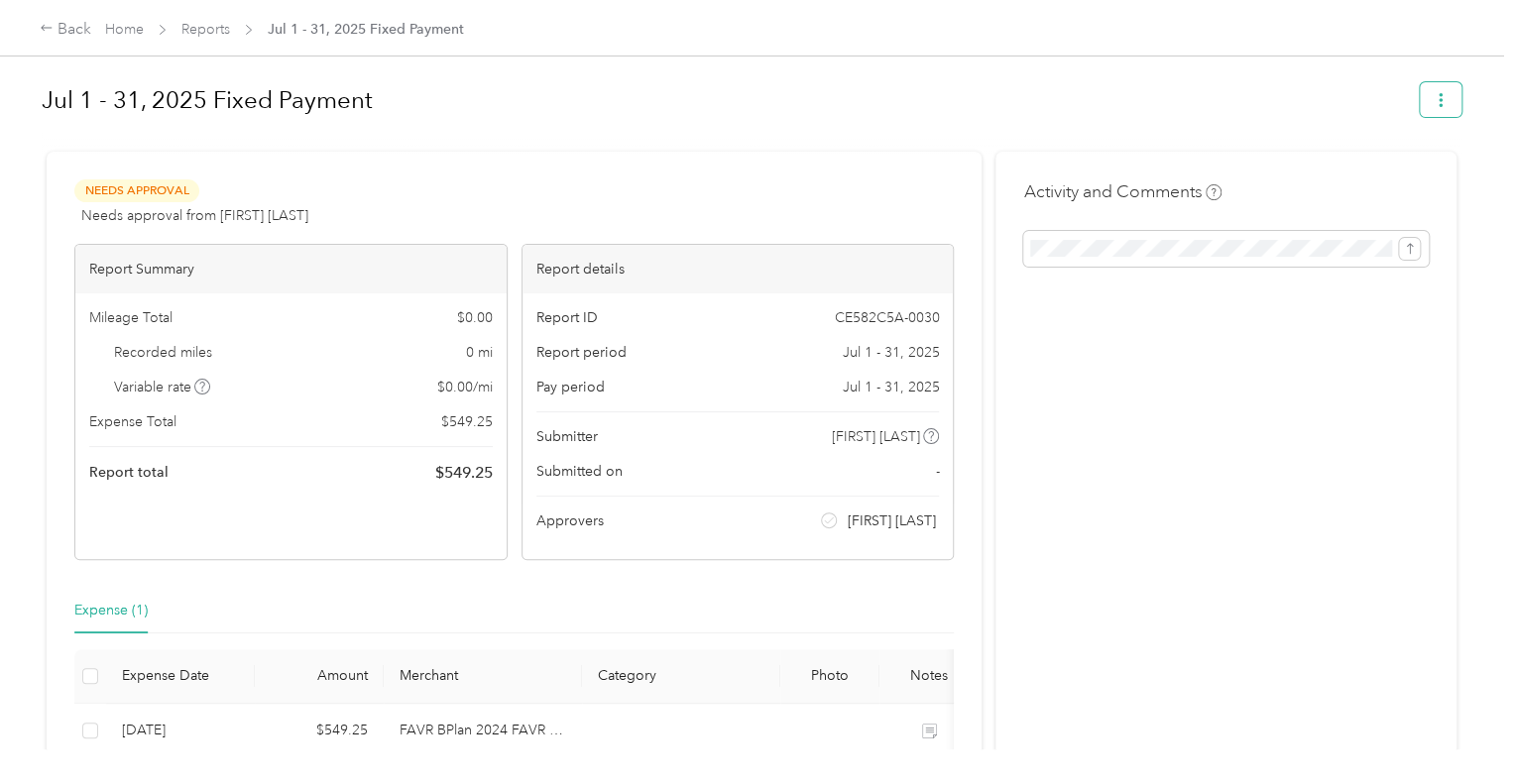 click at bounding box center [1441, 99] 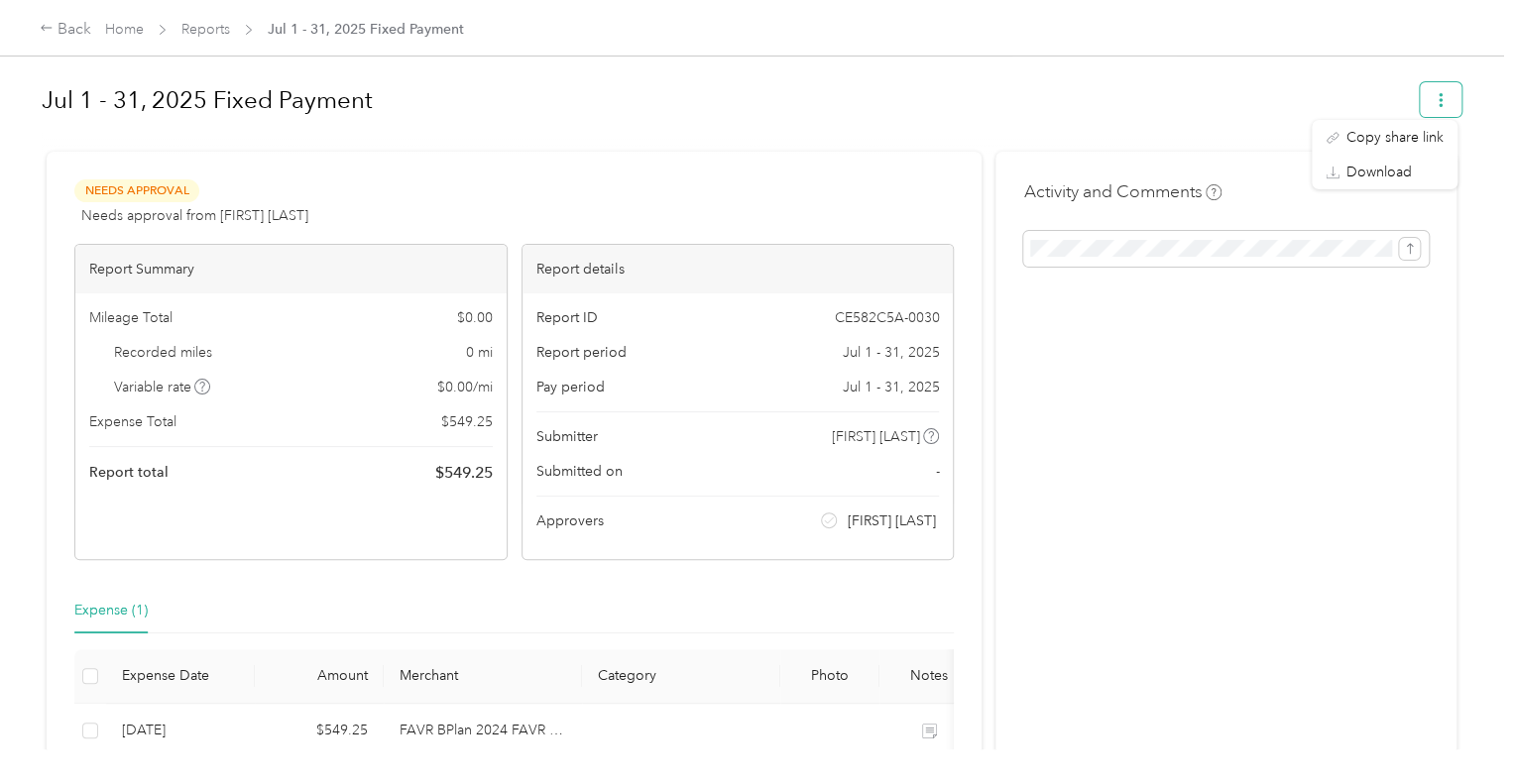 click at bounding box center [1441, 99] 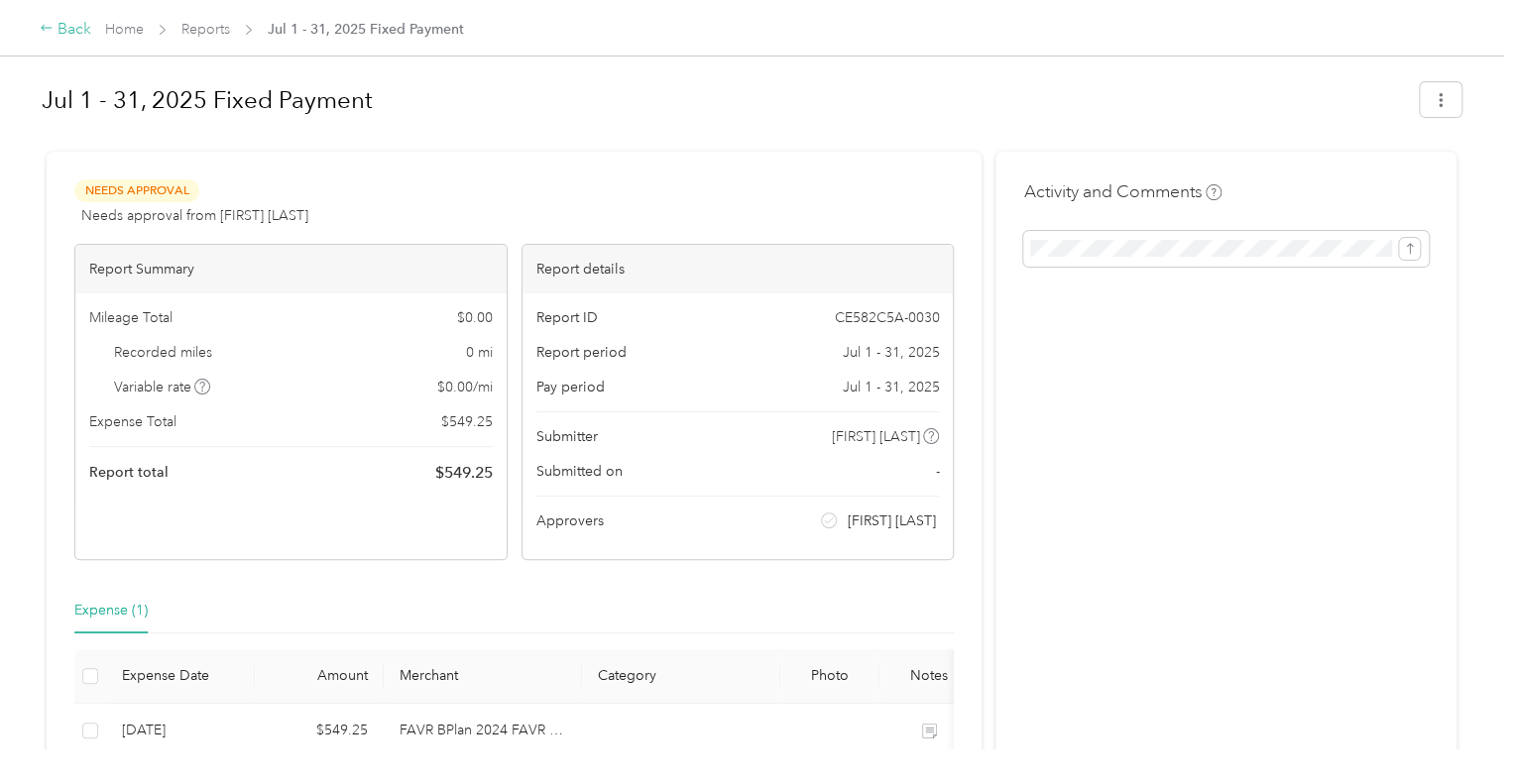 click on "Back" at bounding box center [65, 30] 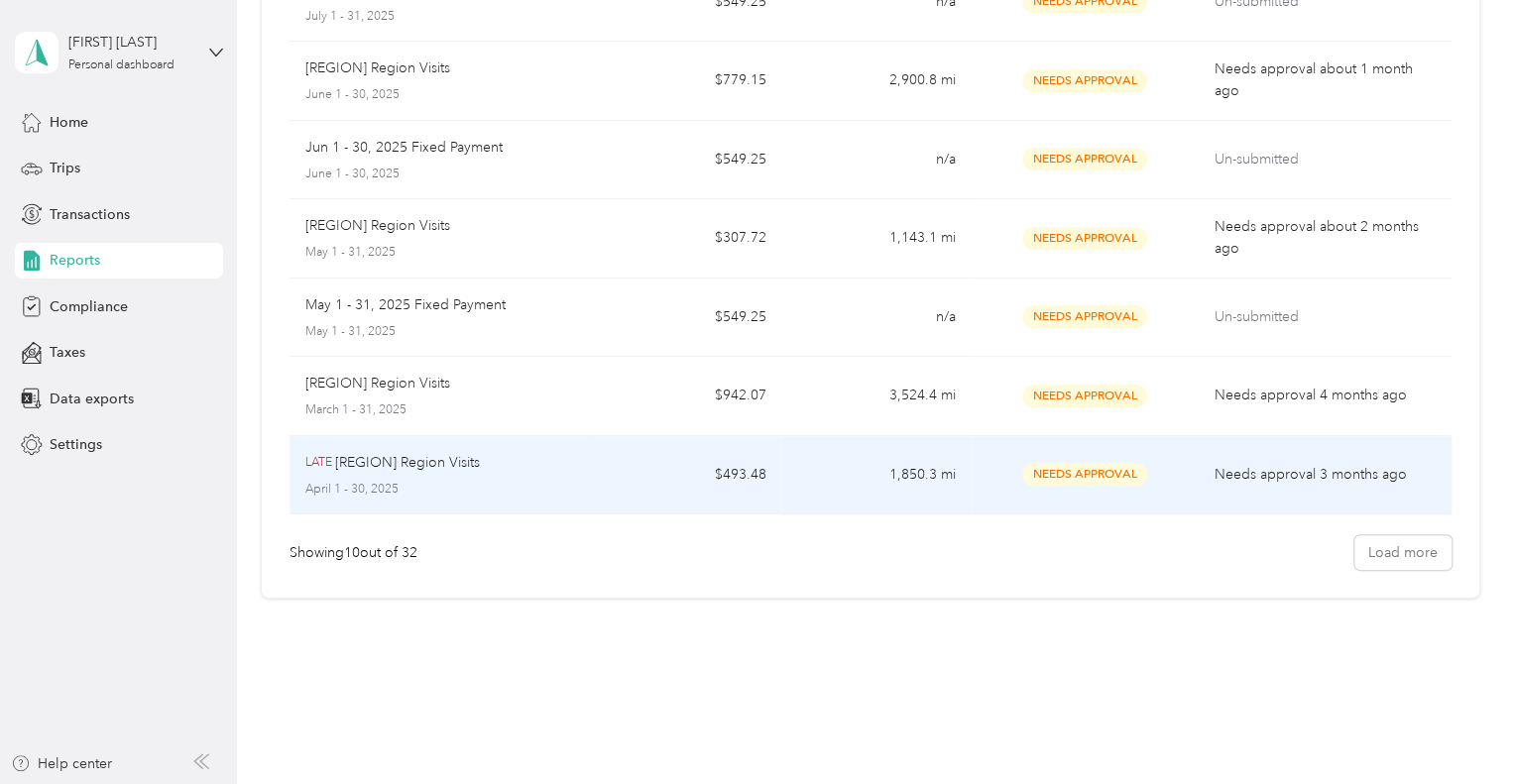 scroll, scrollTop: 496, scrollLeft: 0, axis: vertical 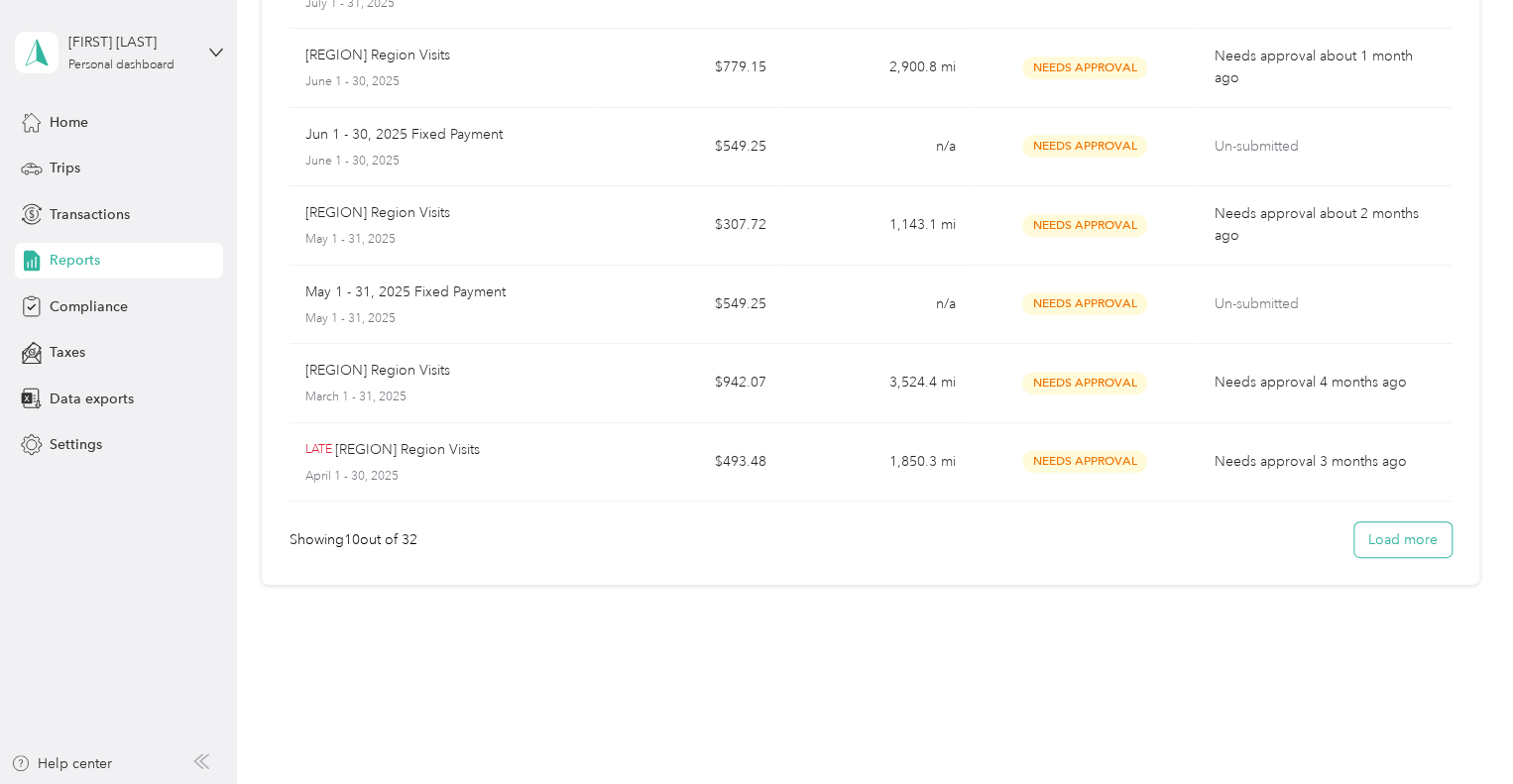 click on "Load more" at bounding box center [1403, 539] 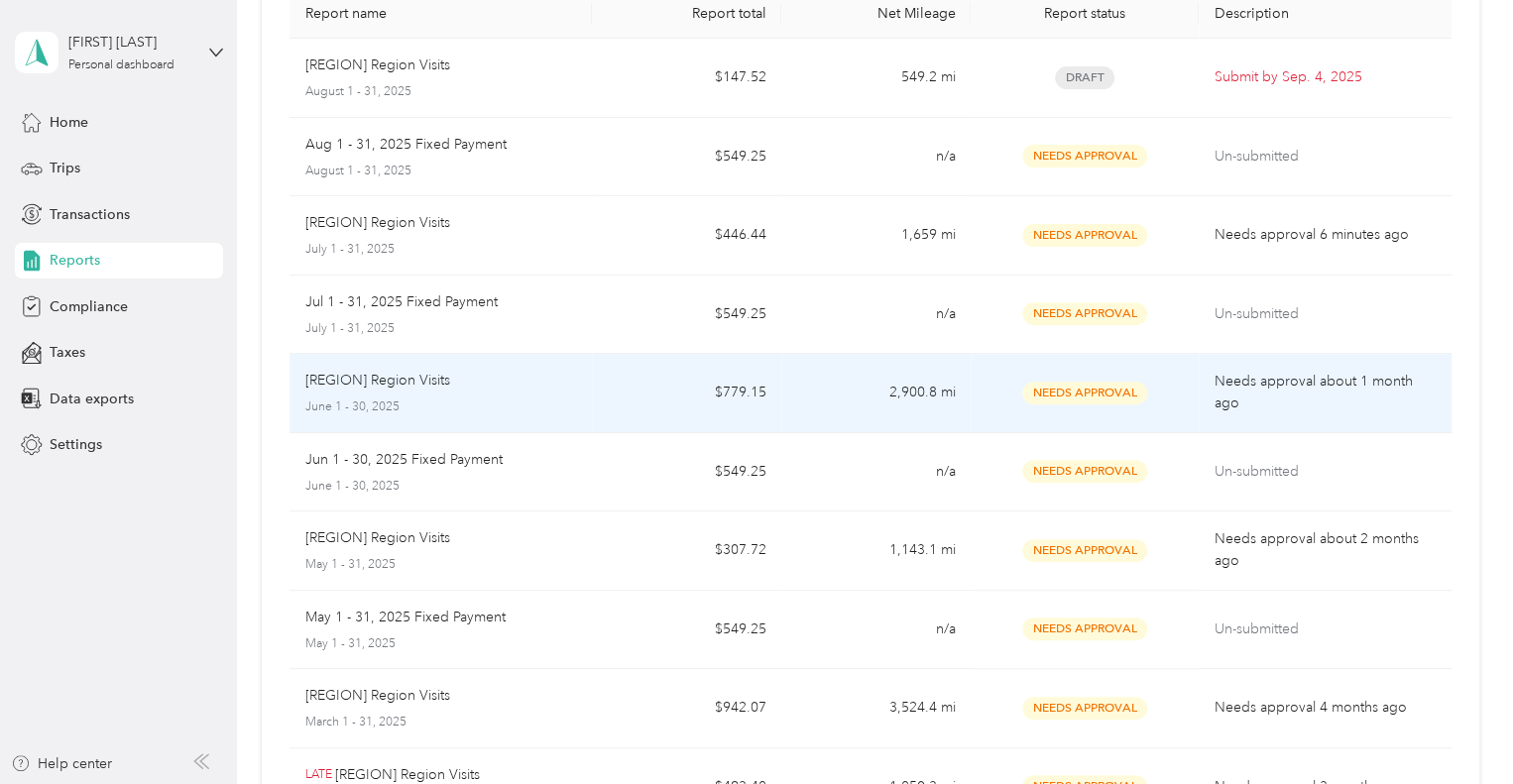 scroll, scrollTop: 198, scrollLeft: 0, axis: vertical 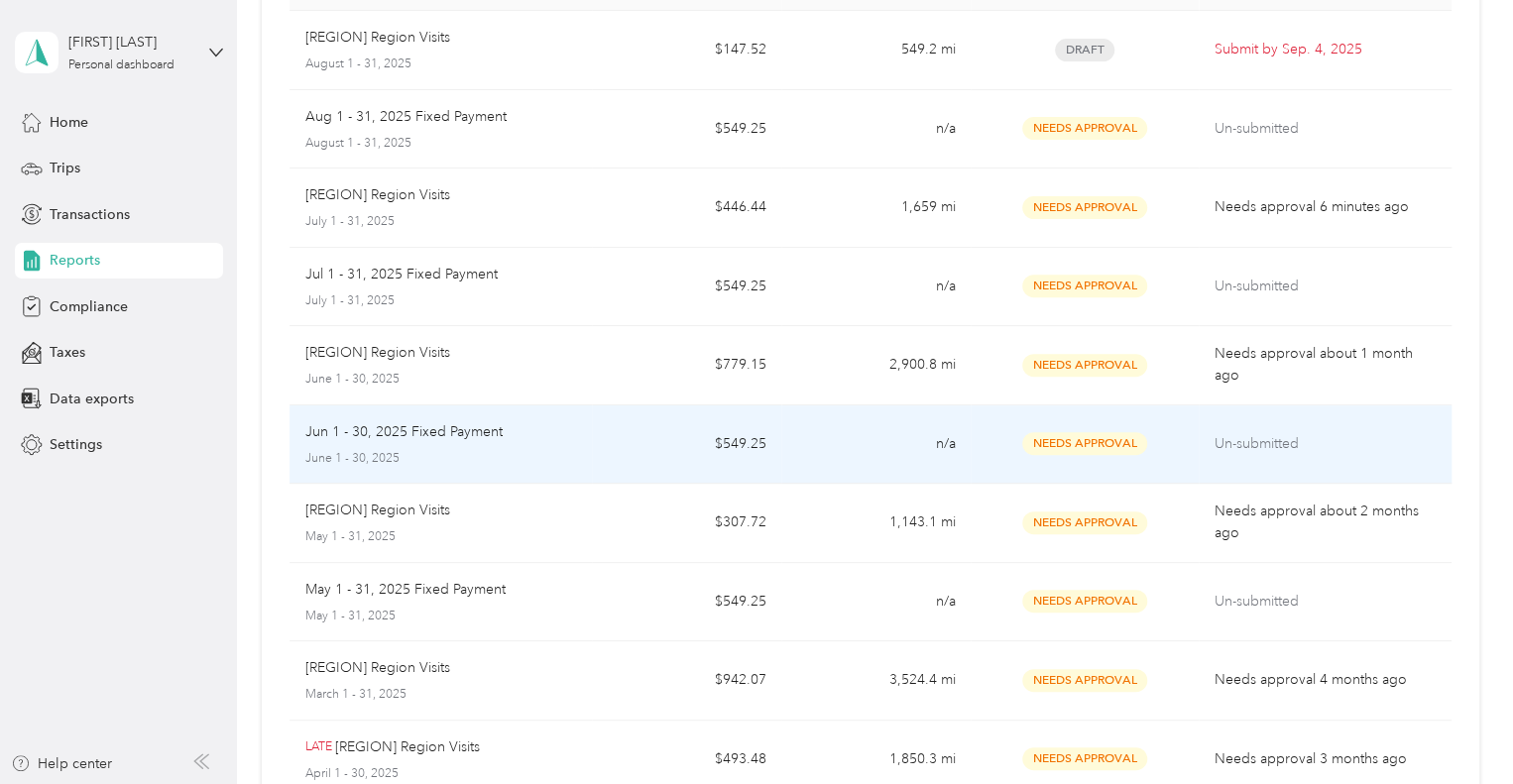 click on "$549.25" at bounding box center [686, 445] 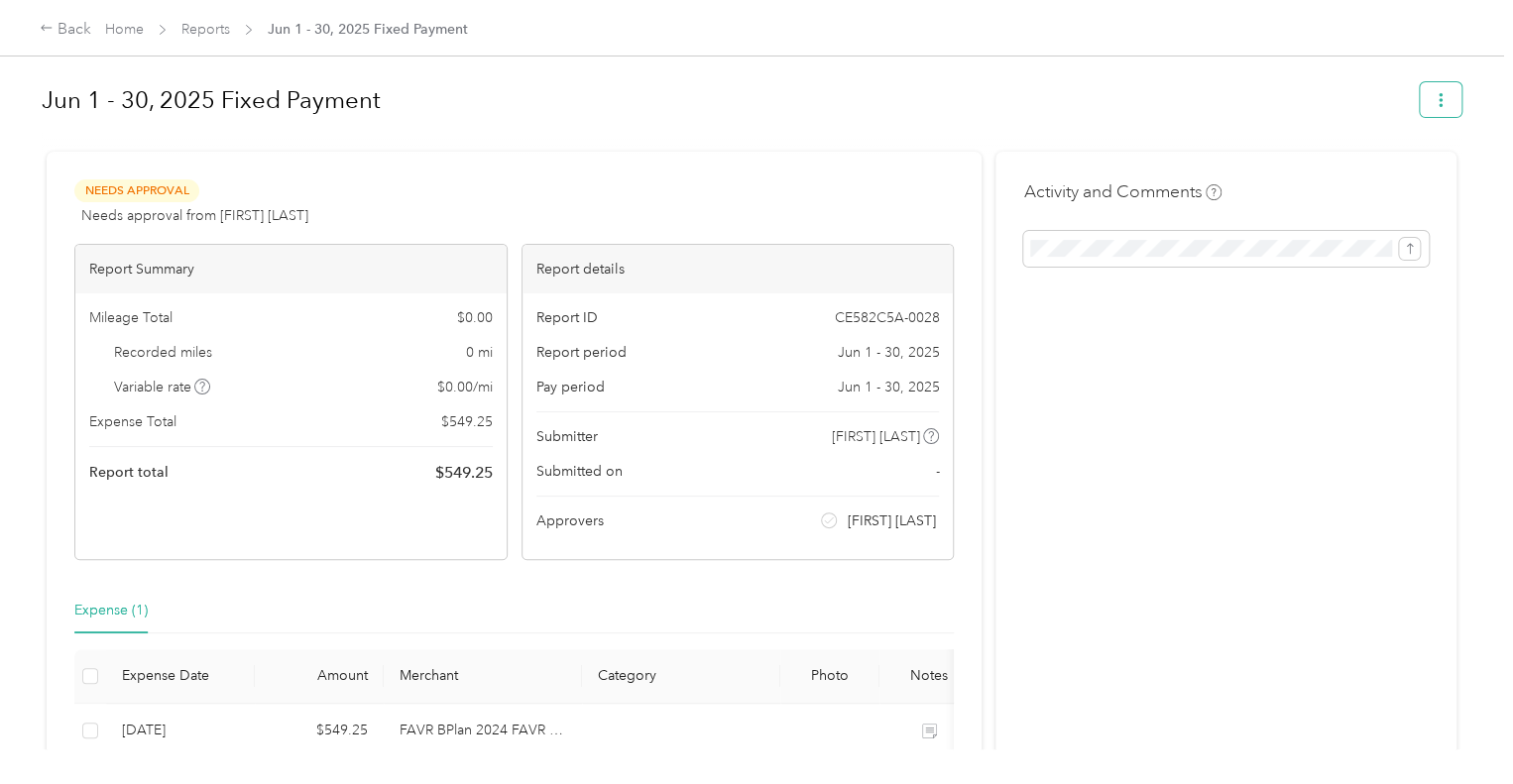click 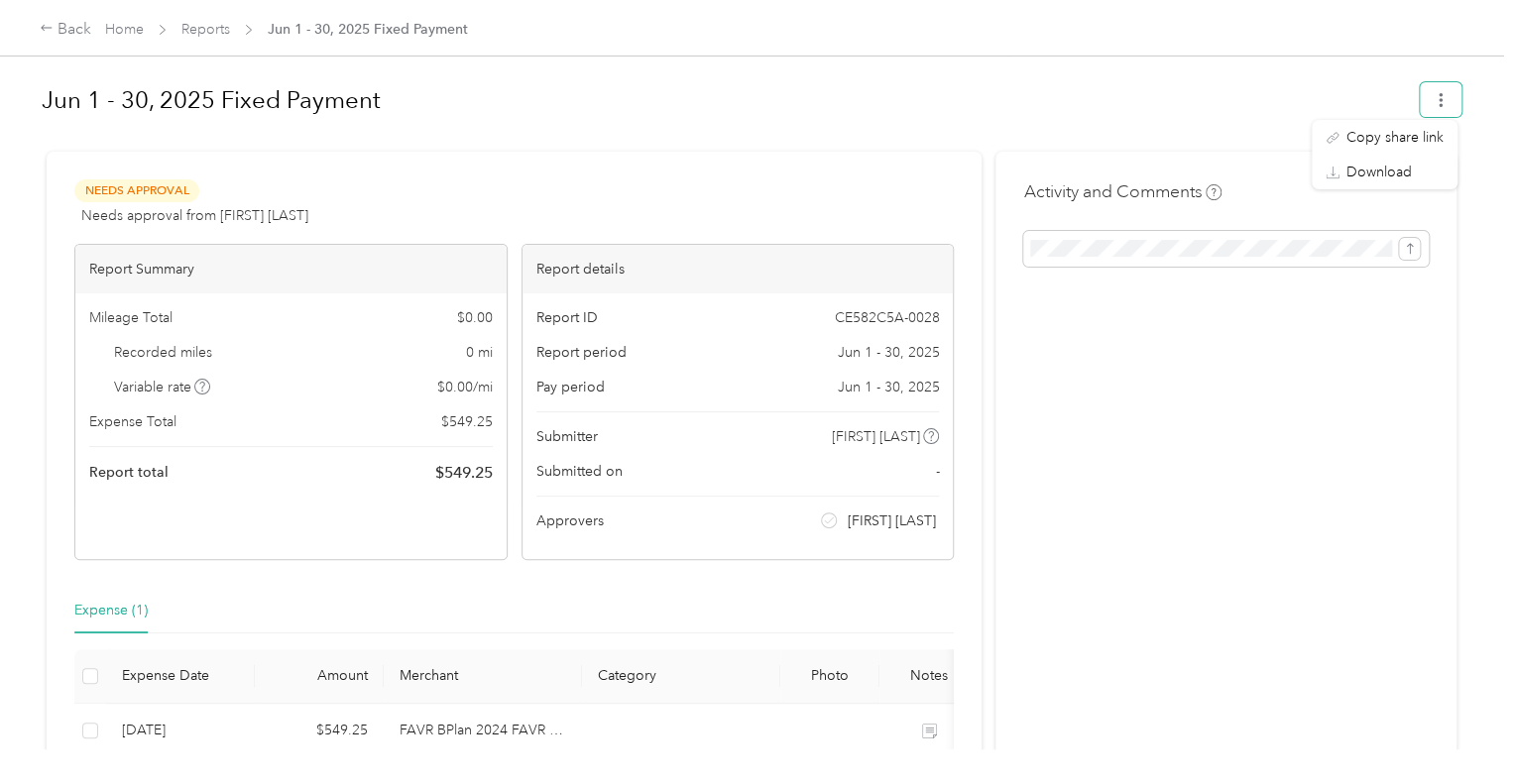 drag, startPoint x: 1428, startPoint y: 105, endPoint x: 1276, endPoint y: 113, distance: 152.21038 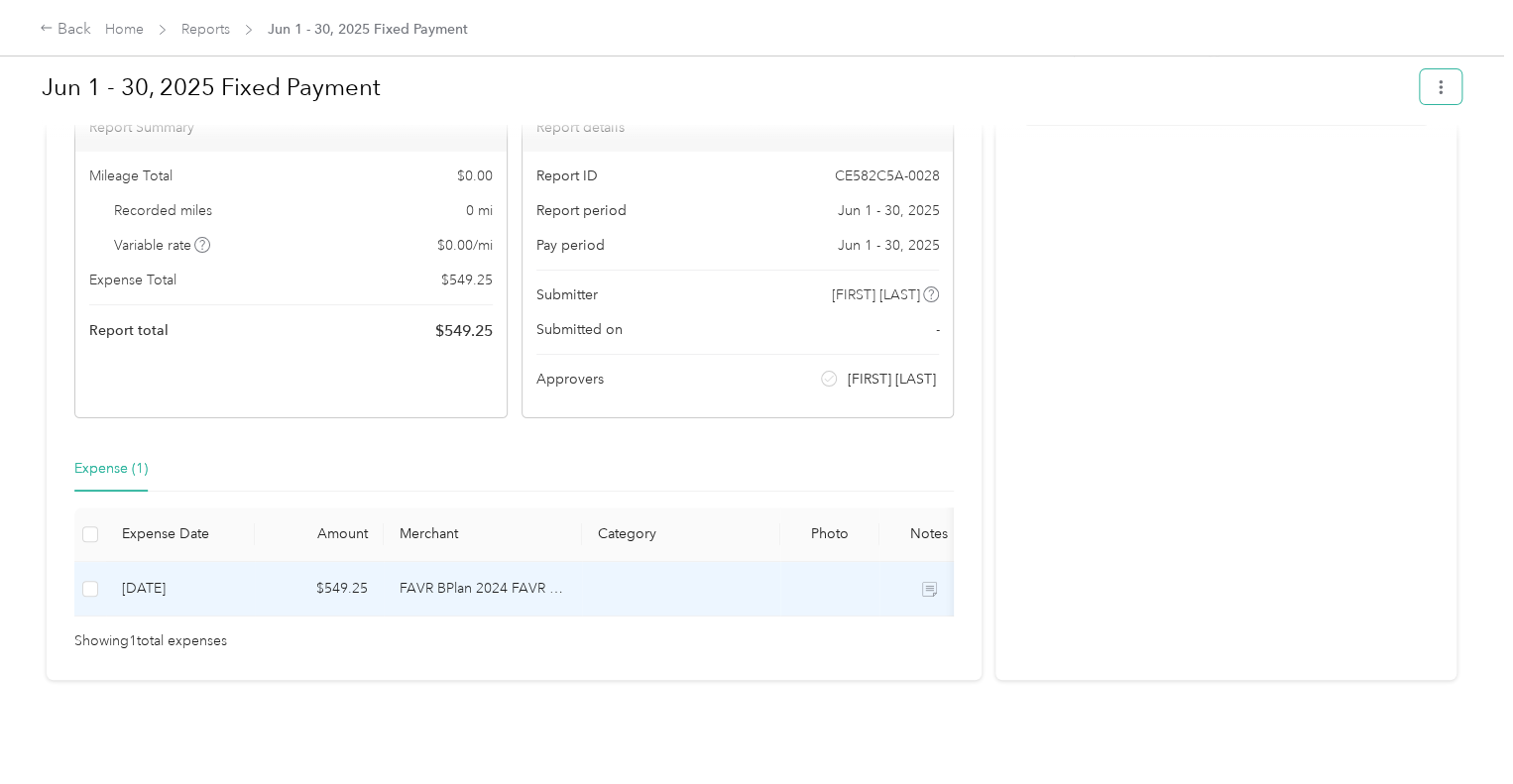 scroll, scrollTop: 0, scrollLeft: 0, axis: both 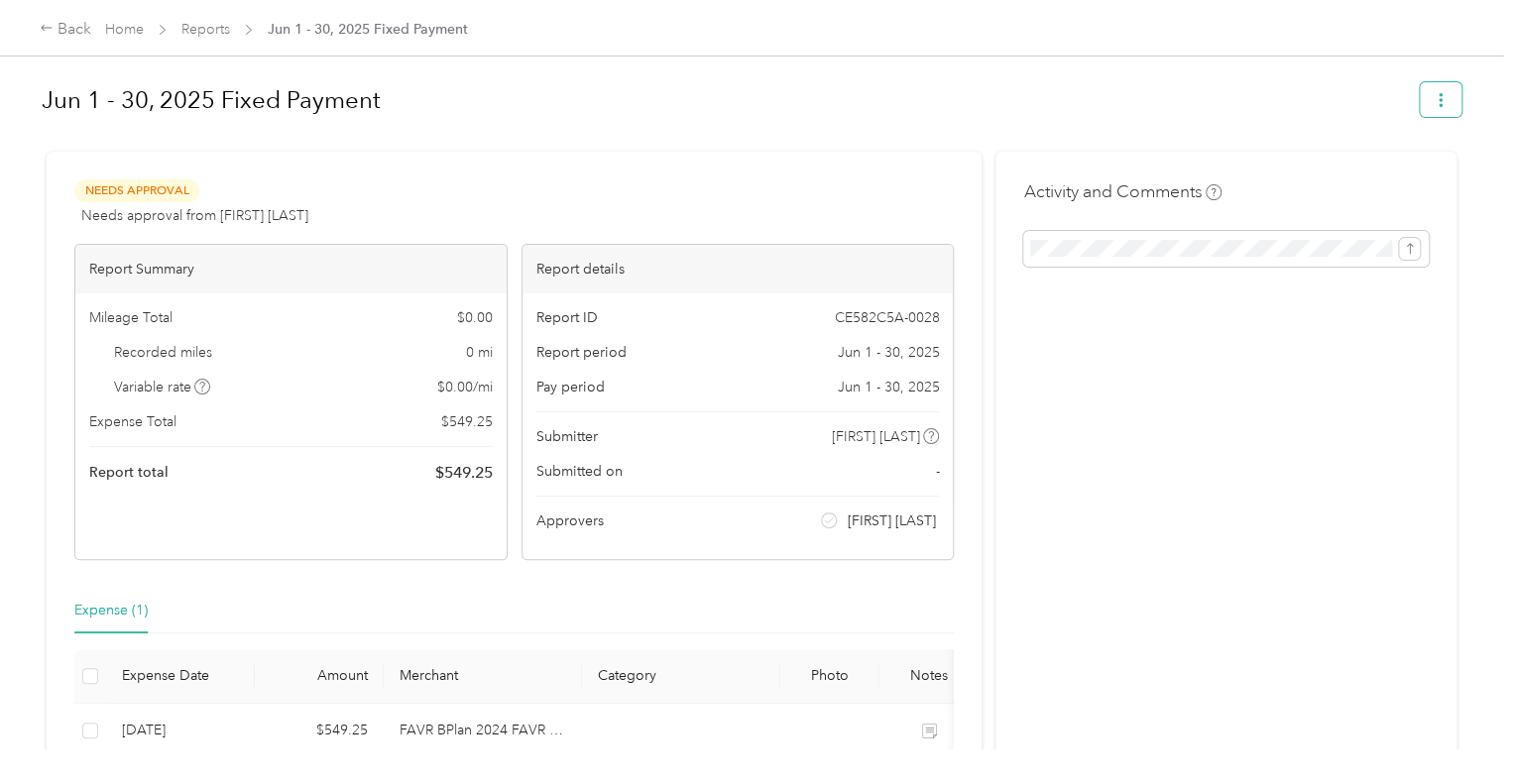 click 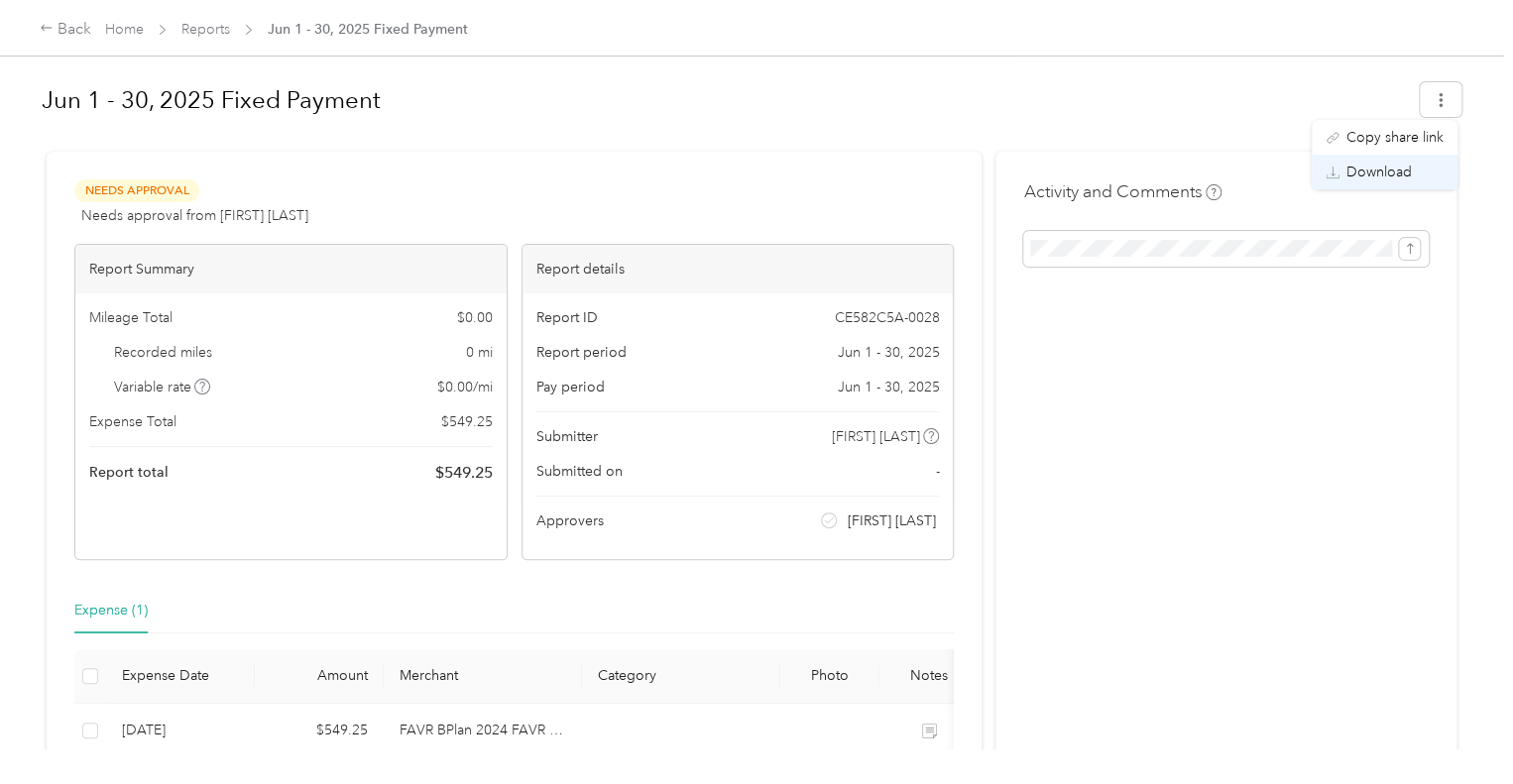click on "Download" at bounding box center [1379, 171] 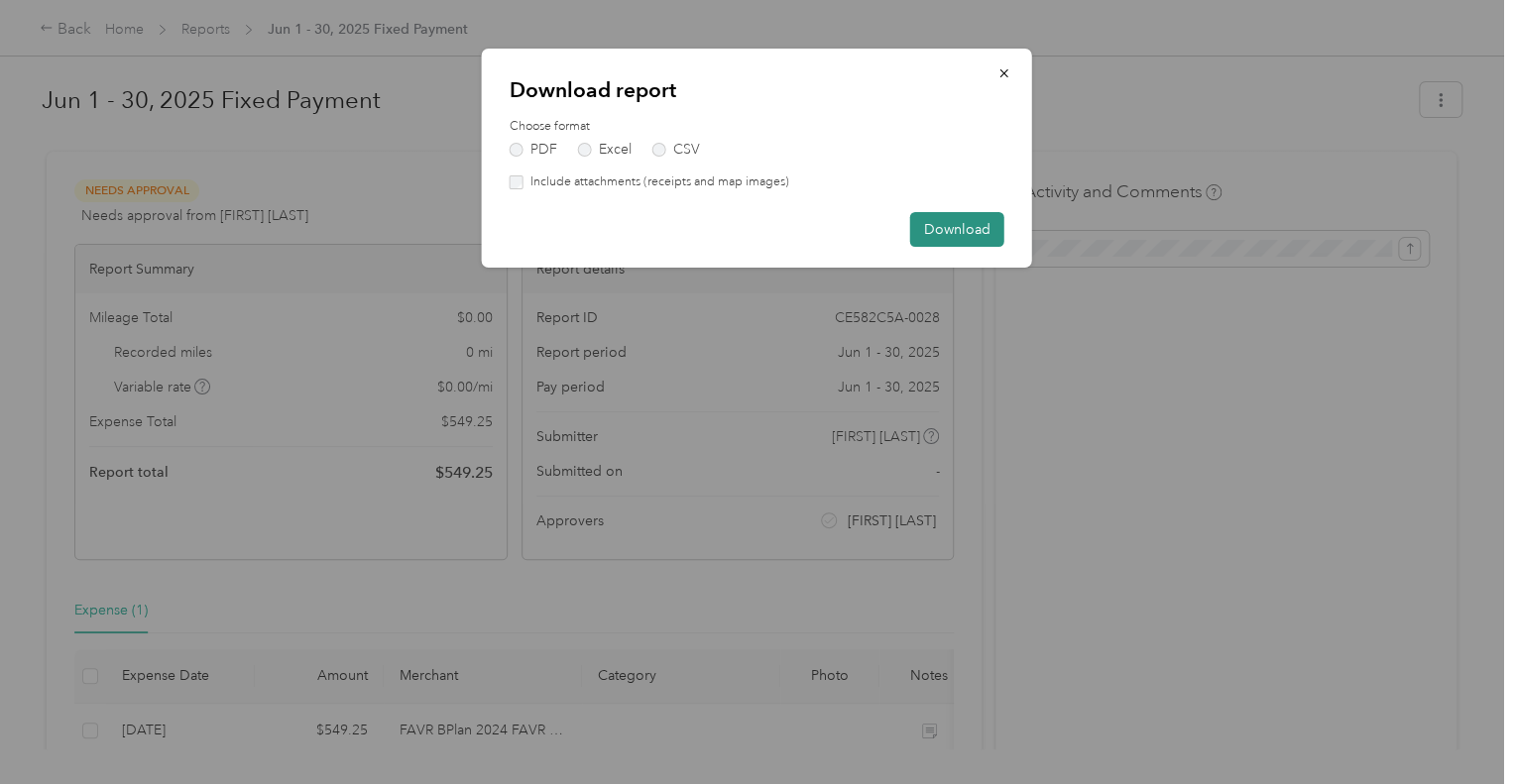 click on "Download" at bounding box center [957, 229] 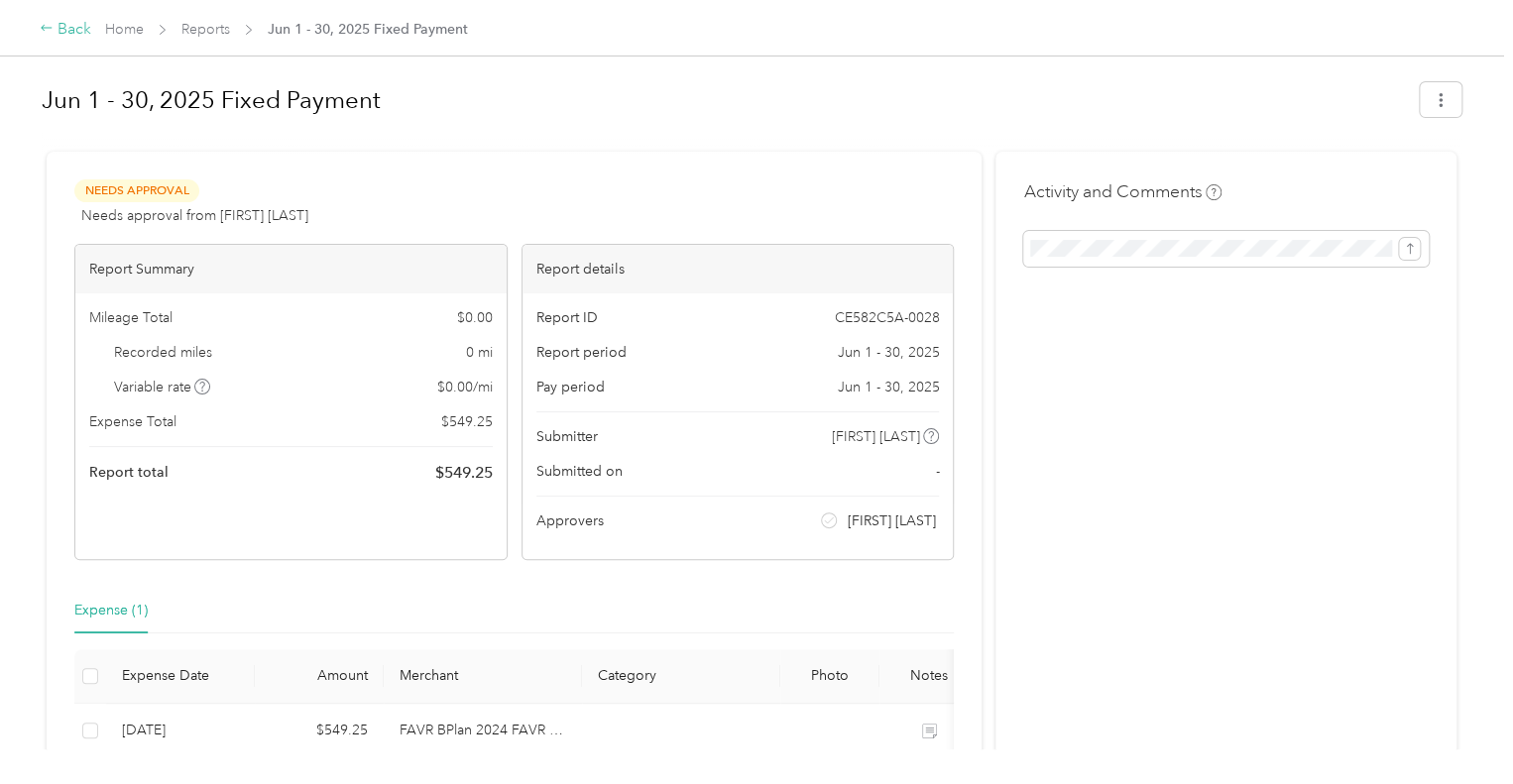 click on "Back" at bounding box center (65, 30) 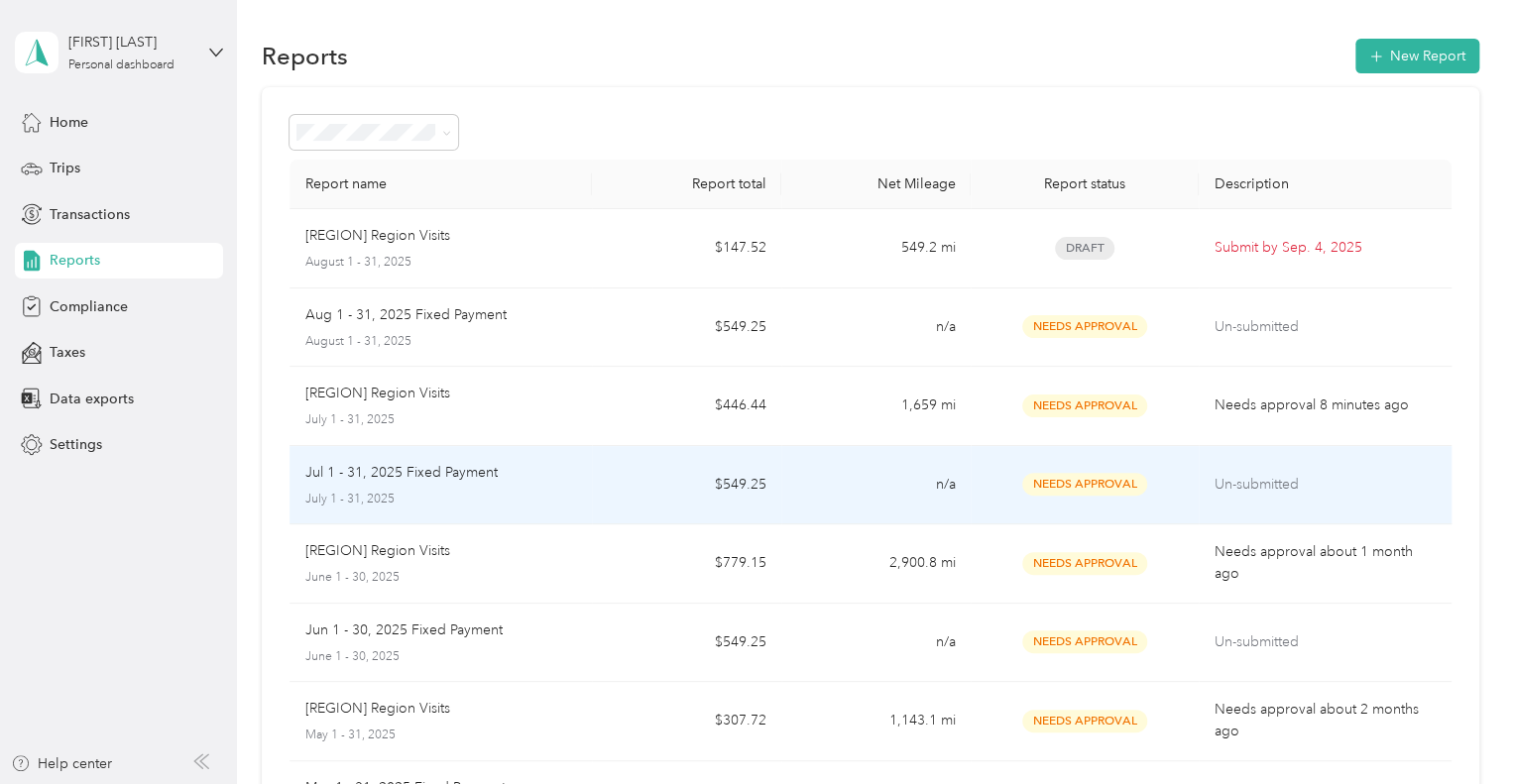 click on "Un-submitted" at bounding box center [1325, 485] 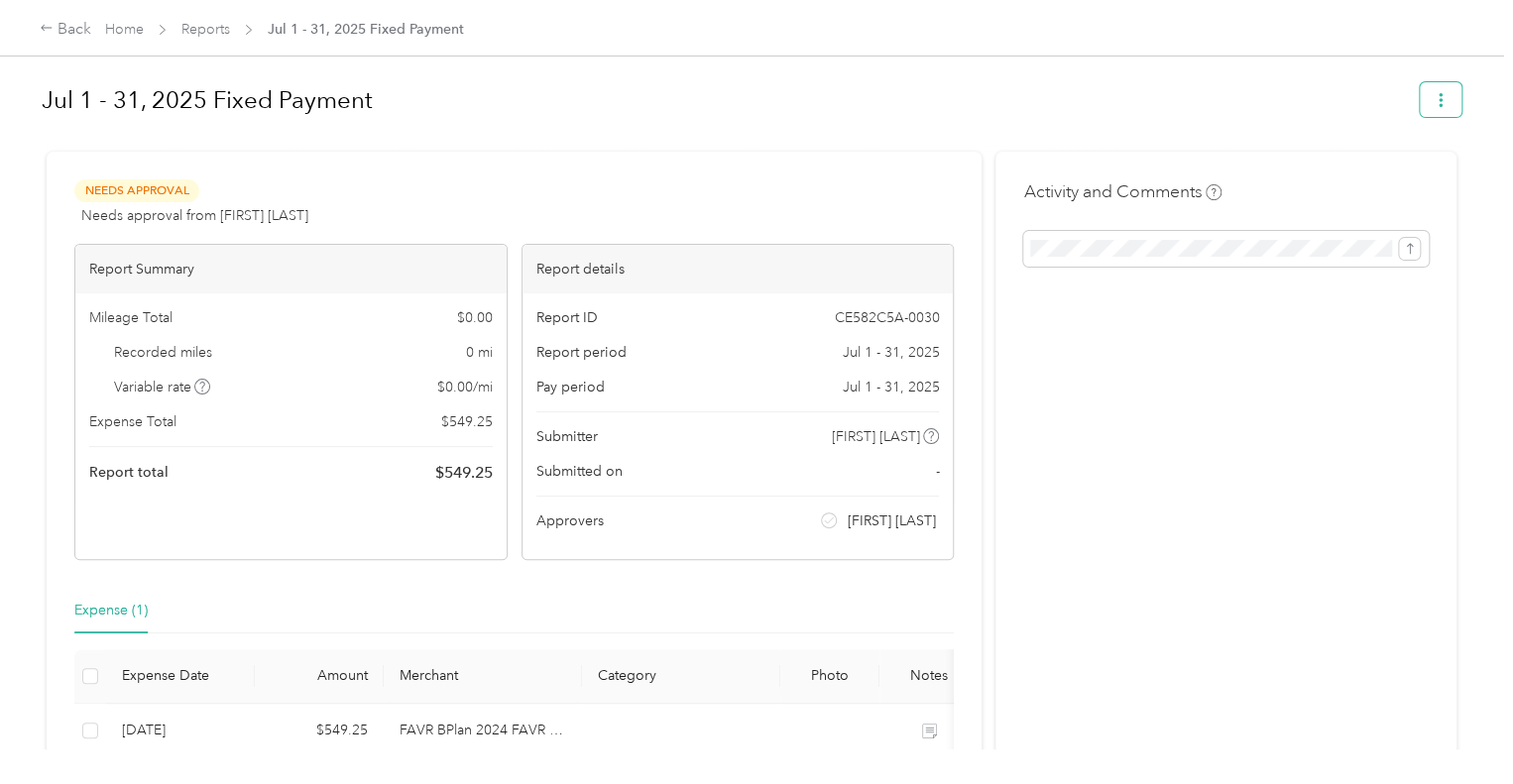 click at bounding box center (1441, 99) 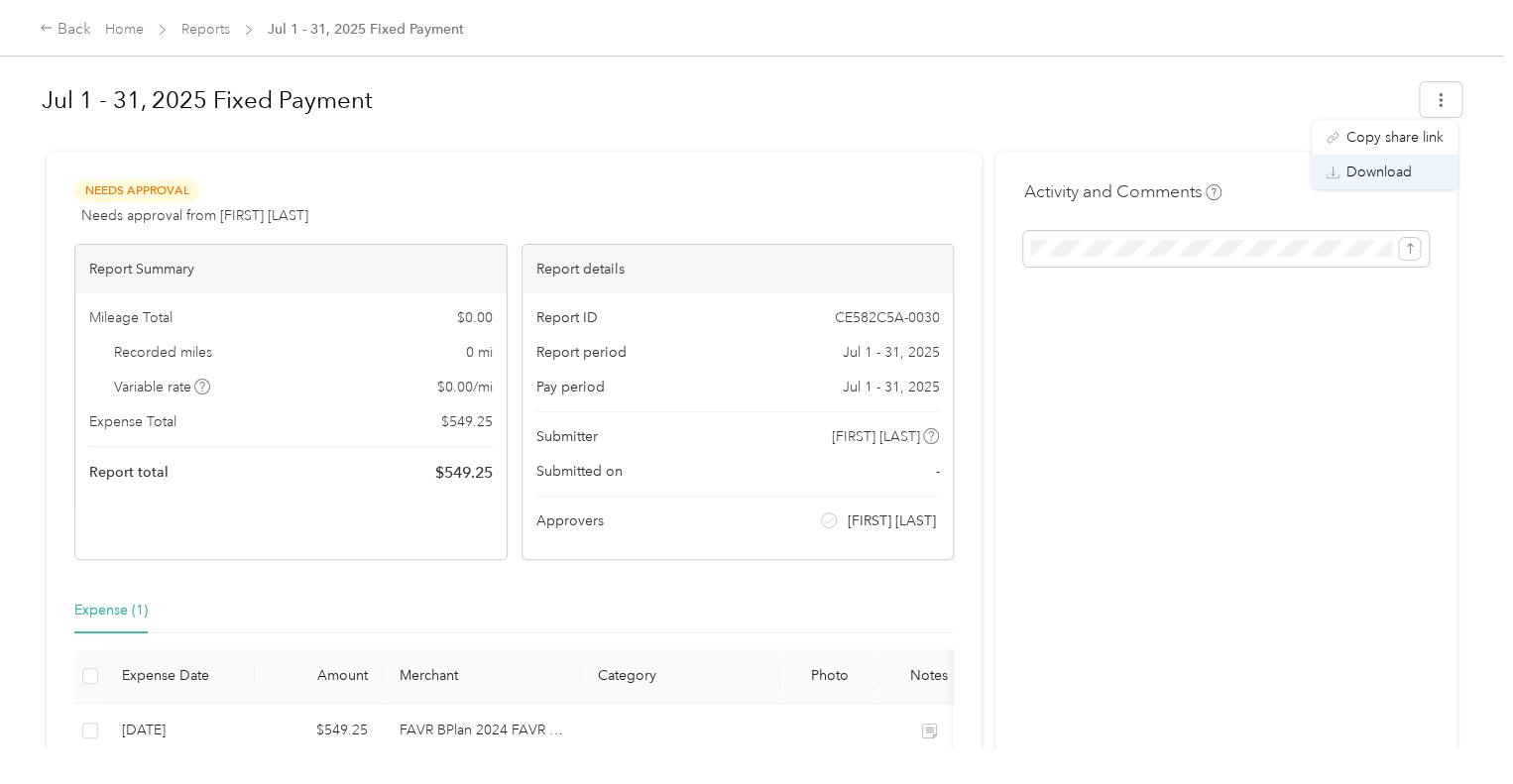 click on "Download" at bounding box center (1379, 171) 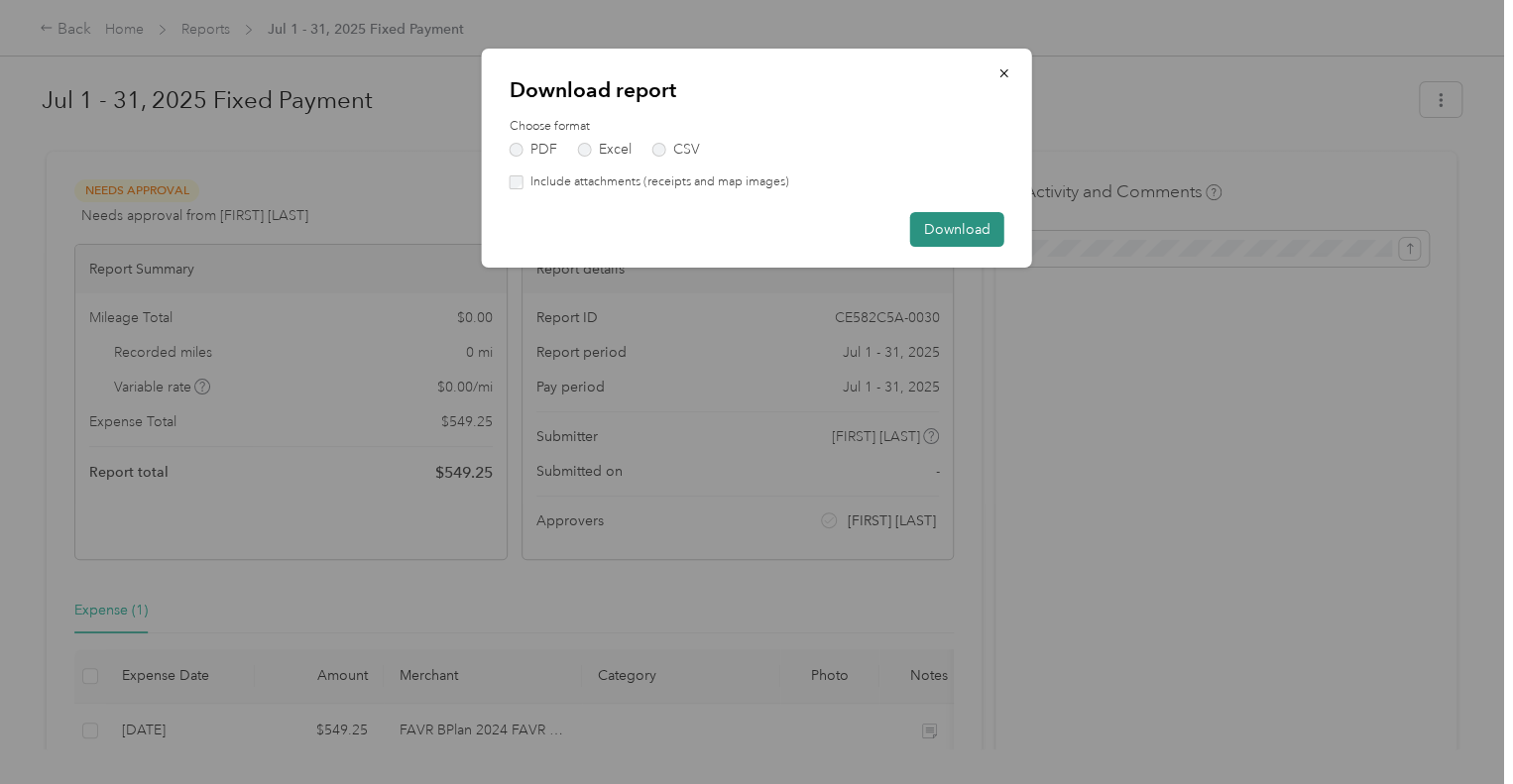 click on "Download" at bounding box center (957, 229) 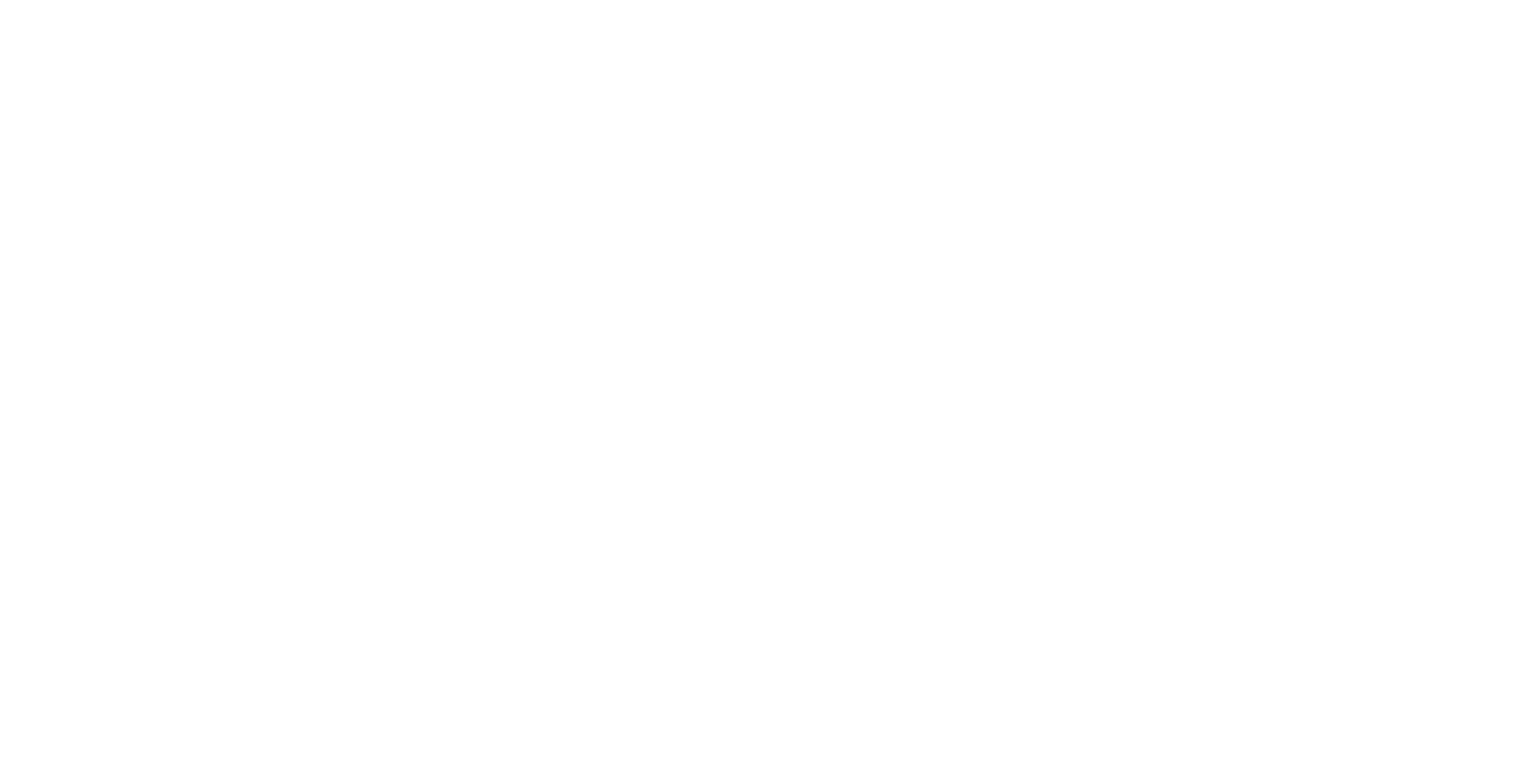 scroll, scrollTop: 0, scrollLeft: 0, axis: both 